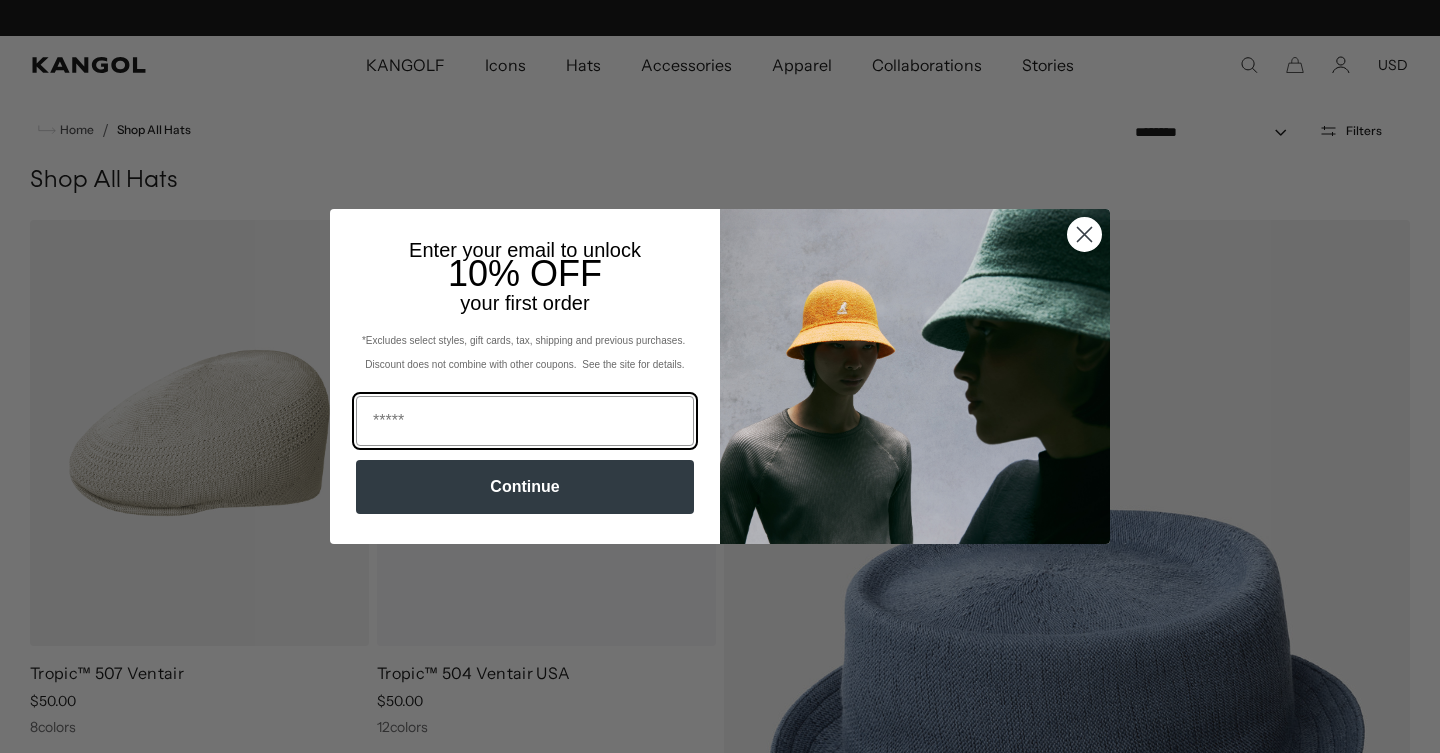 scroll, scrollTop: 0, scrollLeft: 0, axis: both 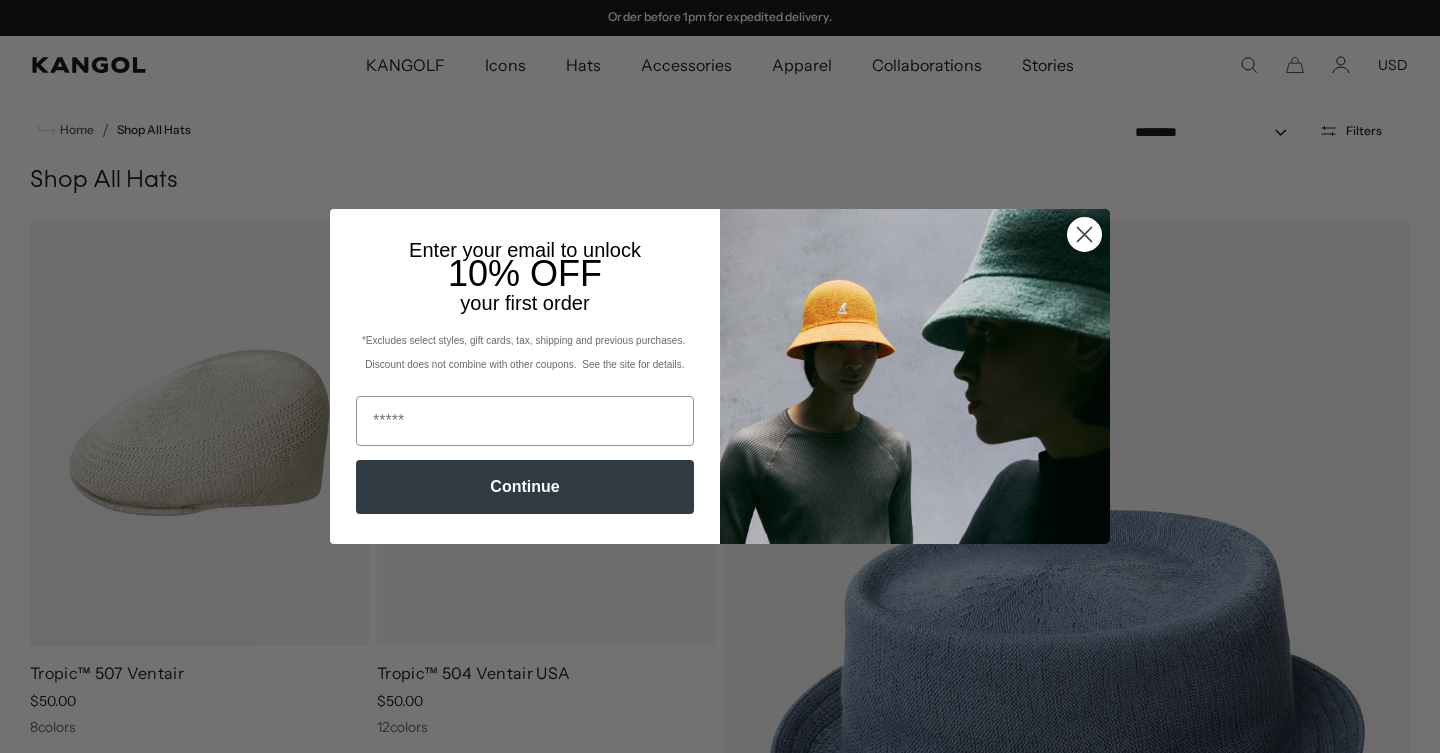 click 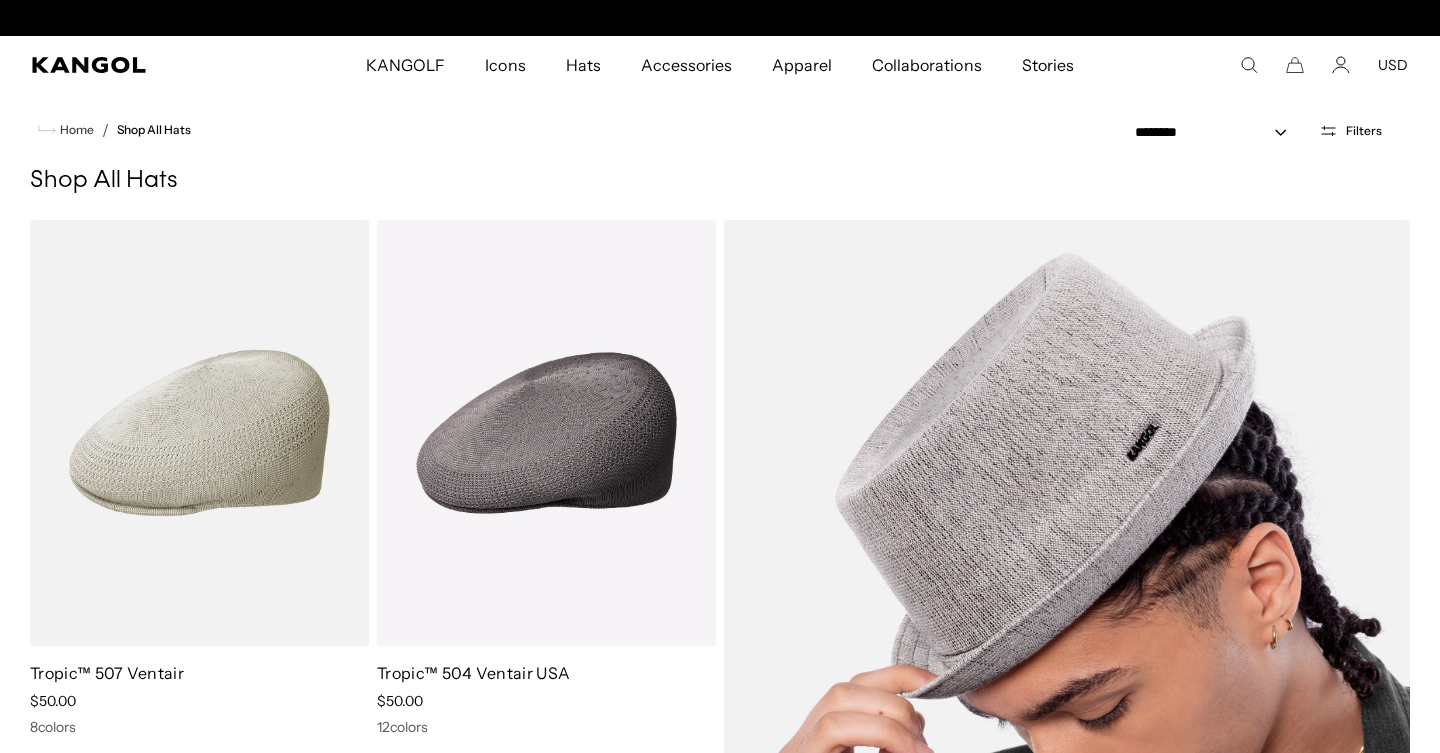 scroll, scrollTop: 0, scrollLeft: 0, axis: both 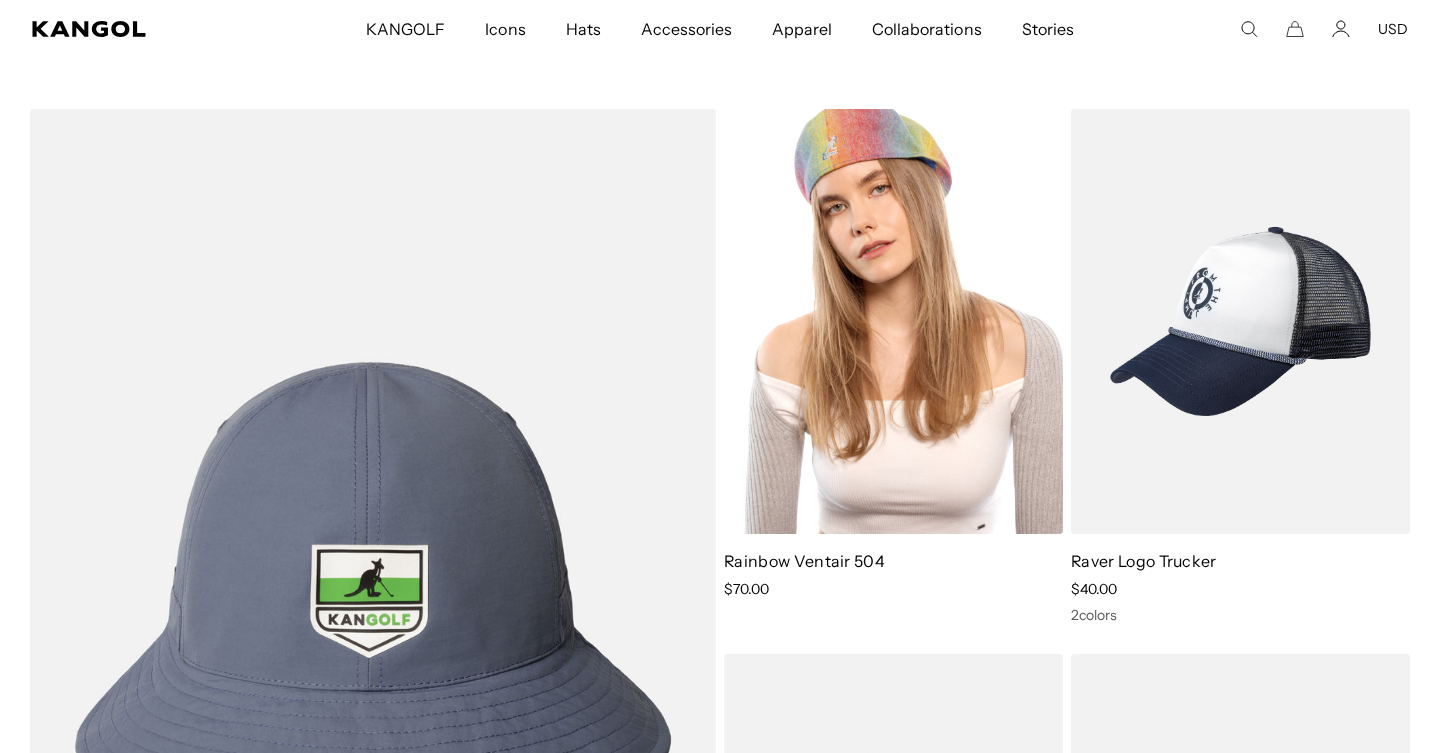 click at bounding box center (893, 322) 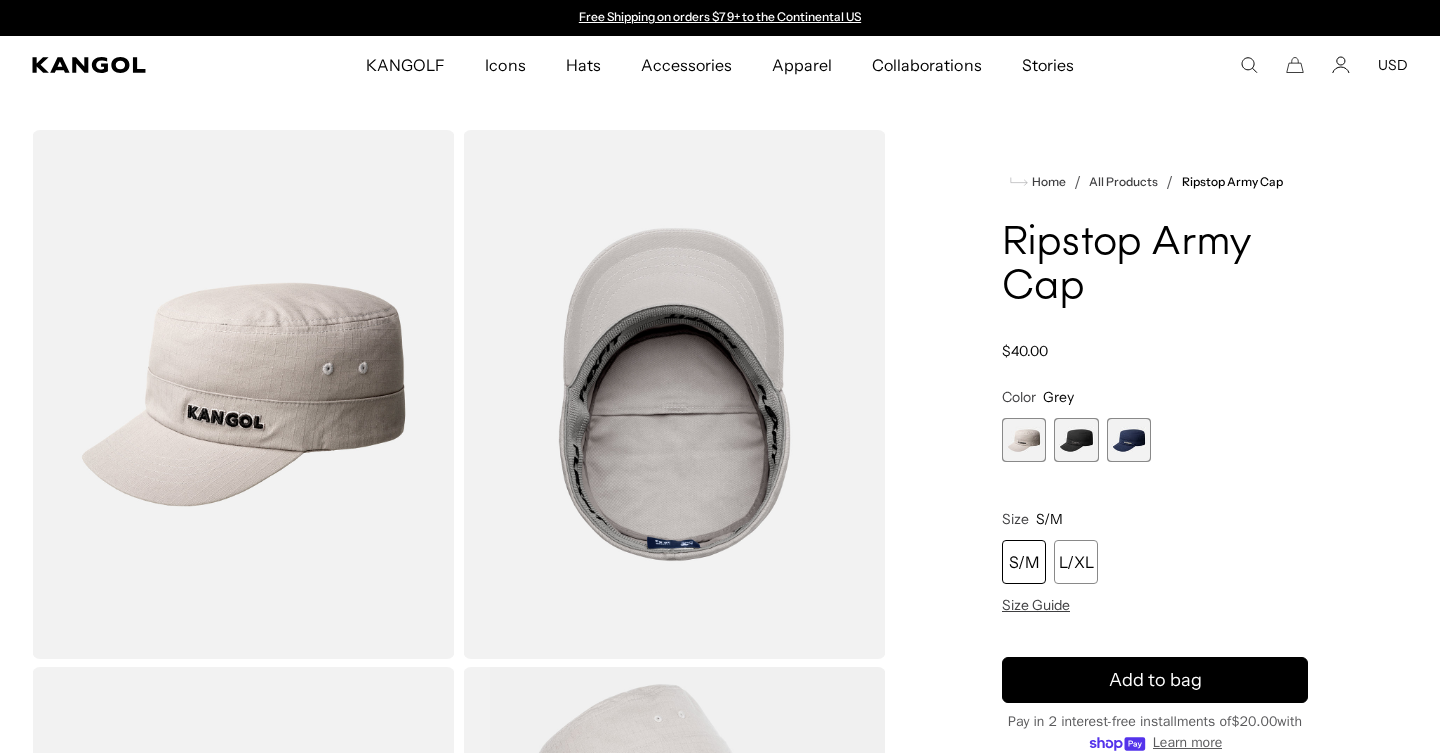 scroll, scrollTop: 0, scrollLeft: 0, axis: both 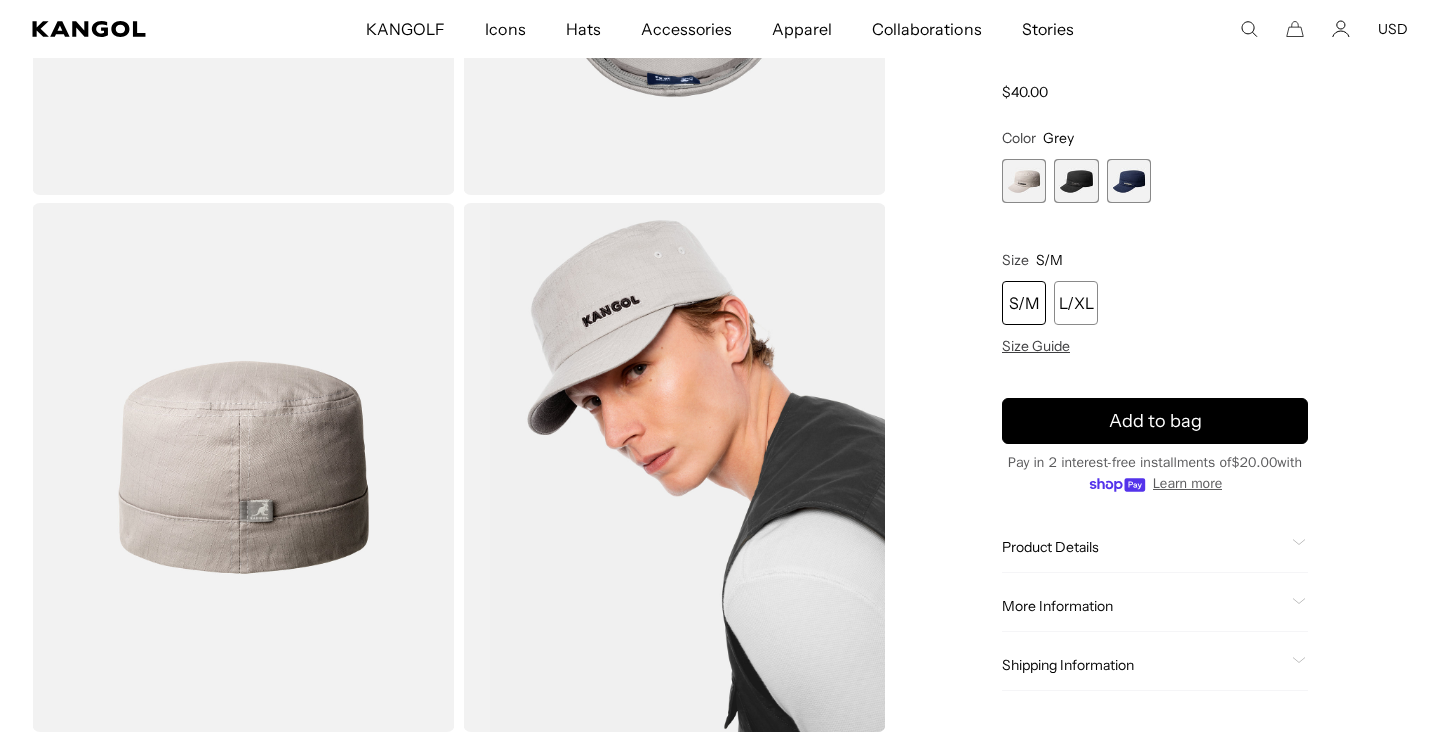 click at bounding box center [1076, 181] 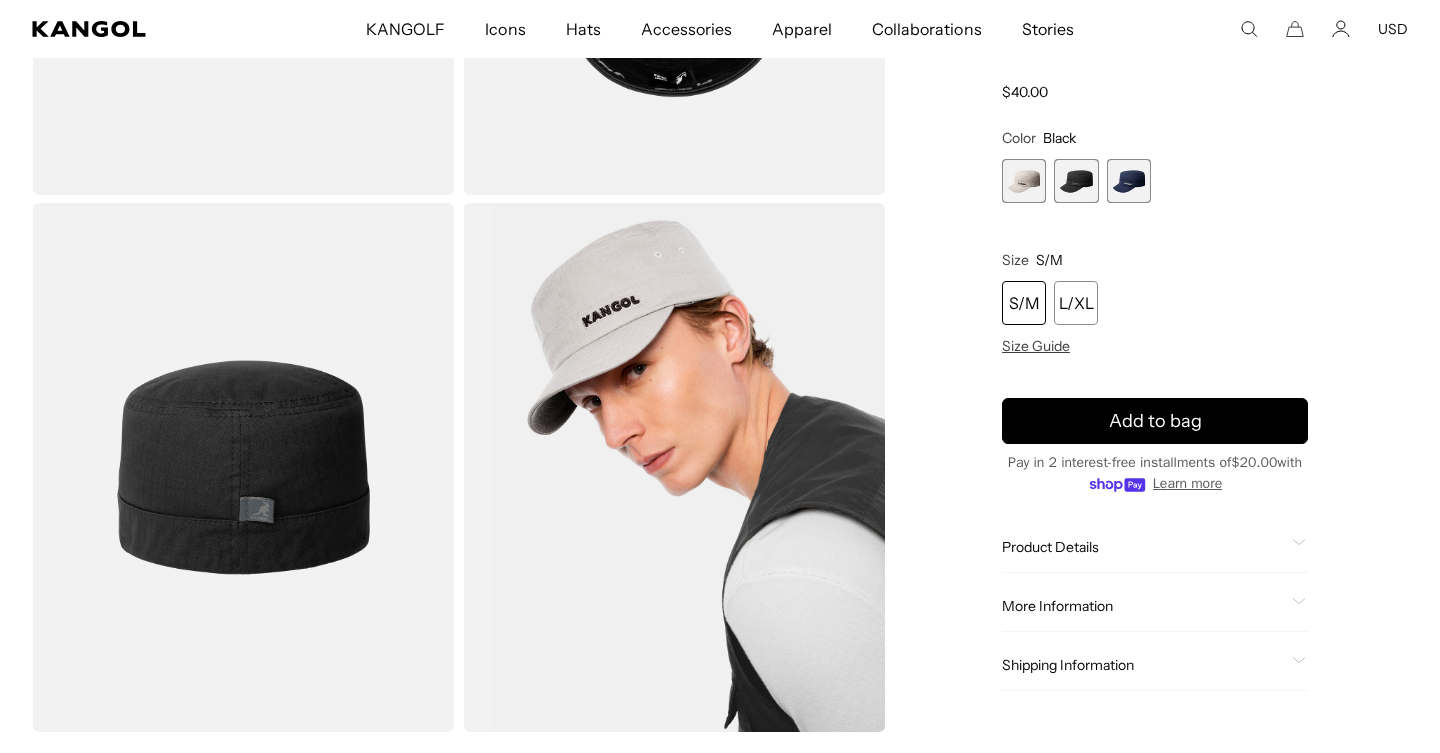 scroll, scrollTop: 0, scrollLeft: 0, axis: both 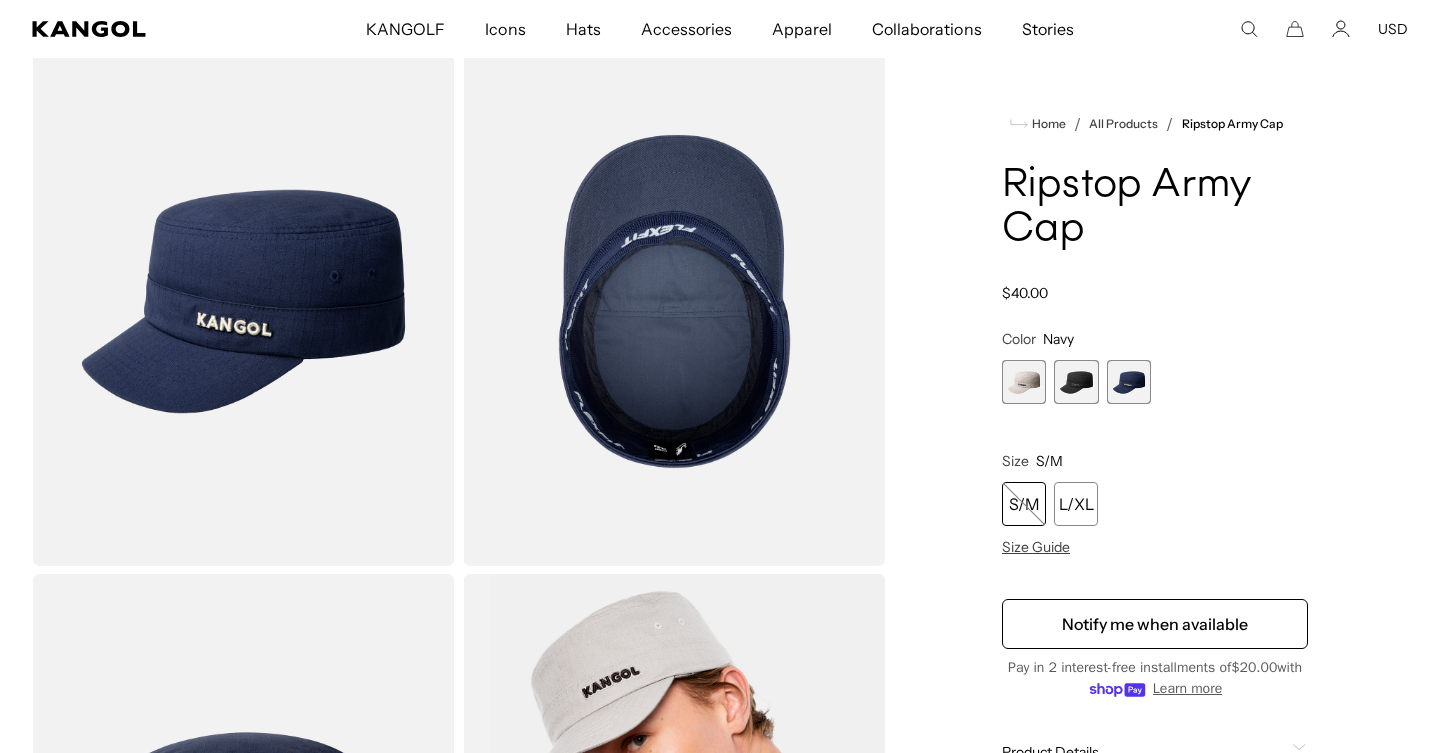 click at bounding box center (1024, 382) 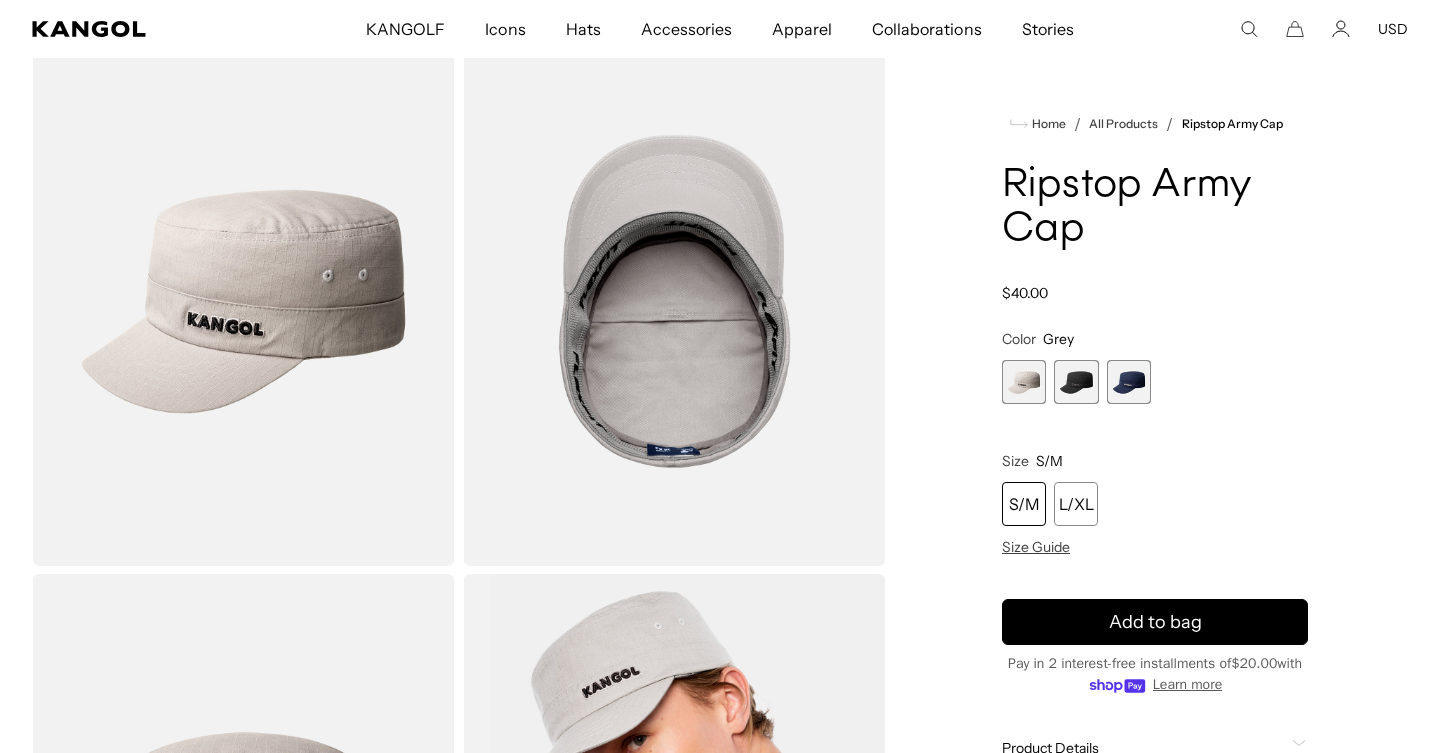 scroll, scrollTop: 0, scrollLeft: 0, axis: both 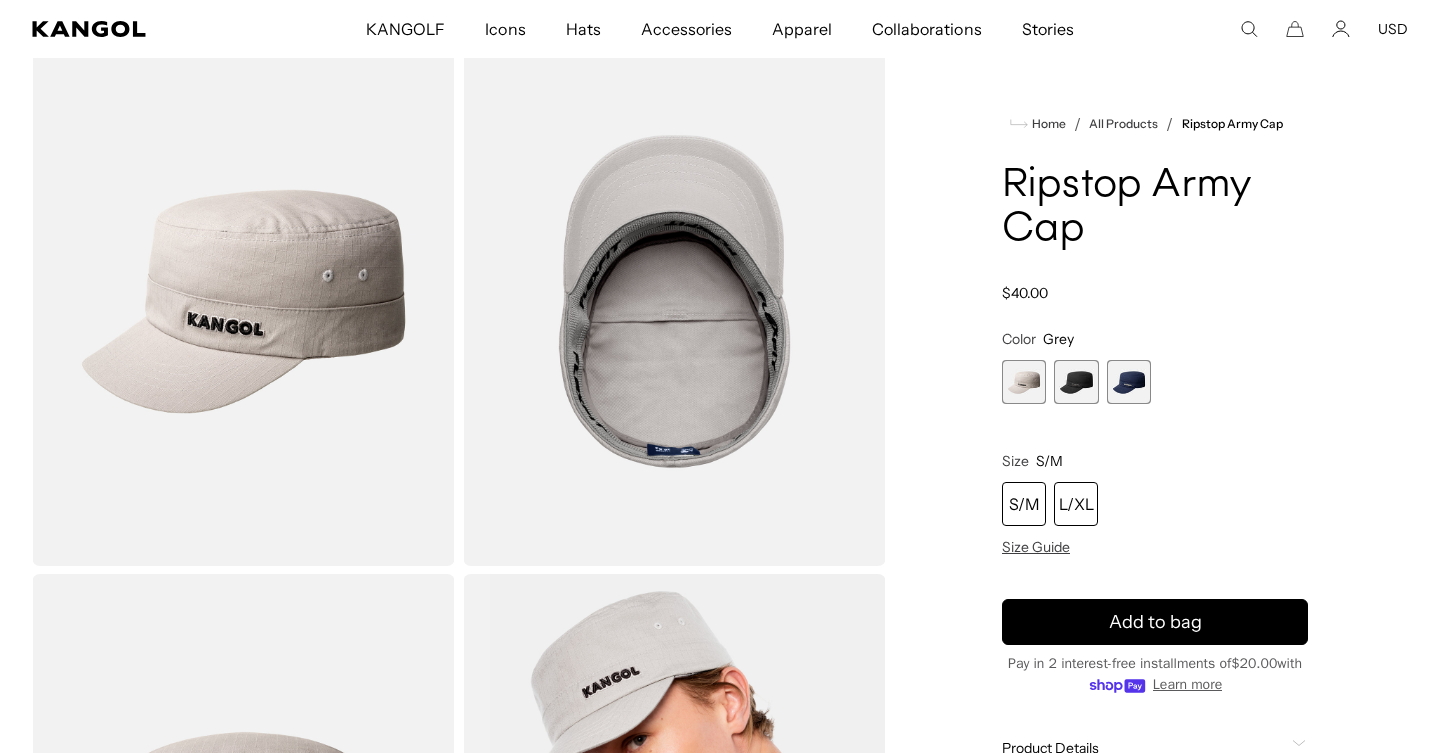 click on "L/XL" at bounding box center (1076, 504) 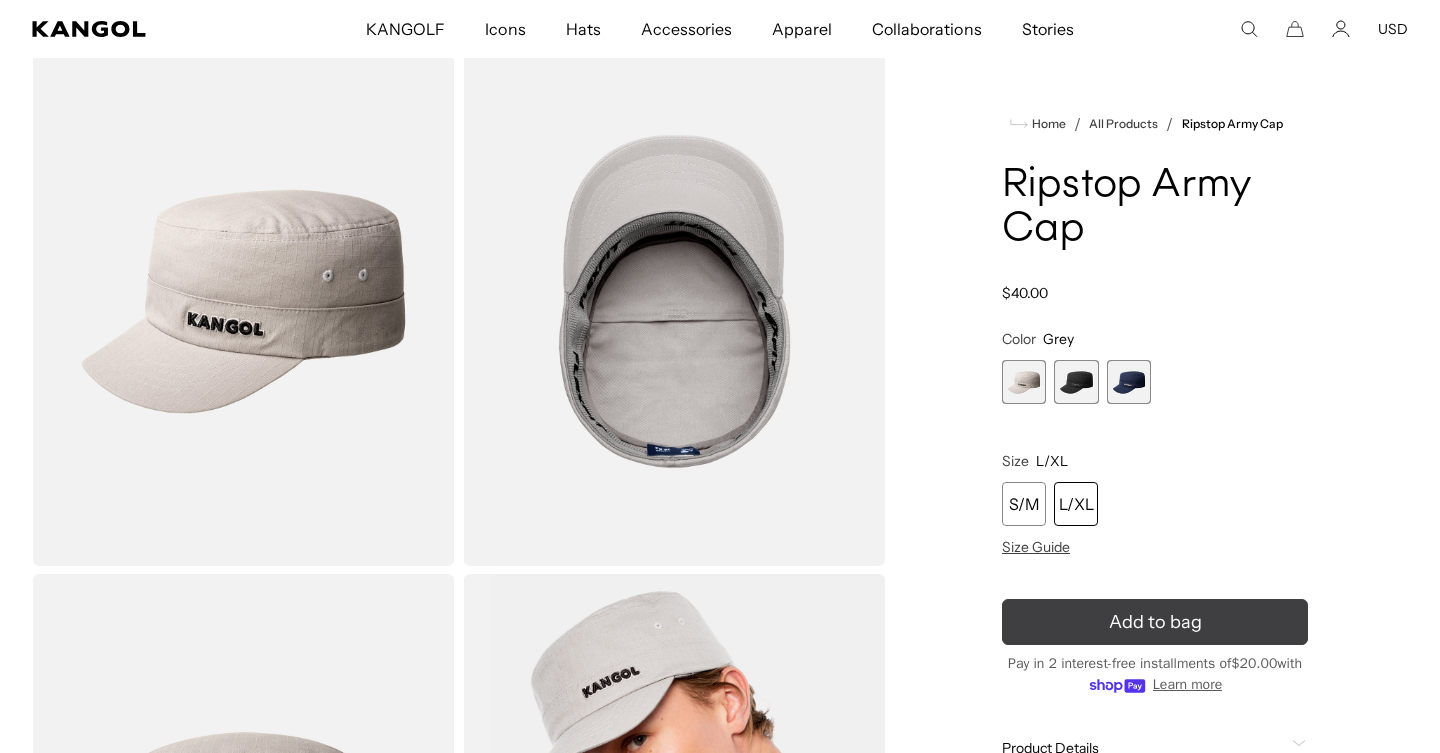scroll, scrollTop: 0, scrollLeft: 412, axis: horizontal 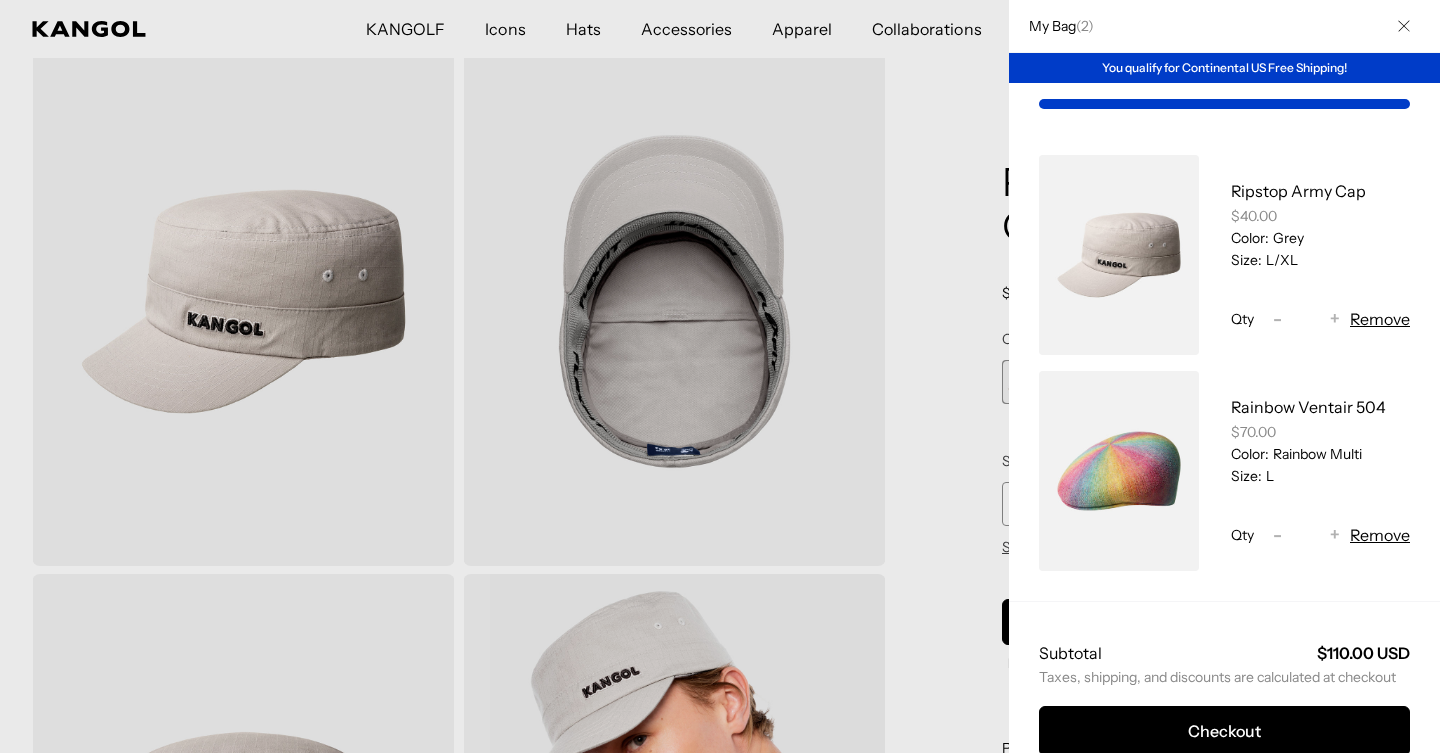 click at bounding box center [720, 376] 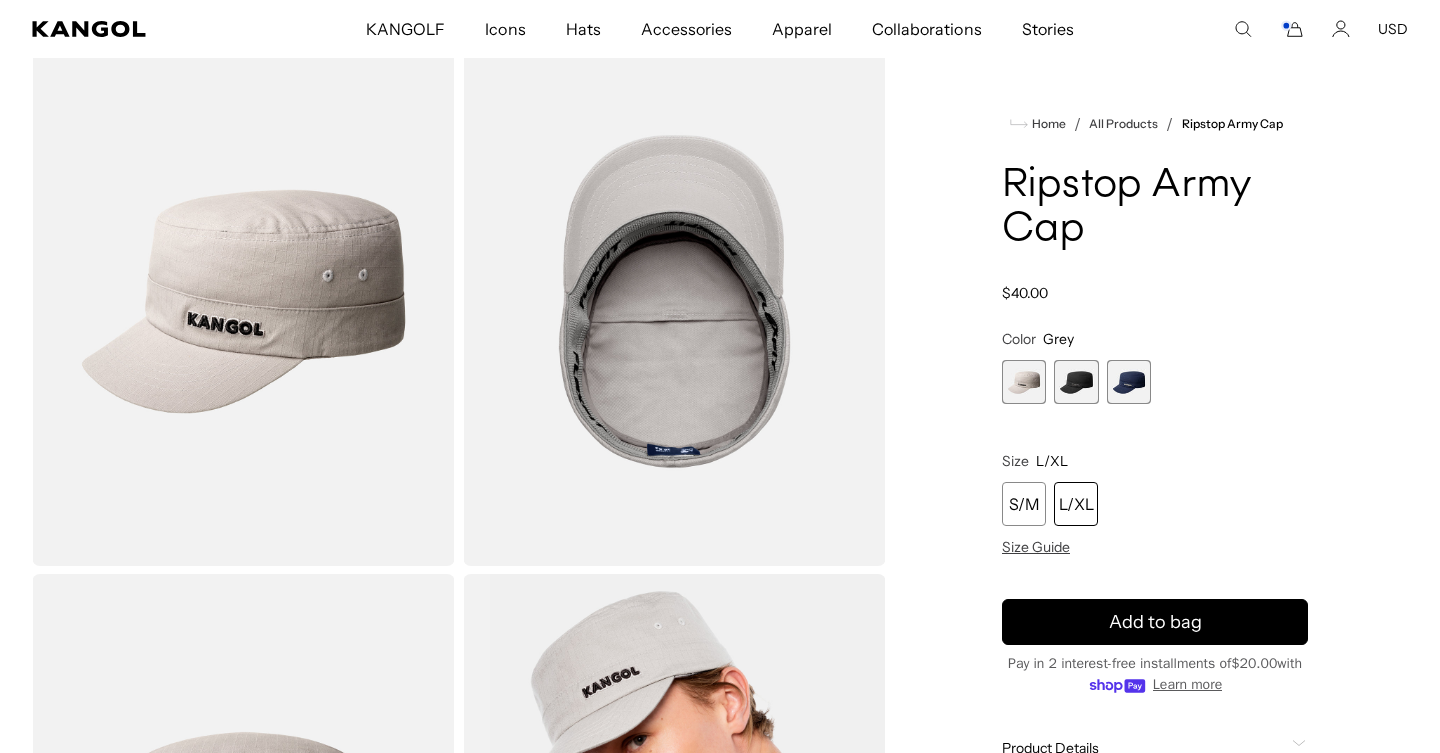 scroll, scrollTop: 0, scrollLeft: 0, axis: both 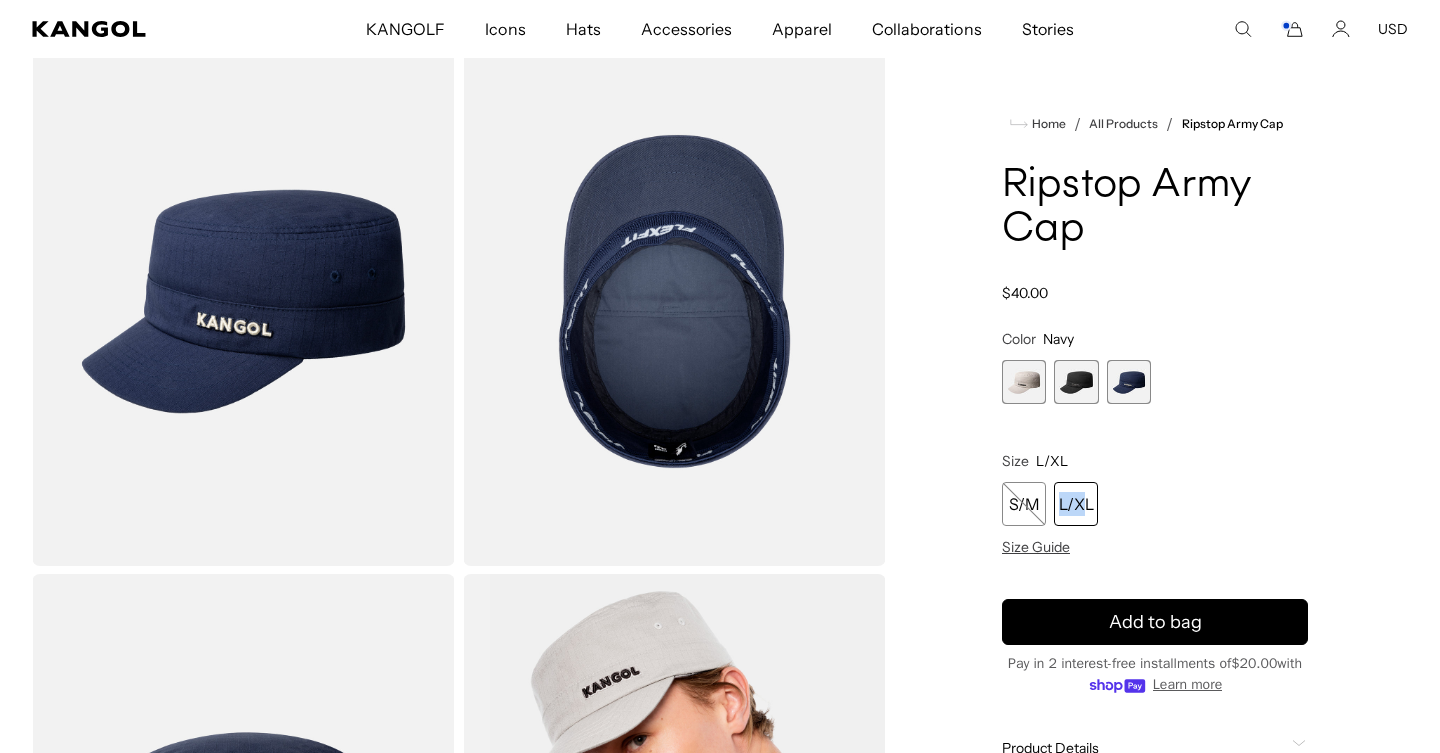click on "L/XL" at bounding box center (1076, 504) 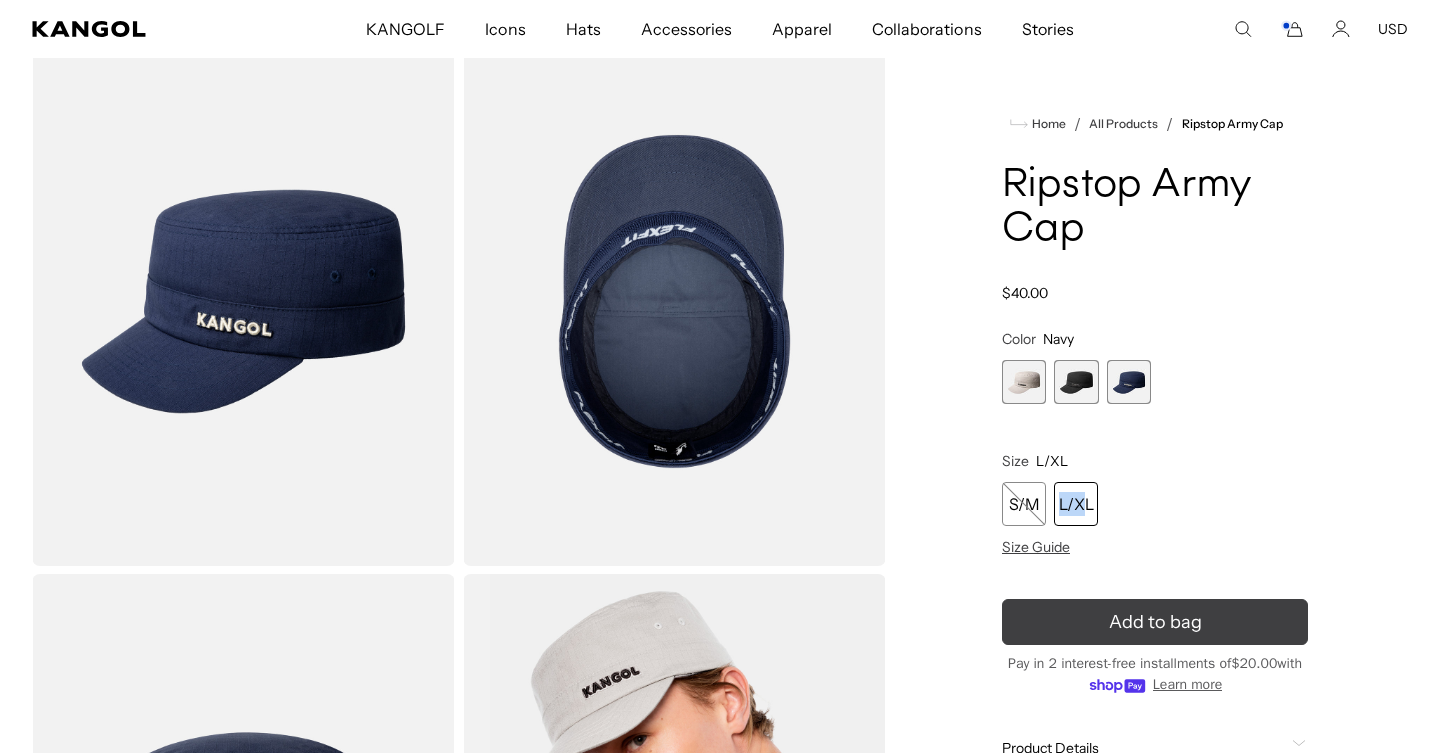 scroll, scrollTop: 0, scrollLeft: 412, axis: horizontal 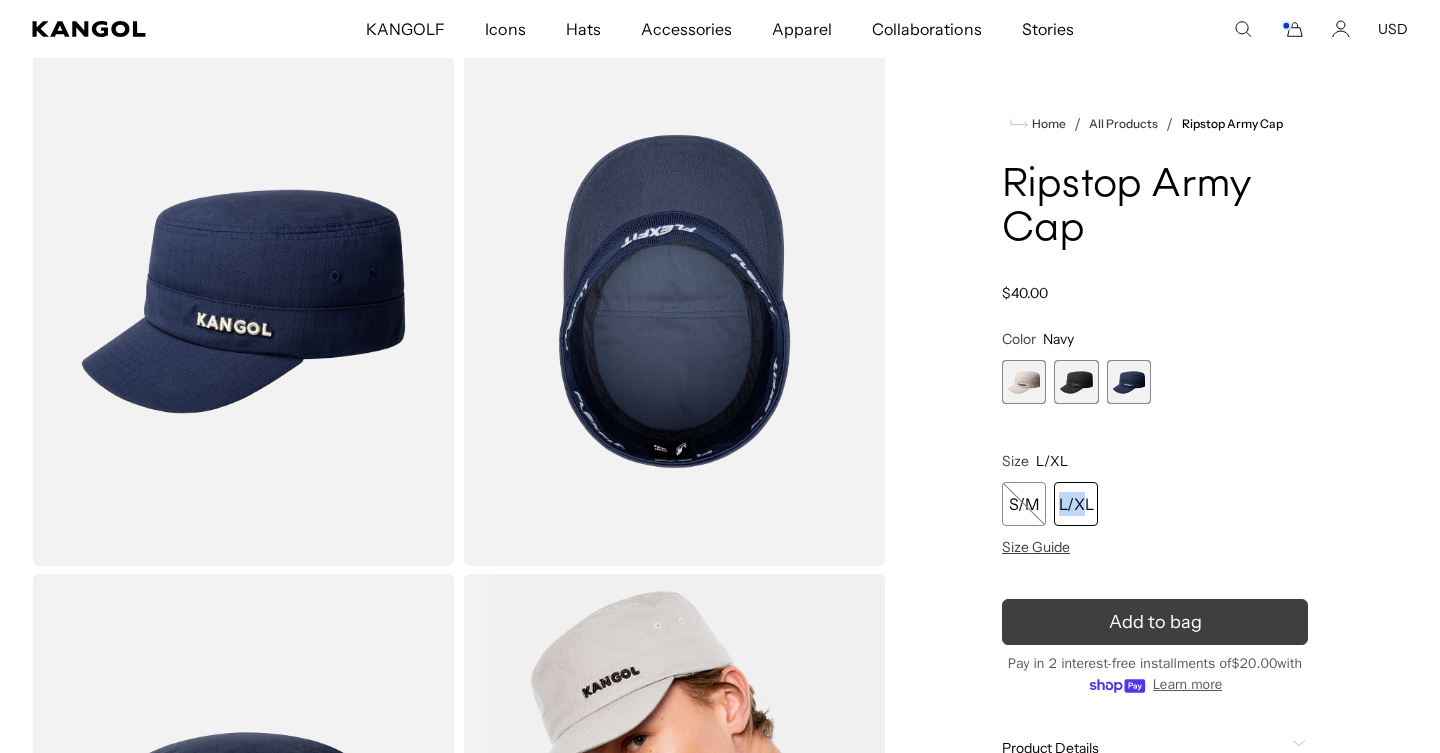 click on "Add to bag" at bounding box center [1155, 622] 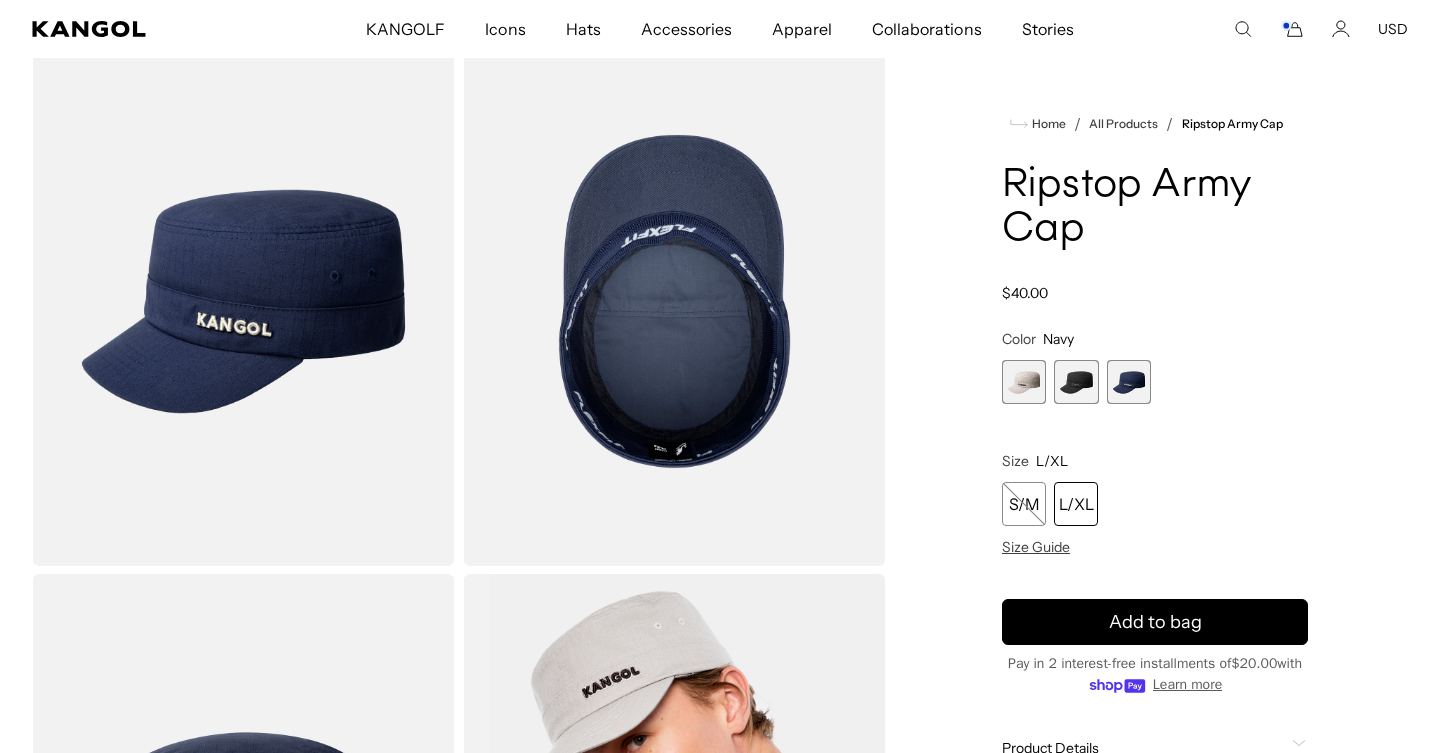 click on "L/XL" at bounding box center [1076, 504] 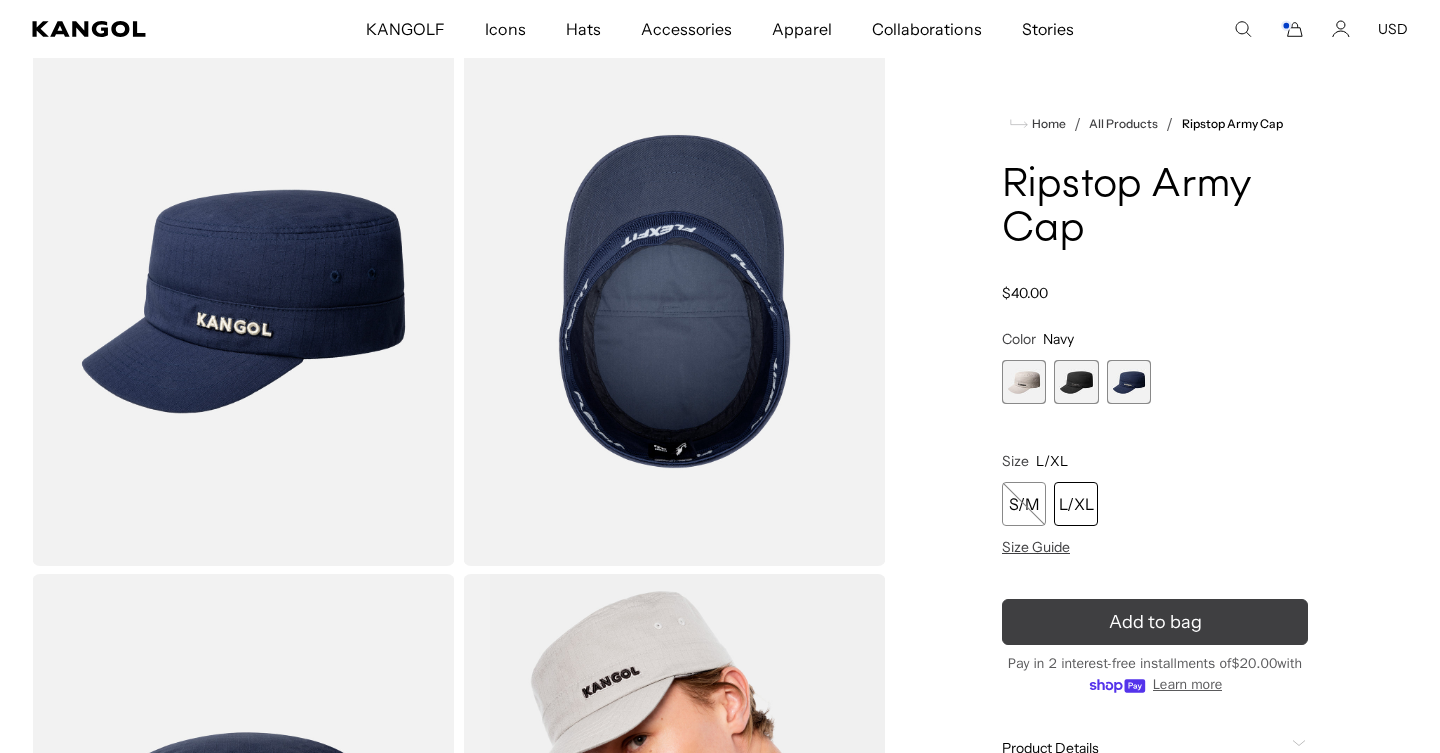 click on "Add to bag" at bounding box center [1155, 622] 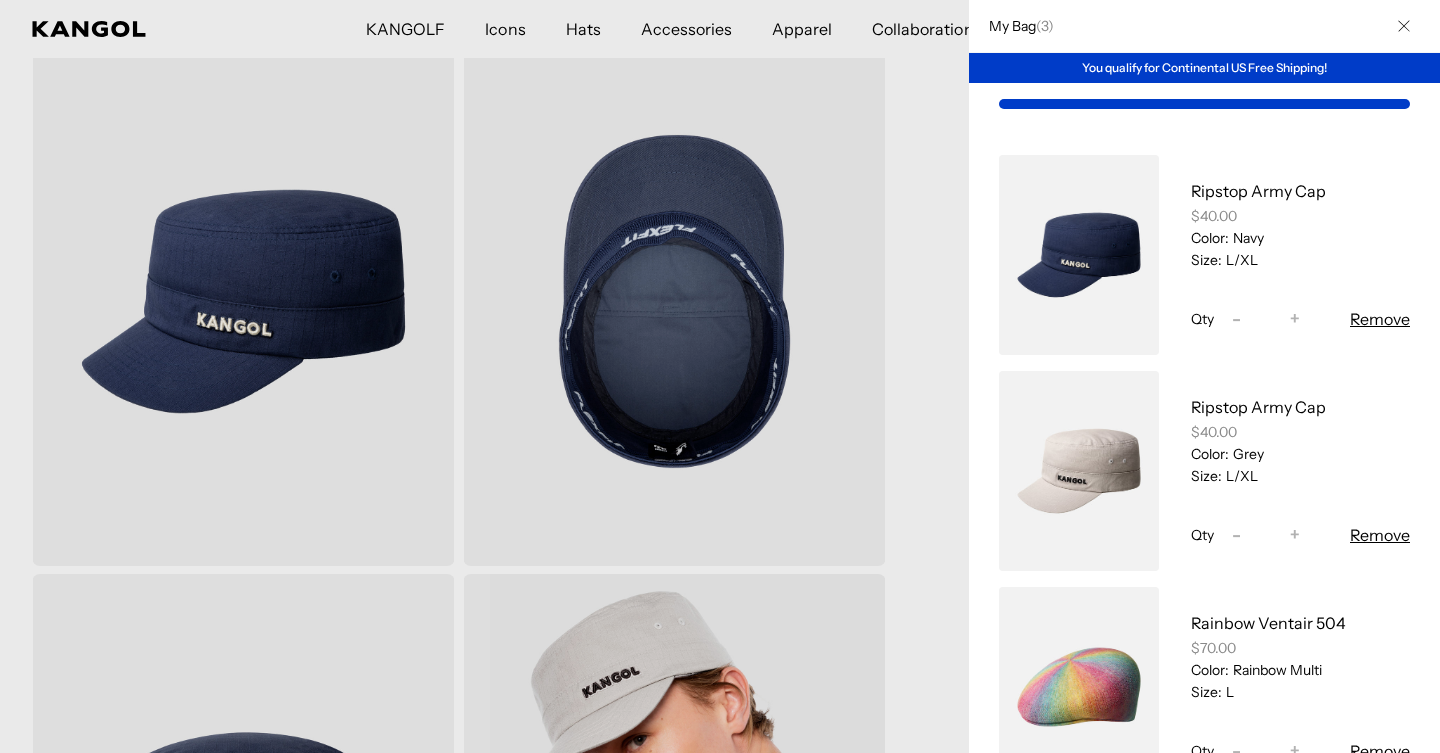scroll, scrollTop: 0, scrollLeft: 0, axis: both 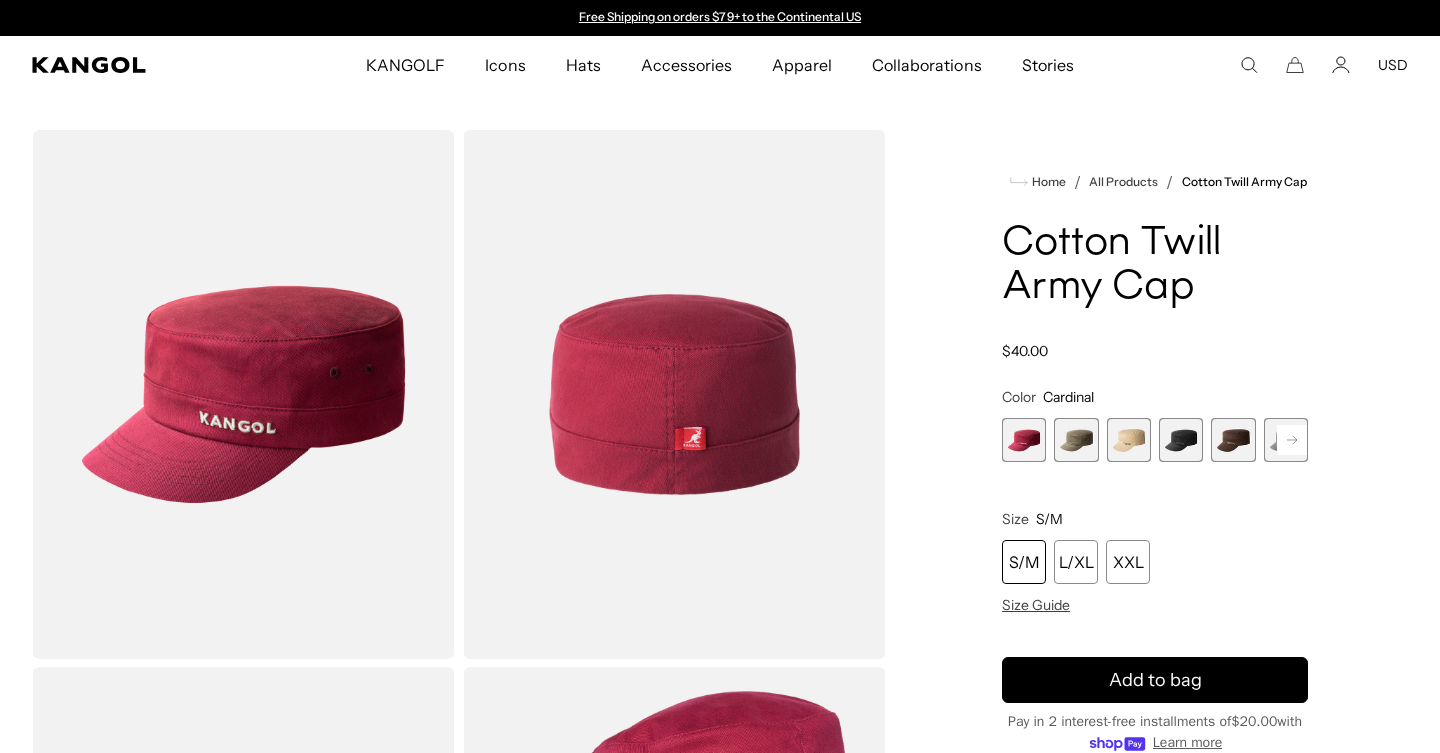 click at bounding box center [1076, 440] 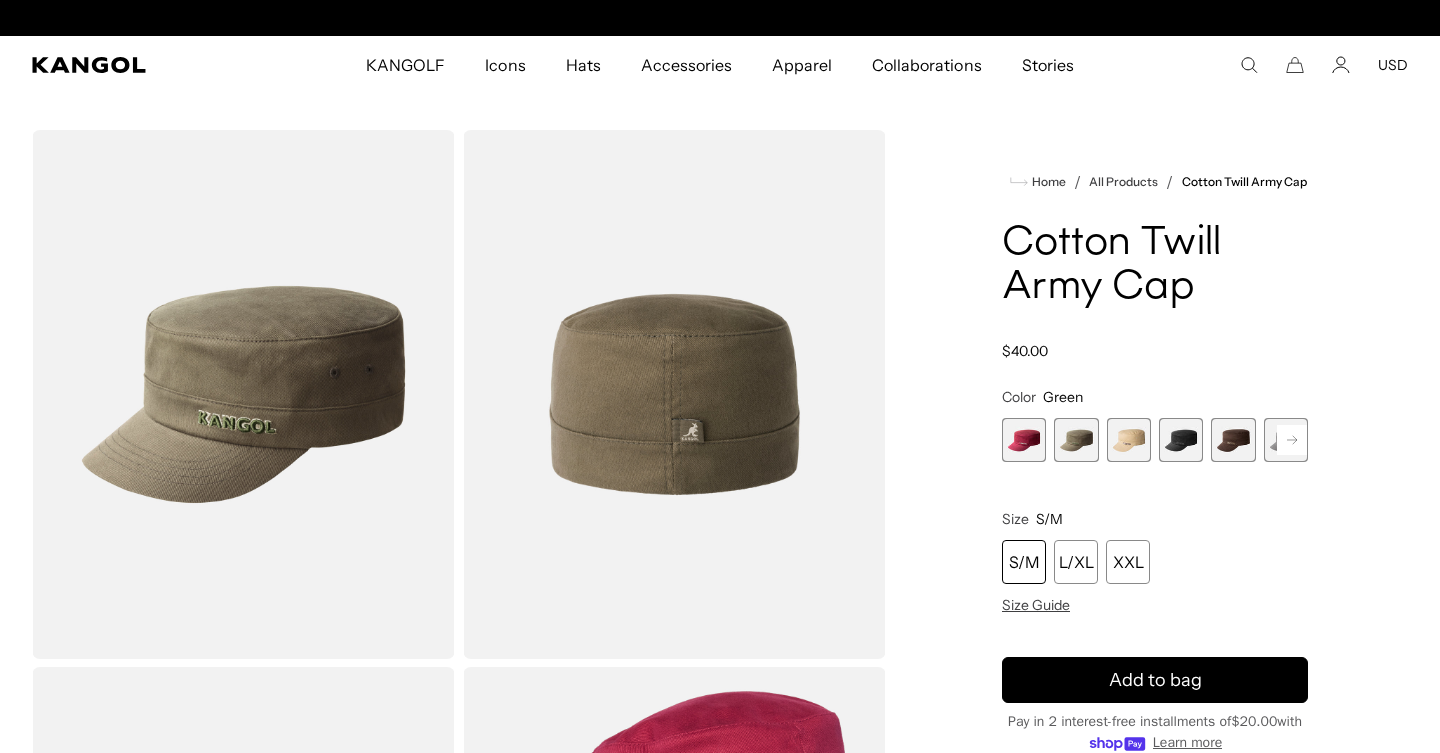 scroll, scrollTop: 0, scrollLeft: 412, axis: horizontal 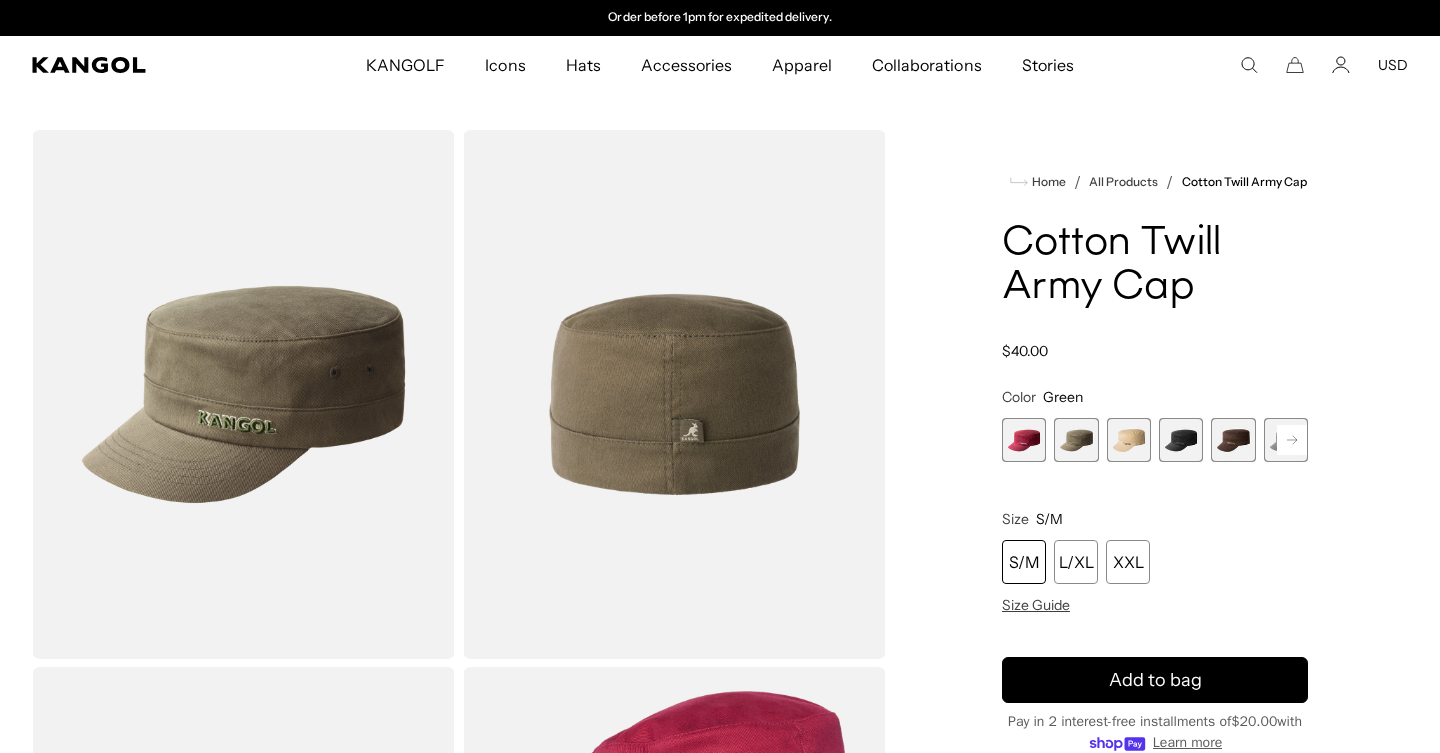 click at bounding box center (1129, 440) 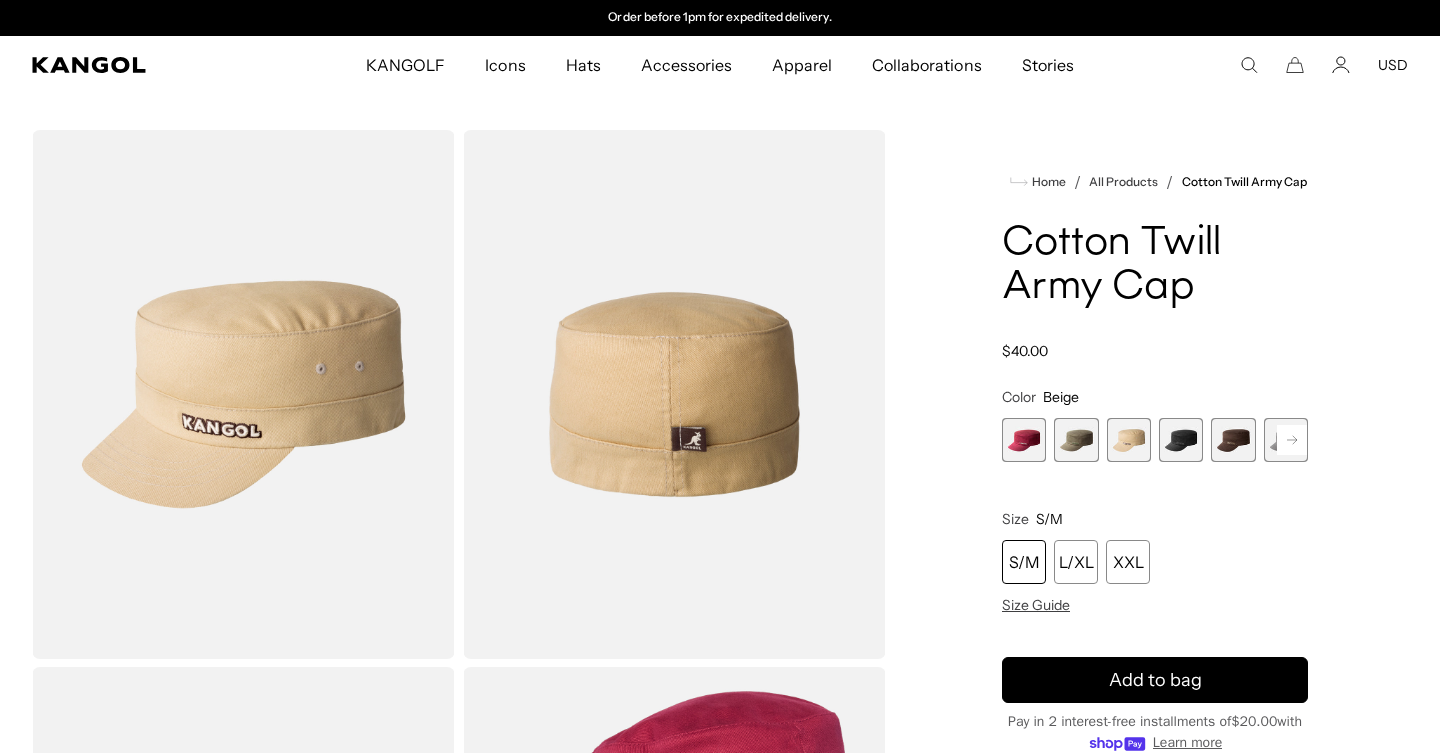 click 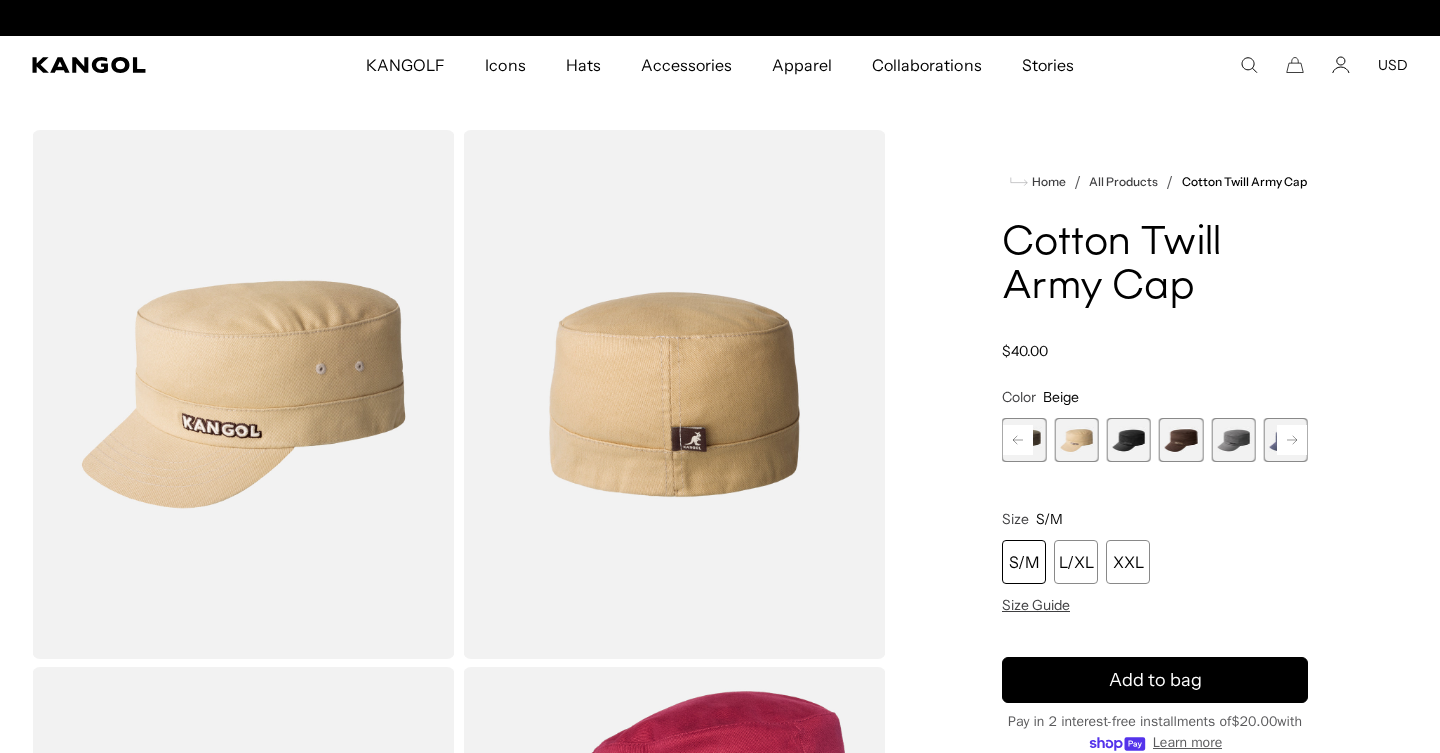 scroll, scrollTop: 0, scrollLeft: 0, axis: both 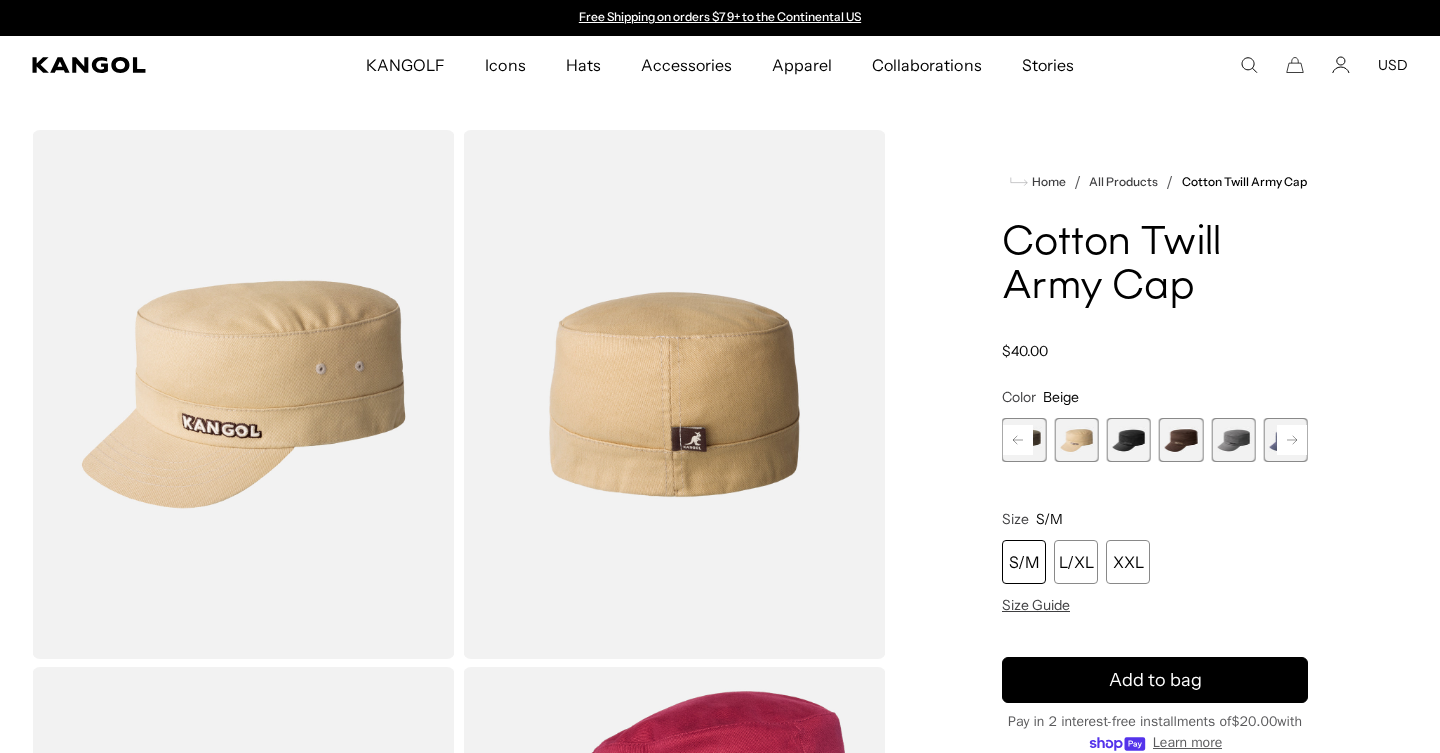 click 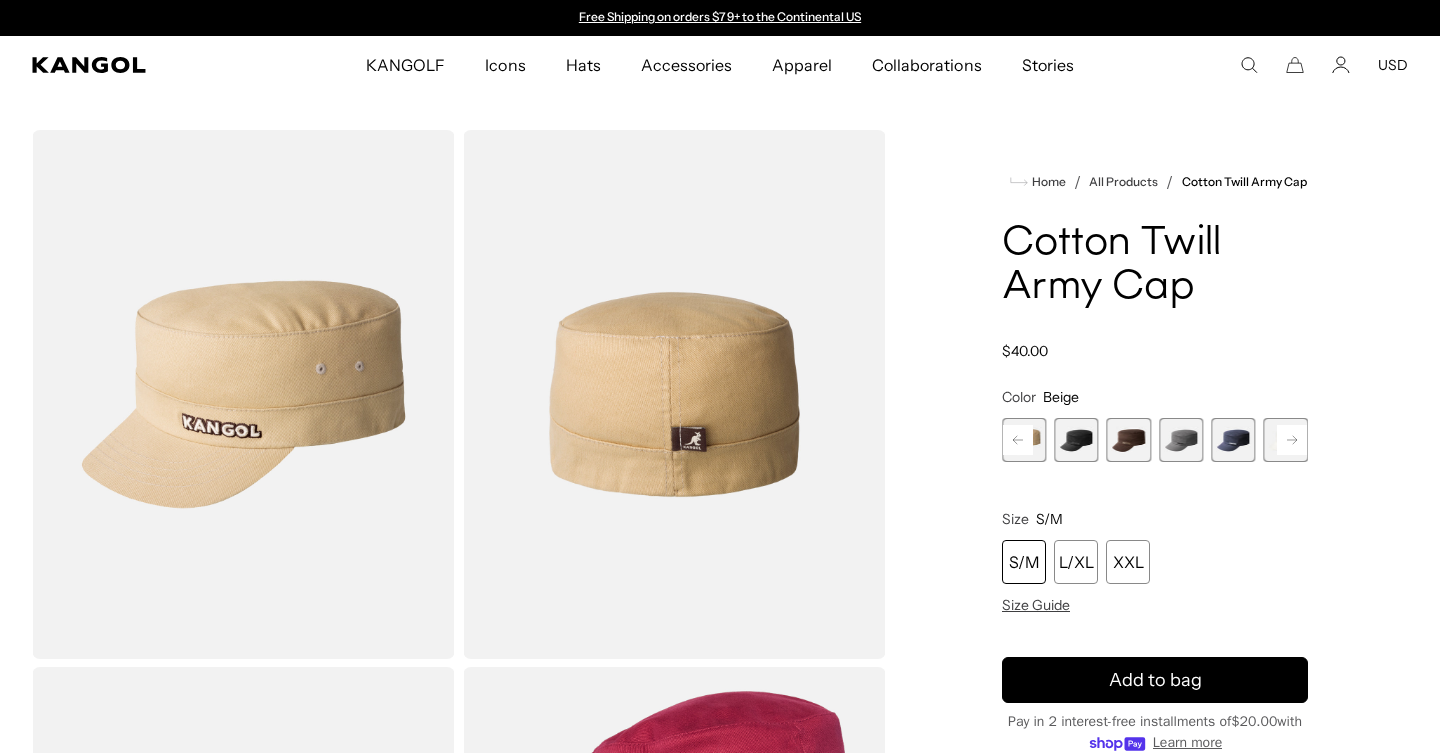 click 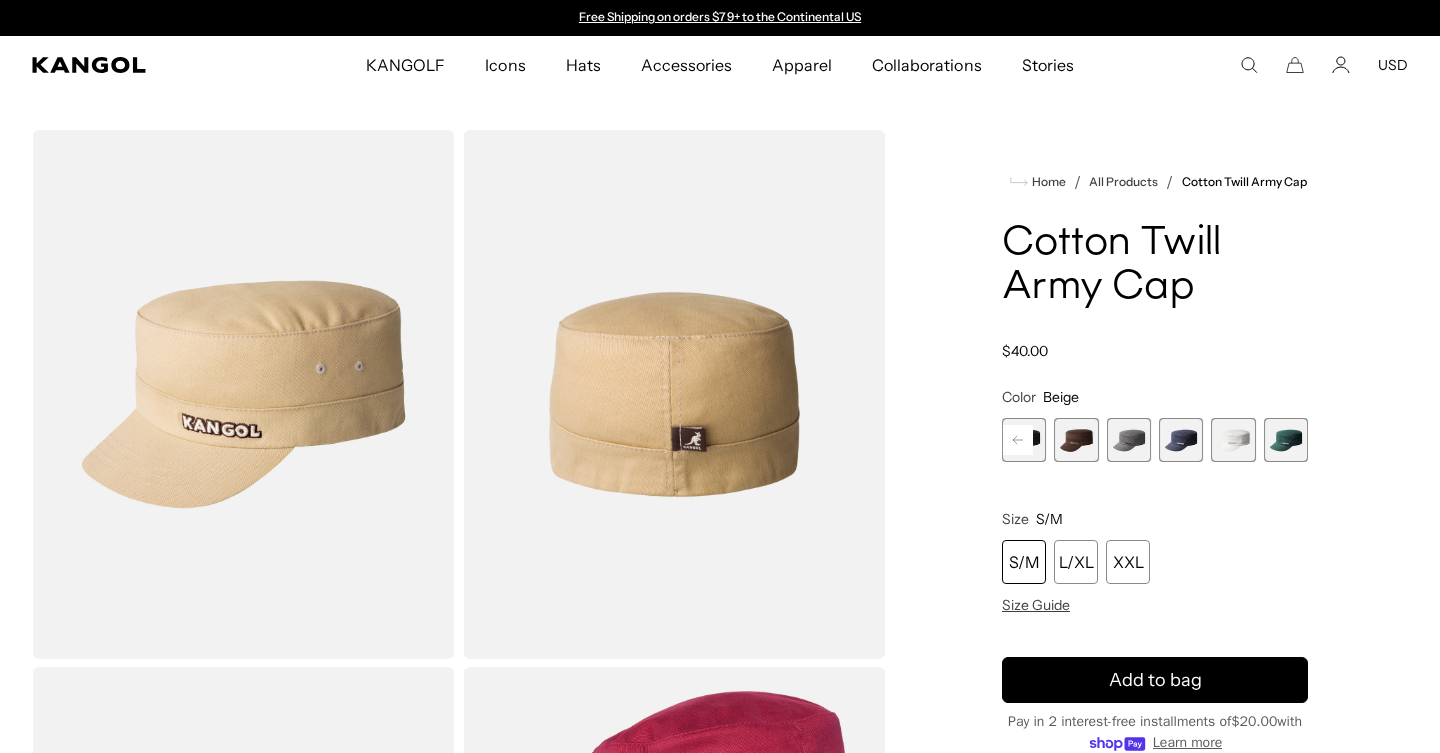 click on "Previous
Next
Cardinal
Variant sold out or unavailable
Green
Variant sold out or unavailable
Beige
Variant sold out or unavailable
Black
Variant sold out or unavailable
Brown
Variant sold out or unavailable
Grey
Variant sold out or unavailable
Navy" at bounding box center [1155, 440] 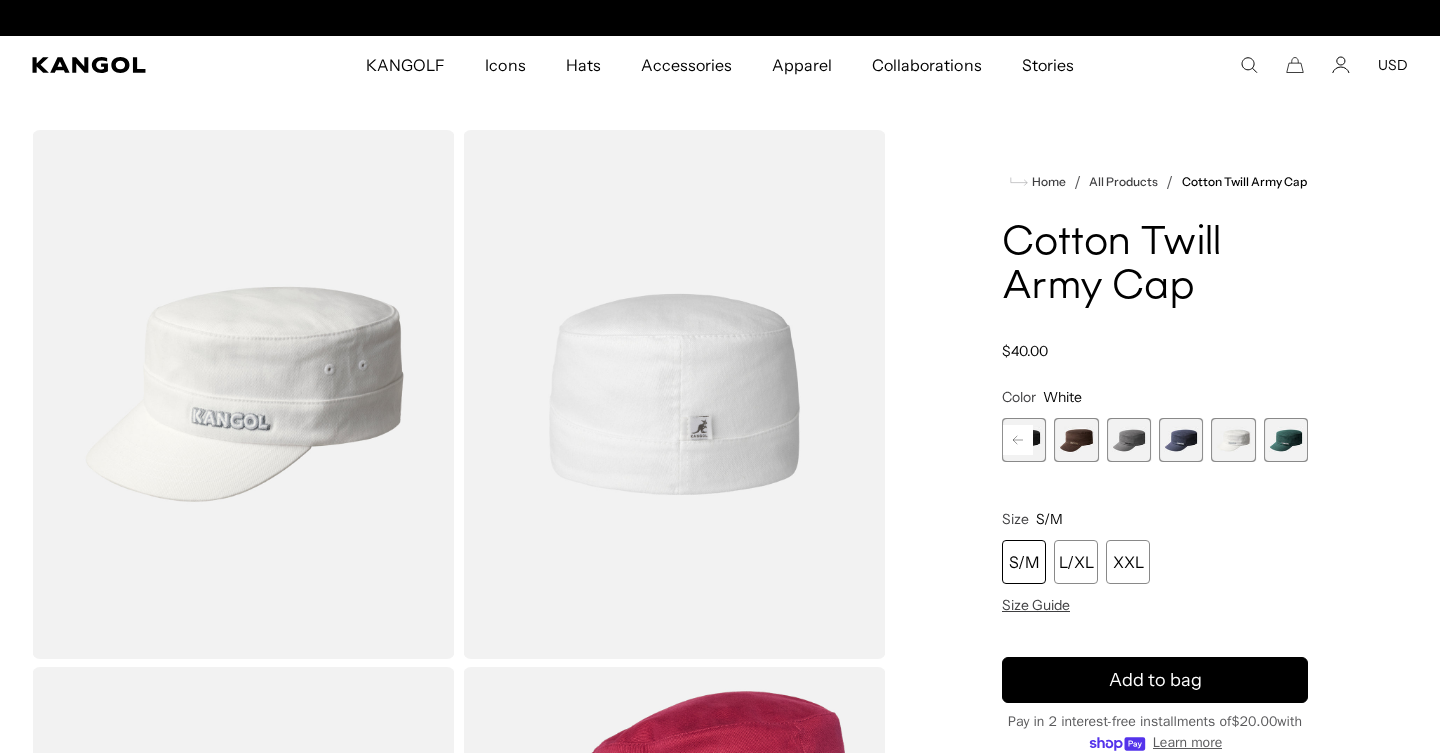 click at bounding box center [1286, 440] 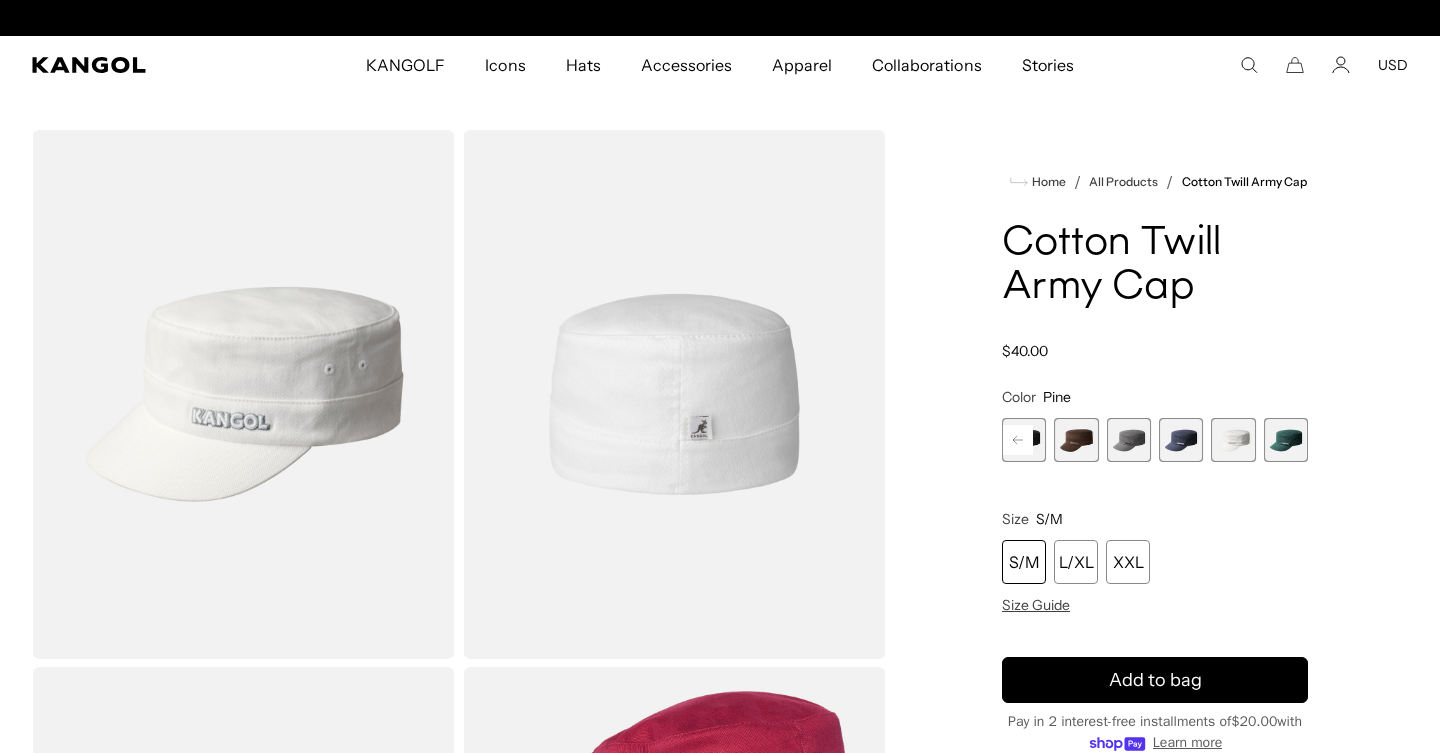 scroll, scrollTop: 0, scrollLeft: 412, axis: horizontal 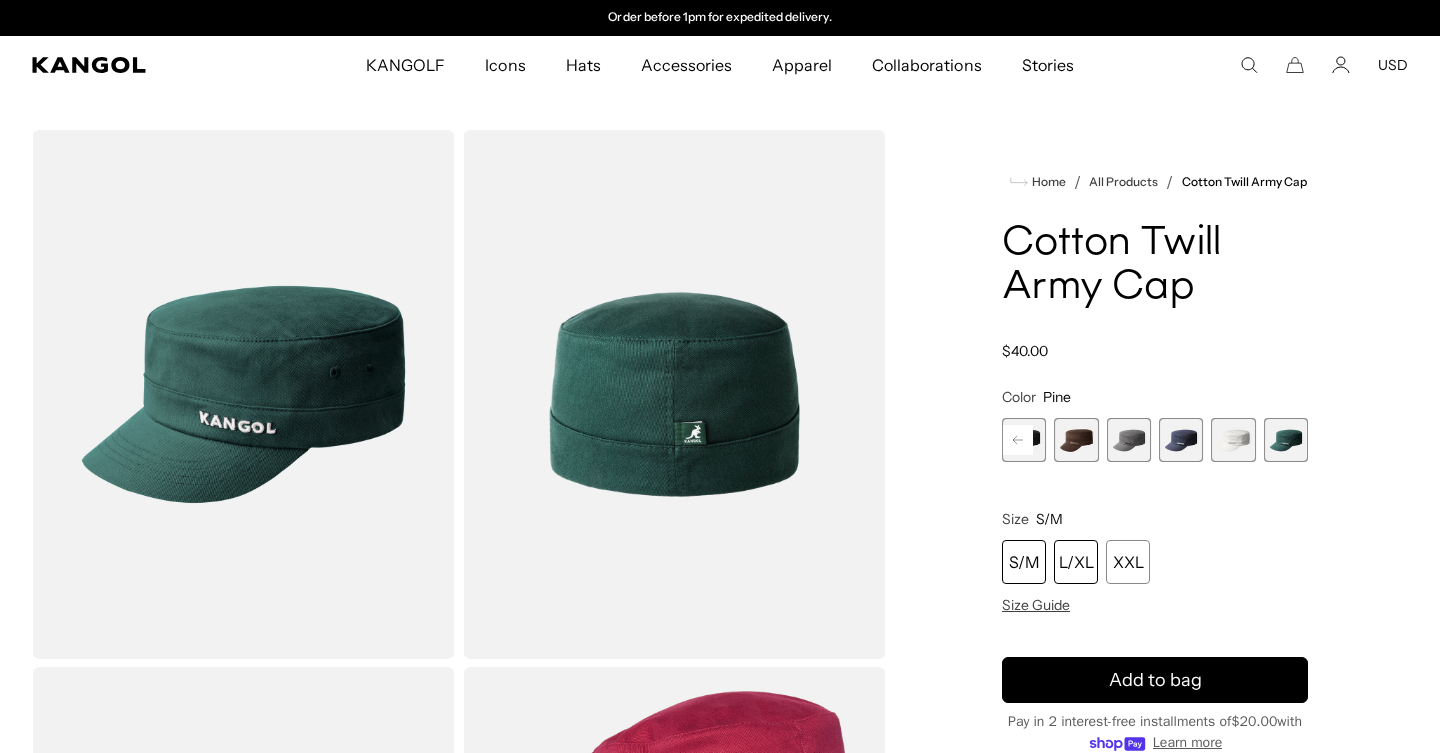 click on "L/XL" at bounding box center [1076, 562] 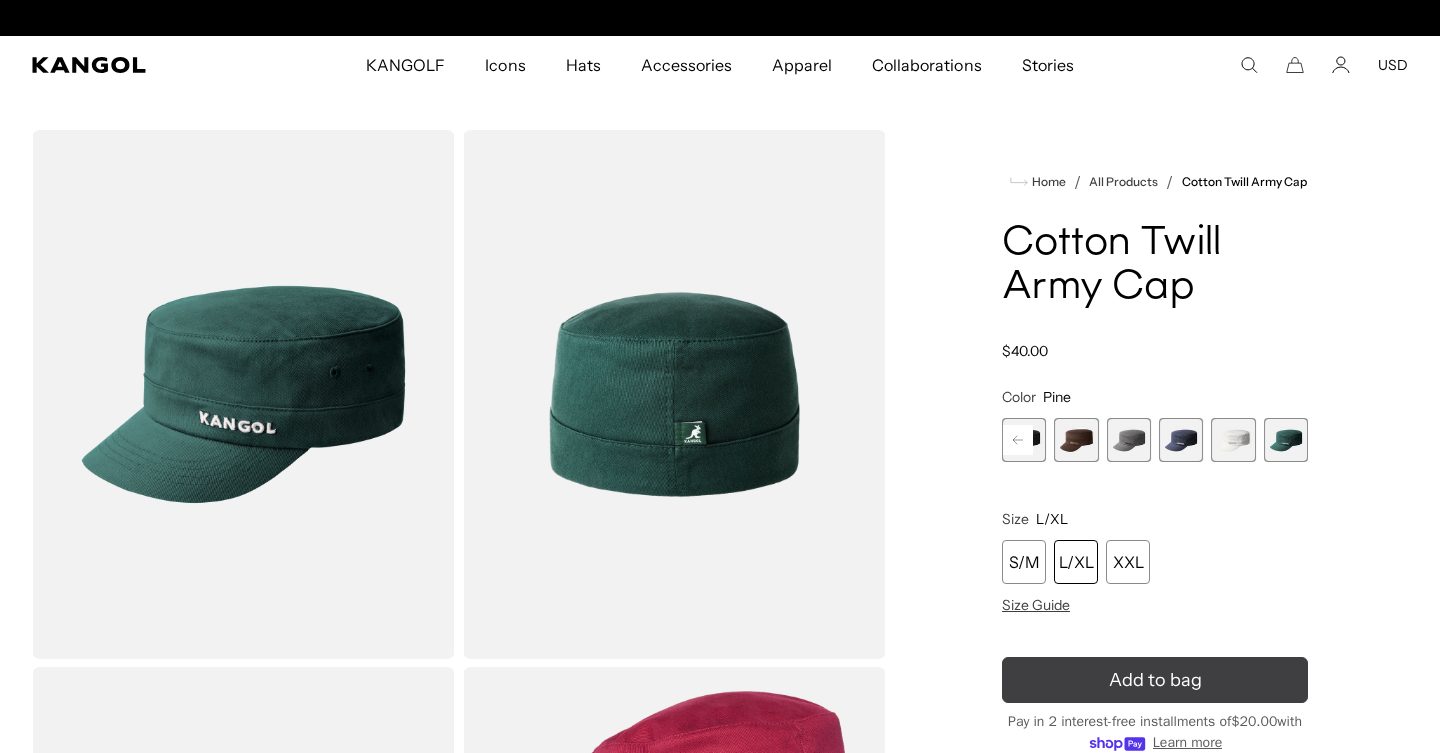 scroll, scrollTop: 0, scrollLeft: 0, axis: both 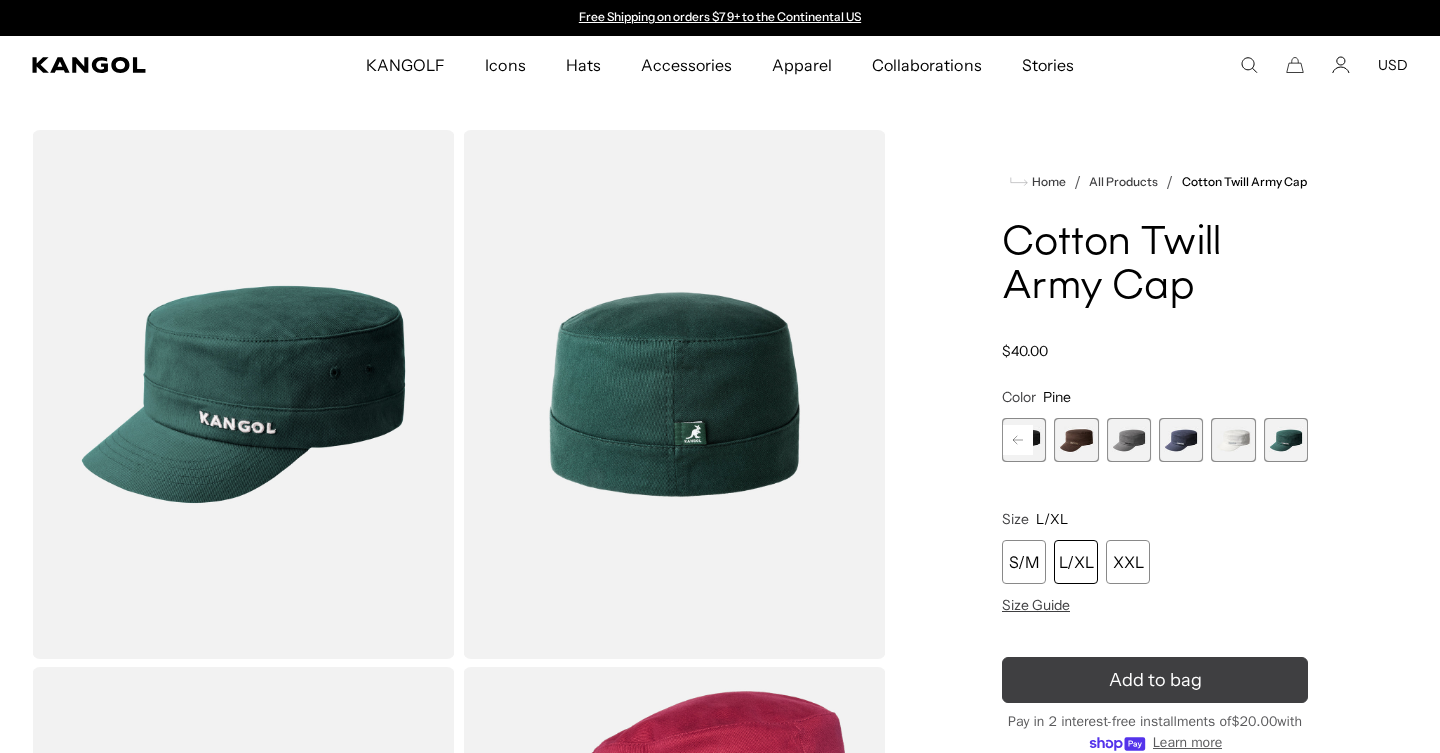 click on "Add to bag" at bounding box center (1155, 680) 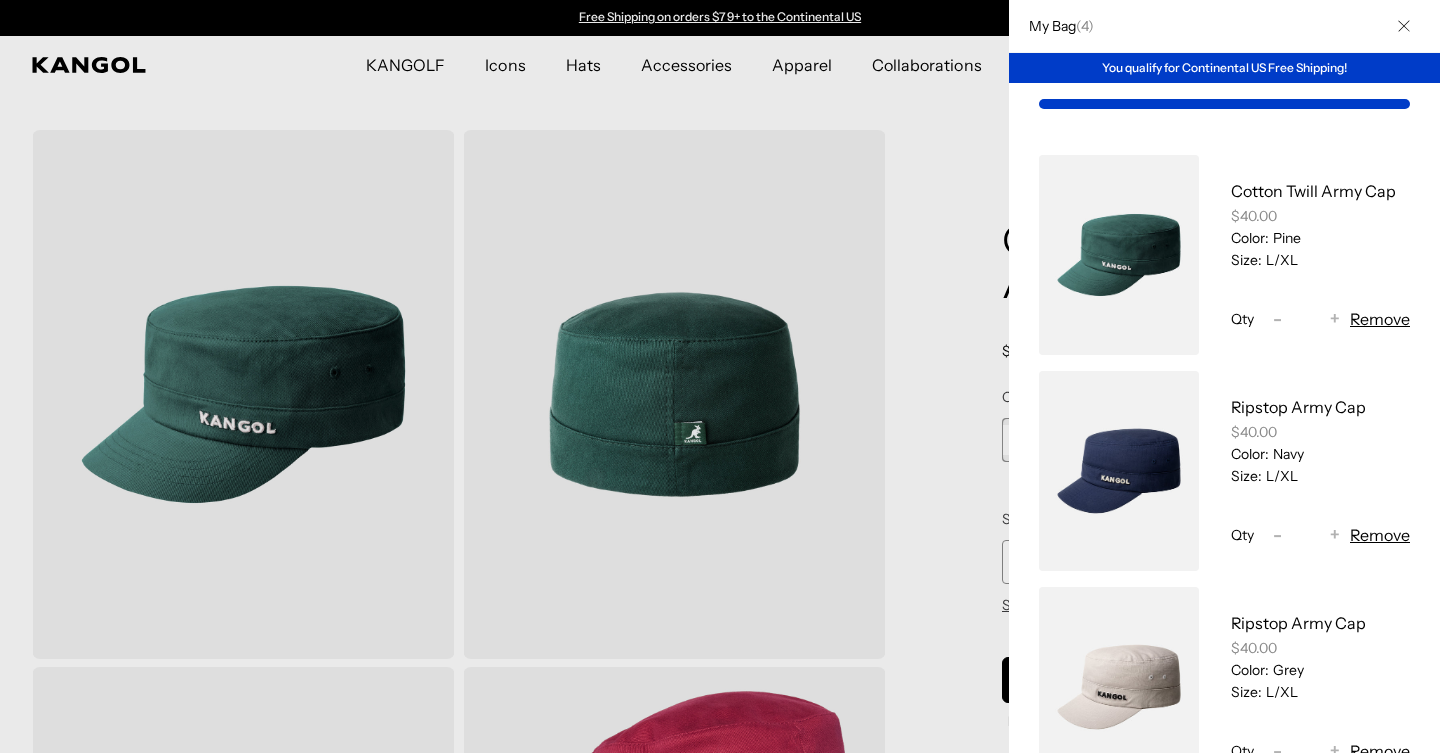 click at bounding box center [720, 376] 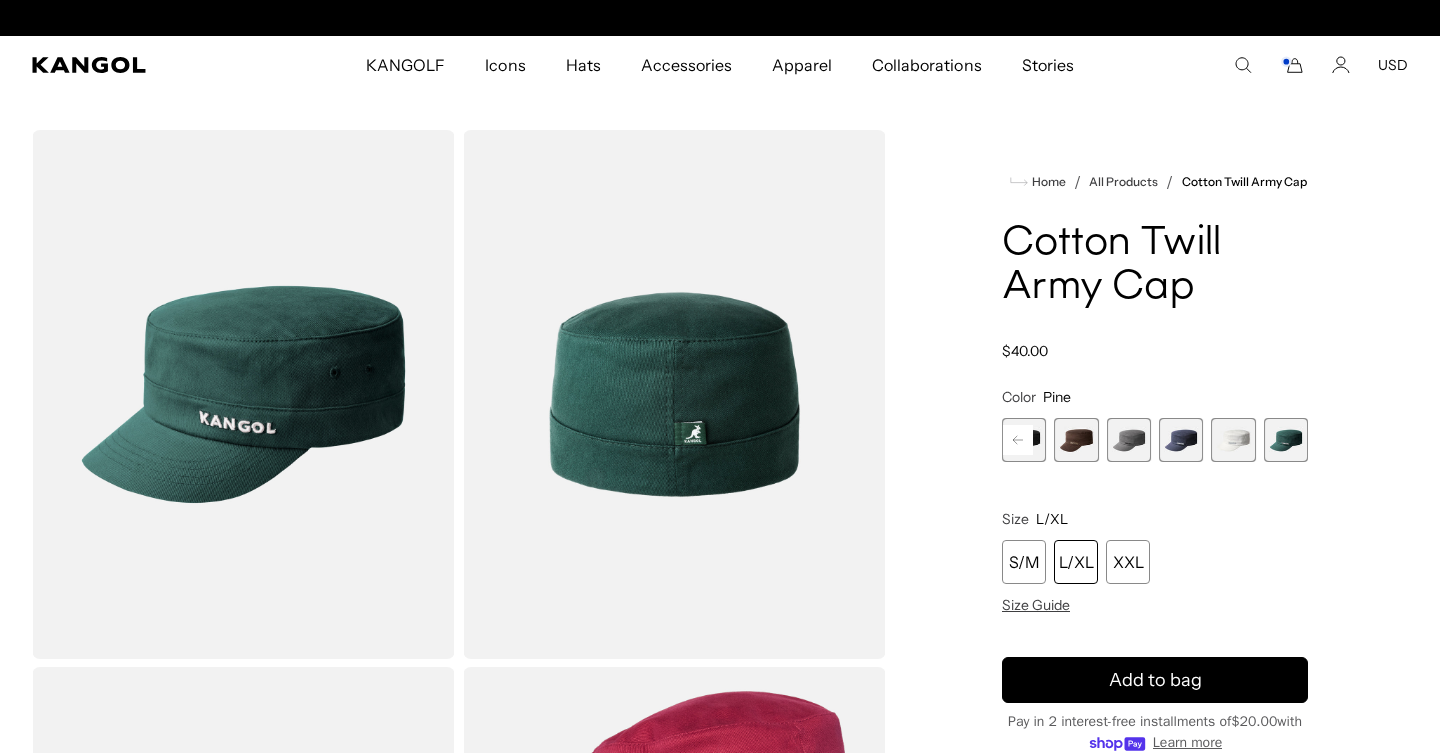 scroll, scrollTop: 0, scrollLeft: 412, axis: horizontal 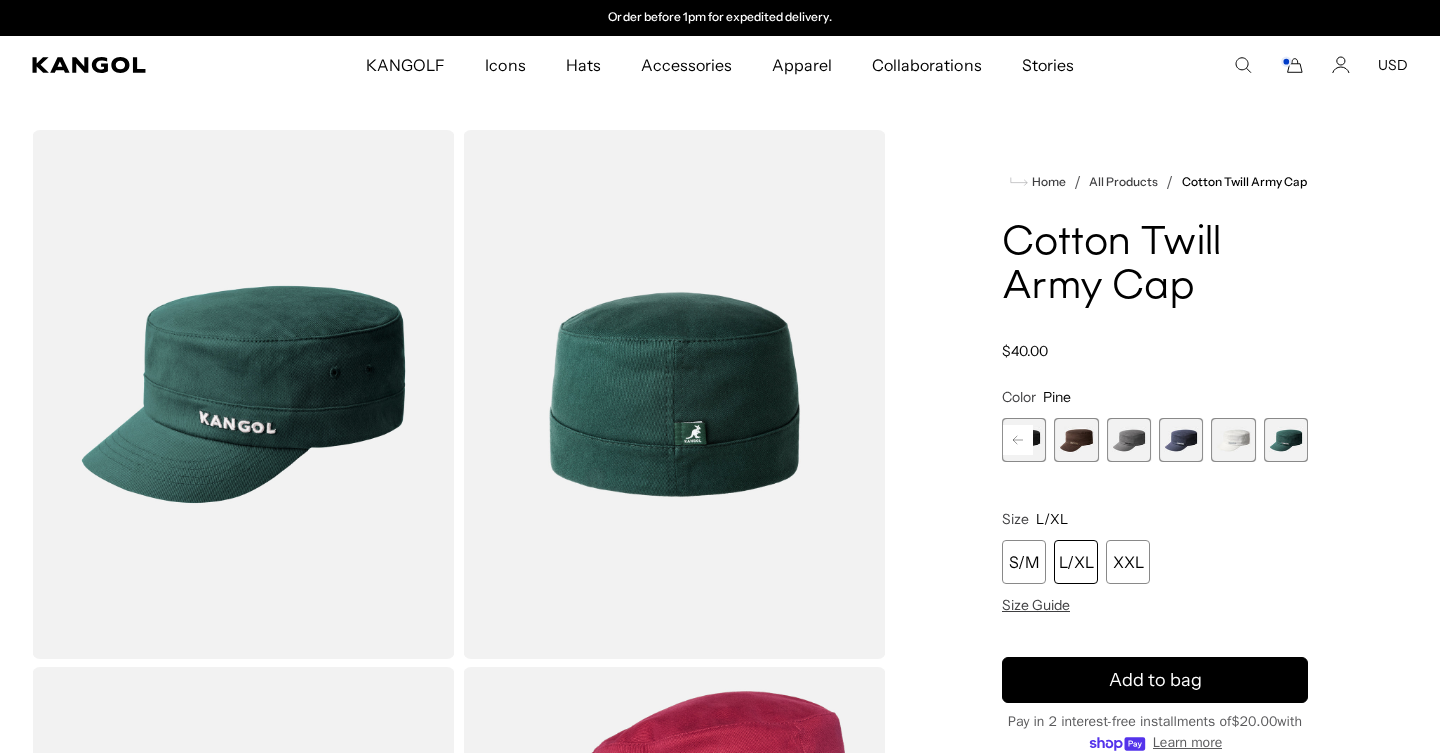 click 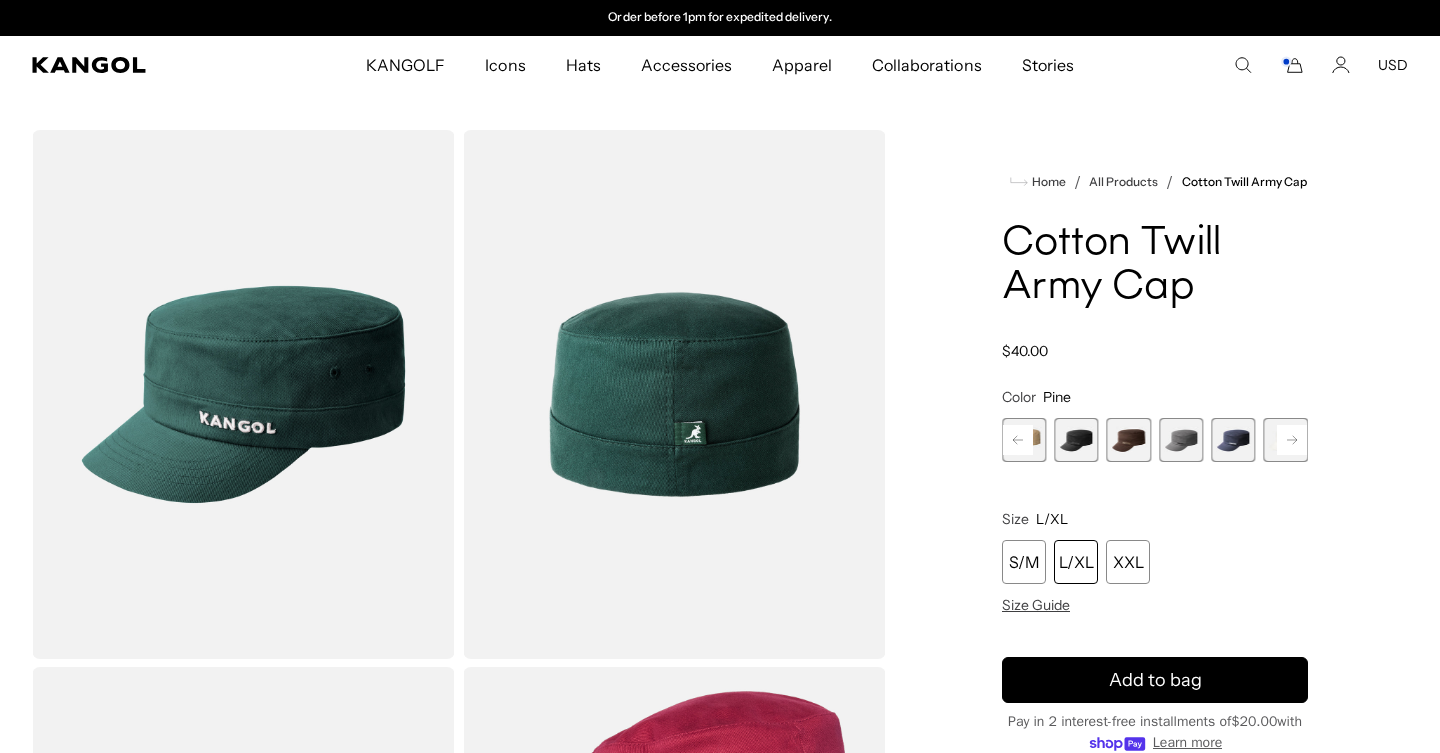 click 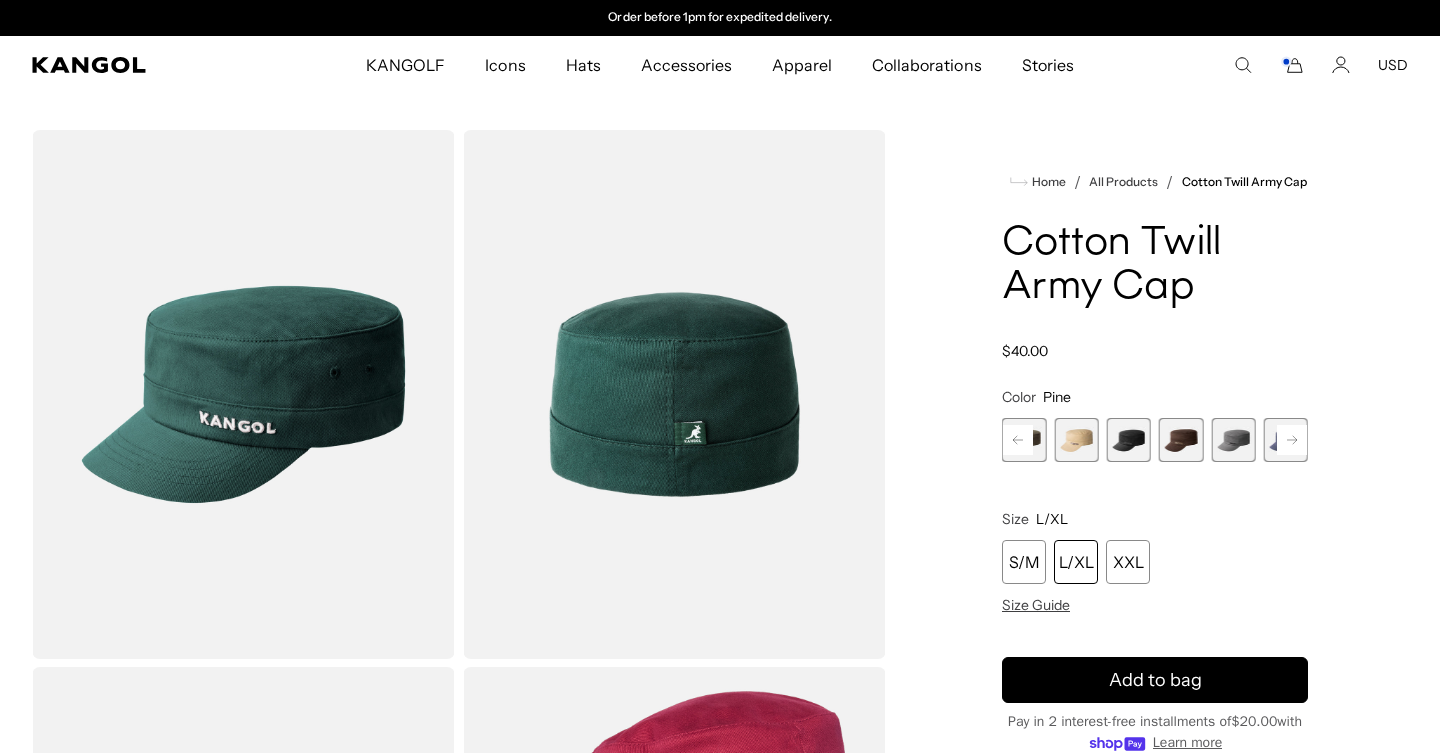 click 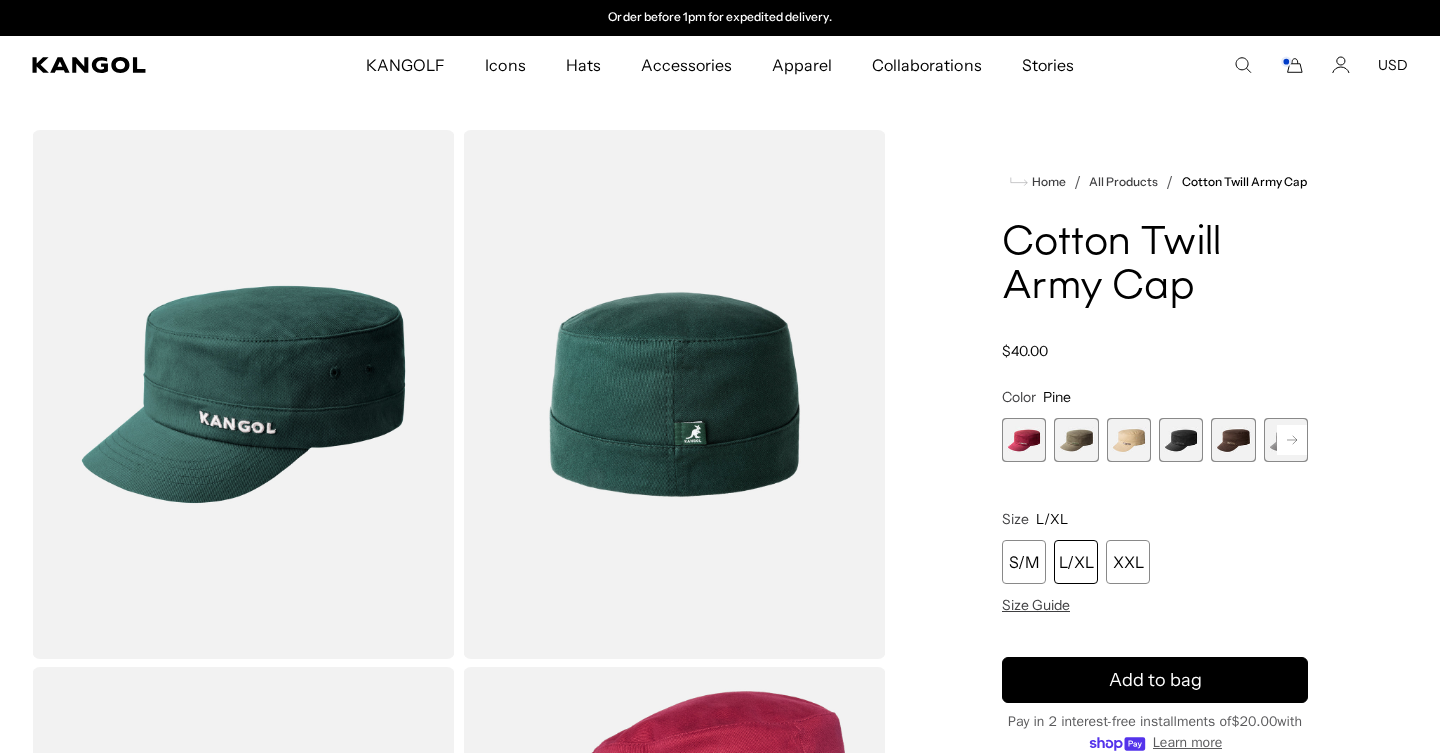 click at bounding box center [1129, 440] 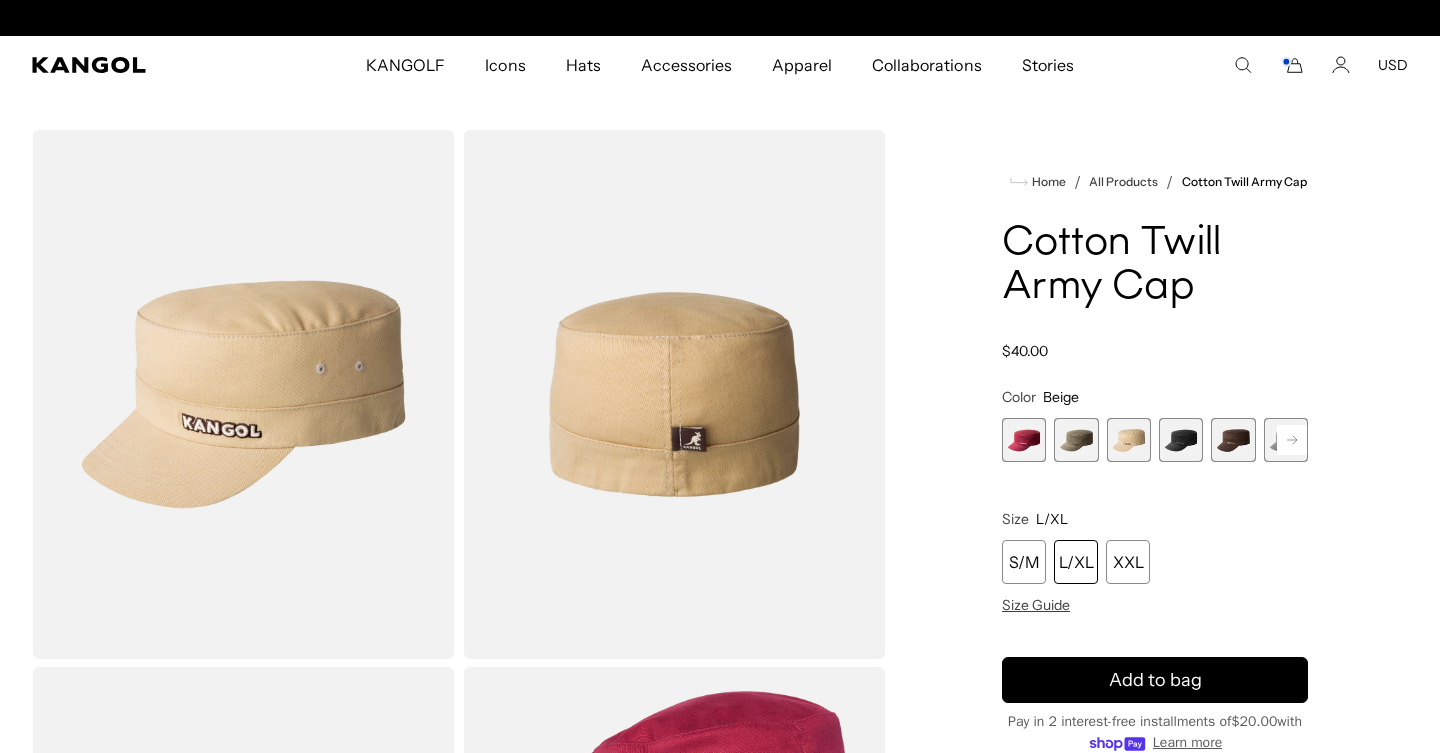 click at bounding box center (1076, 440) 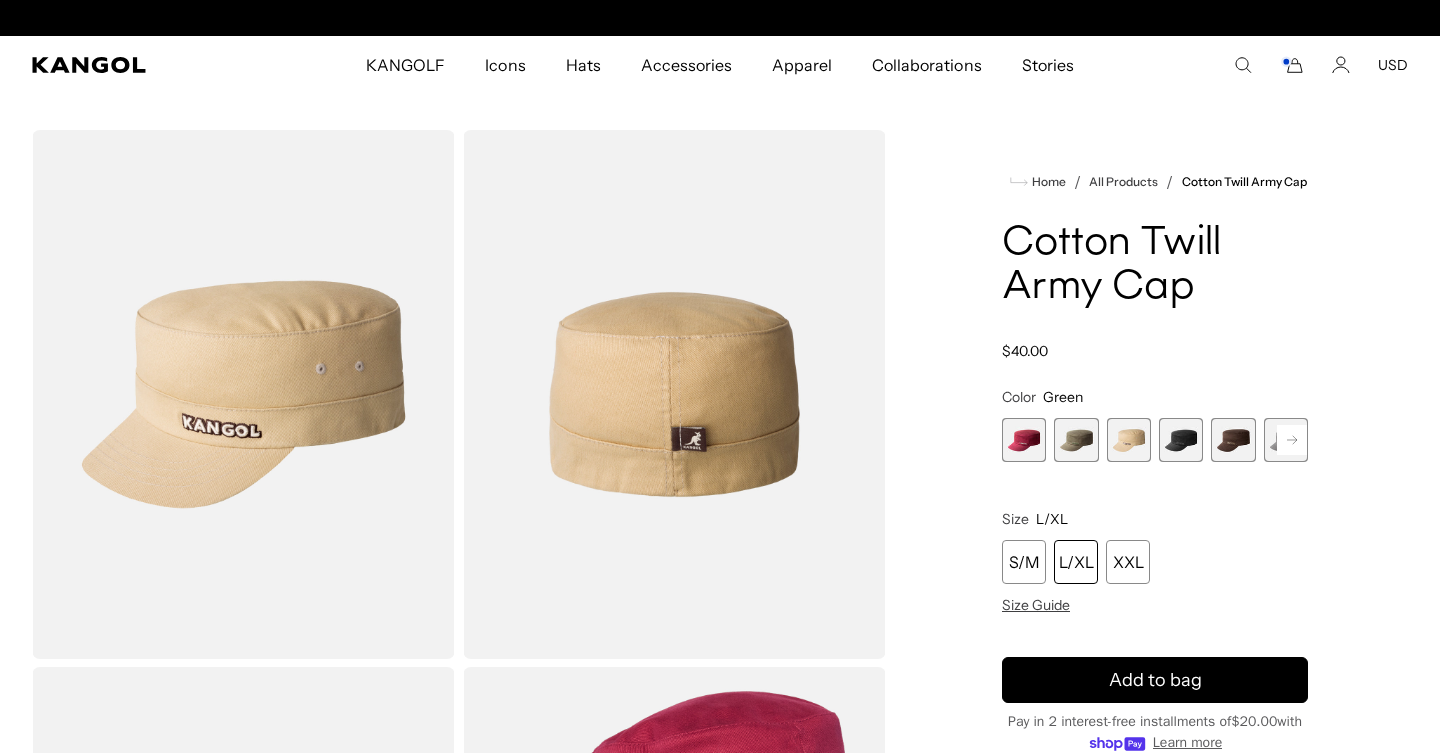 scroll, scrollTop: 0, scrollLeft: 0, axis: both 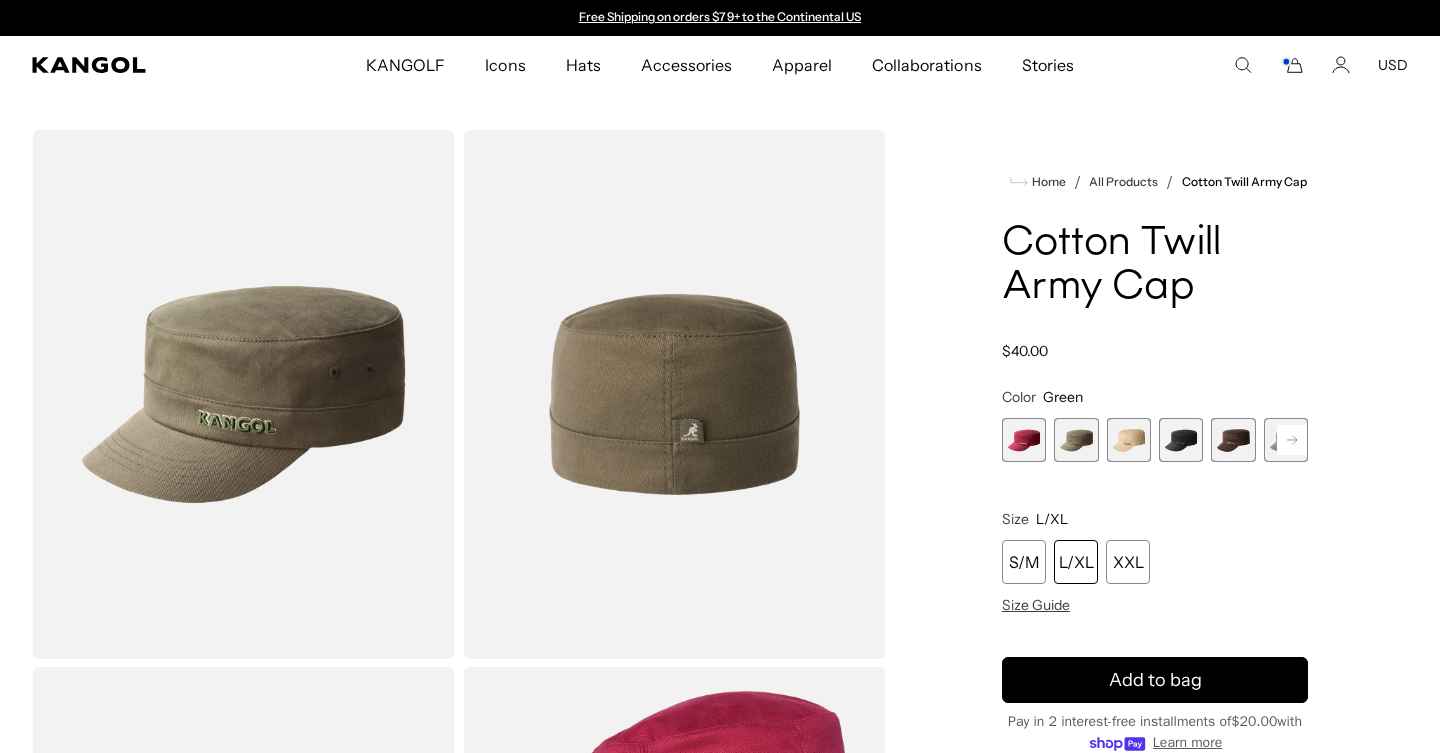 click at bounding box center (1129, 440) 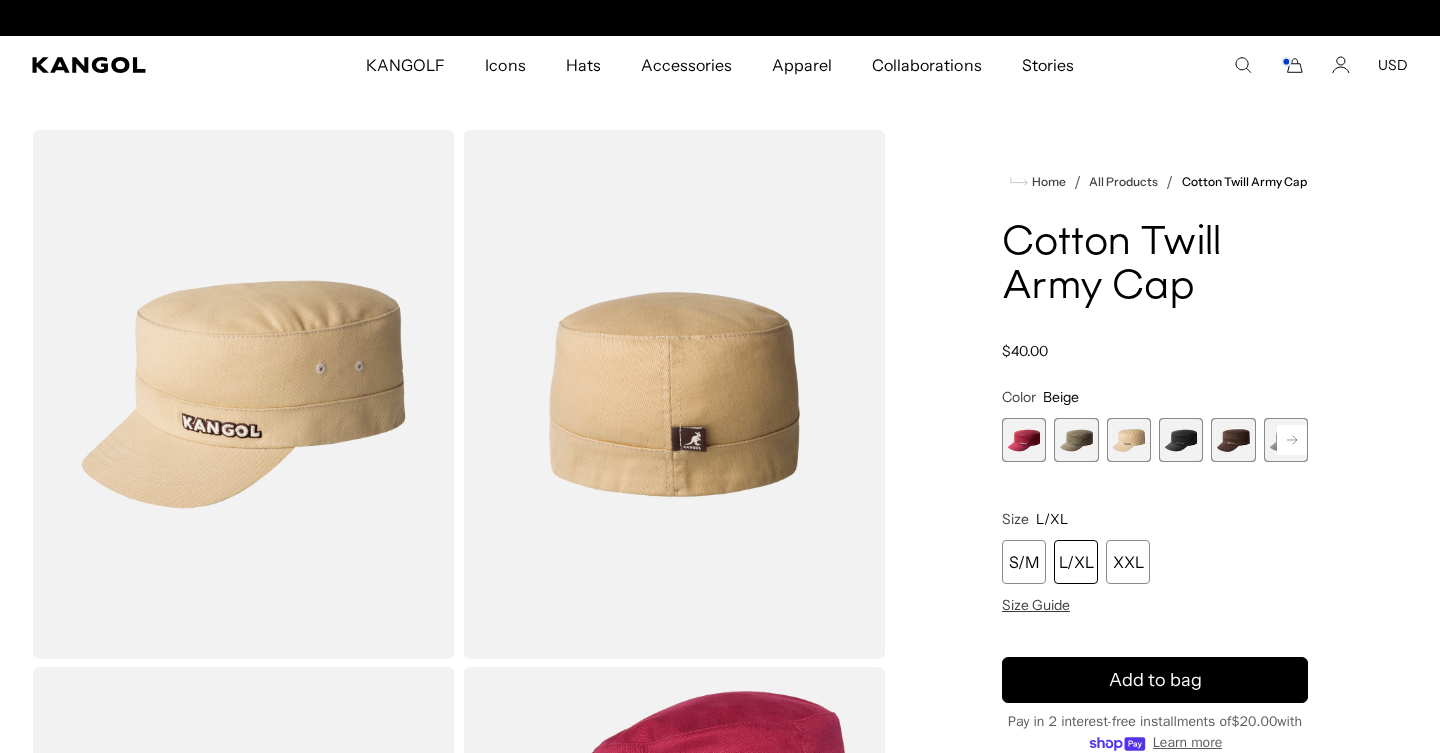 scroll, scrollTop: 0, scrollLeft: 412, axis: horizontal 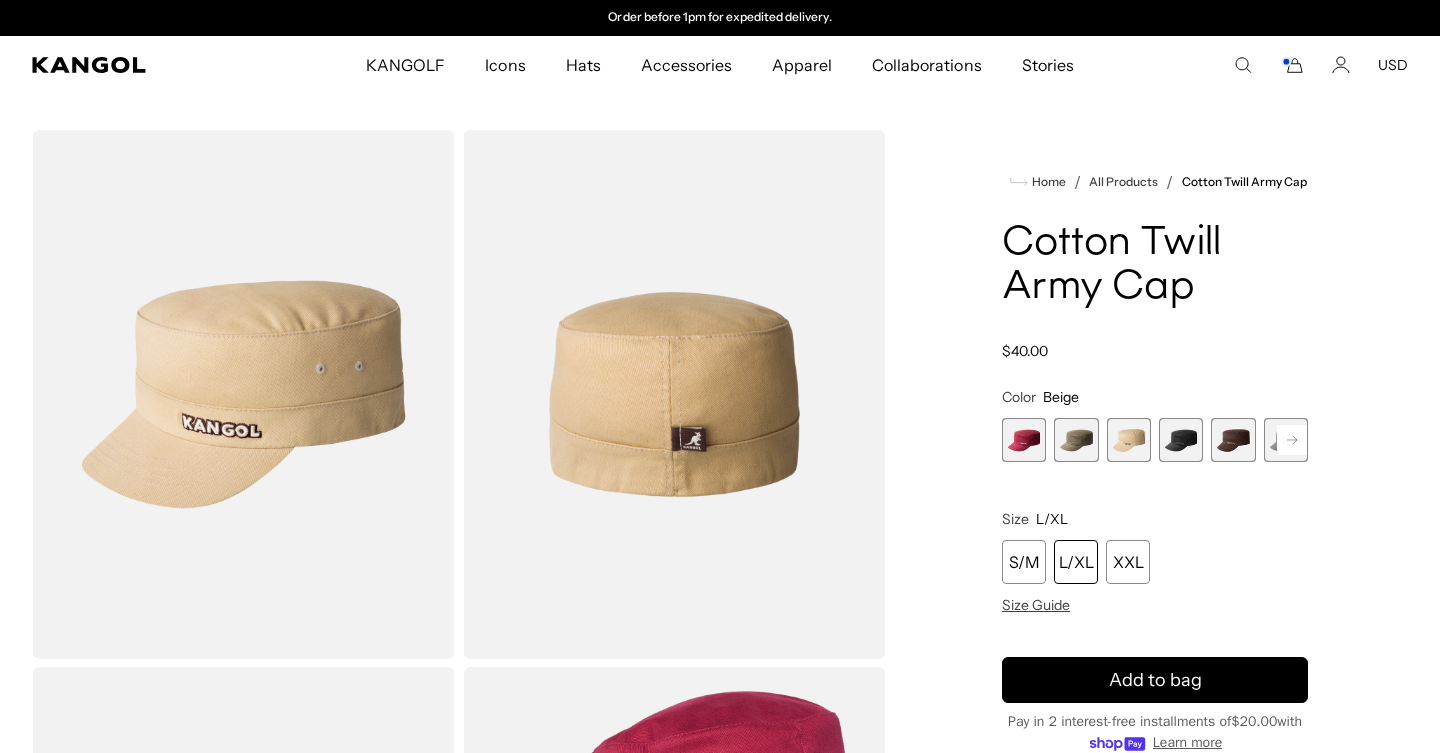 click on "L/XL" at bounding box center [1076, 562] 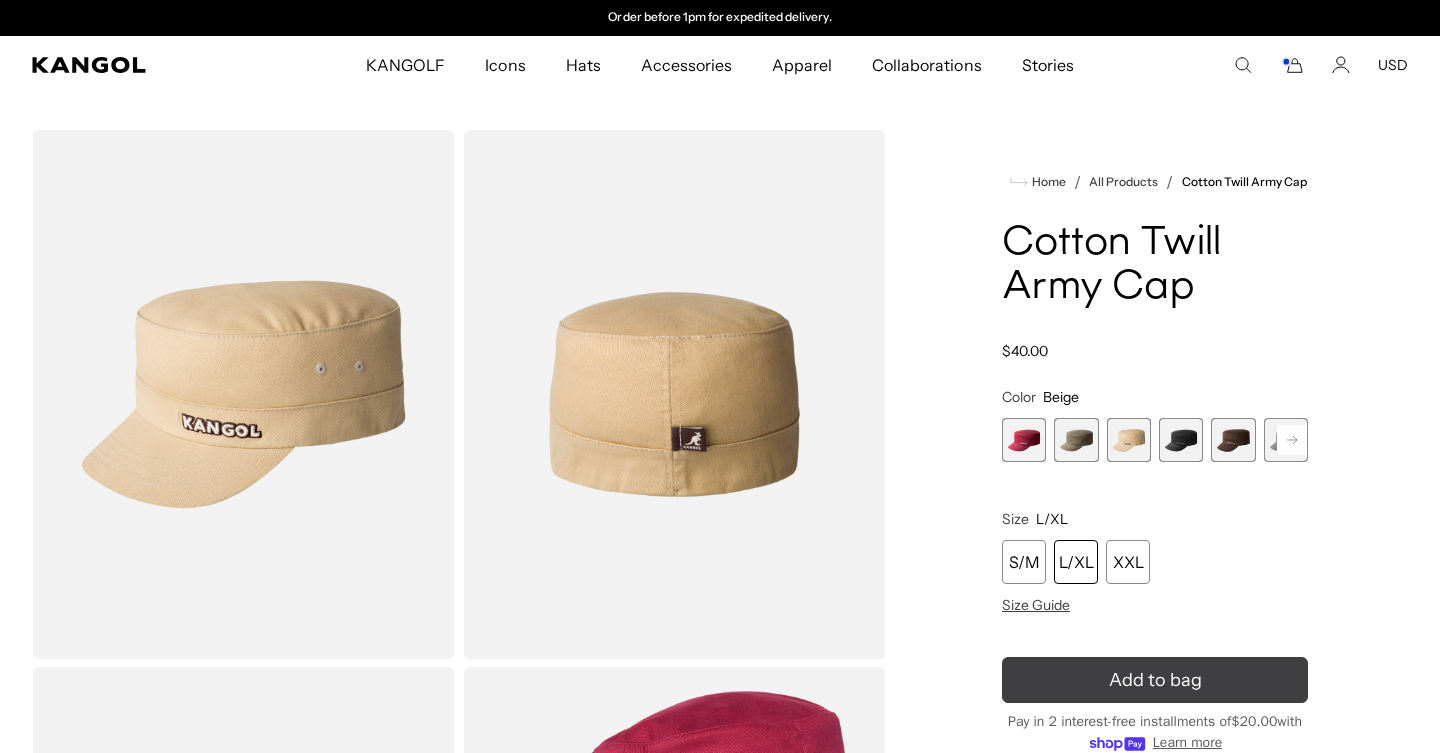 click on "Add to bag" at bounding box center [1155, 680] 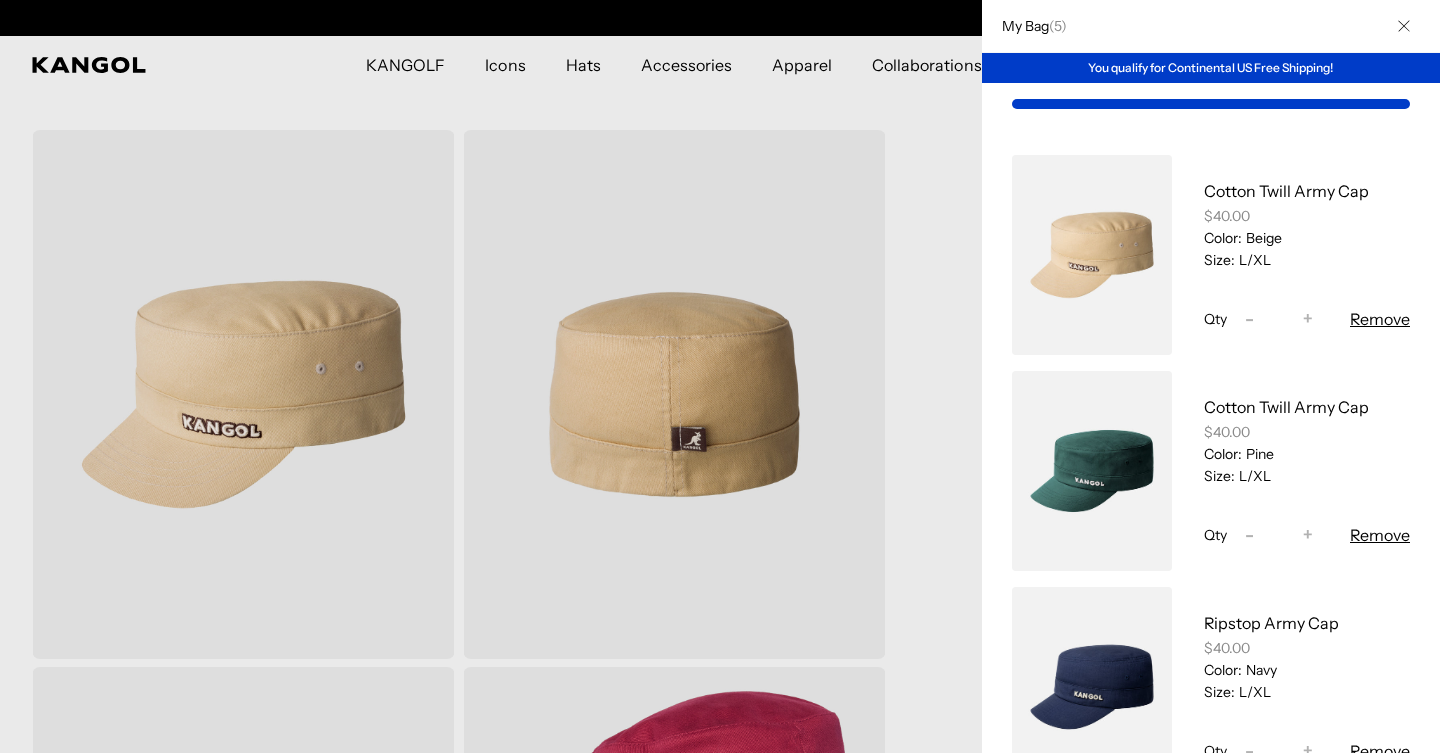 scroll, scrollTop: 0, scrollLeft: 0, axis: both 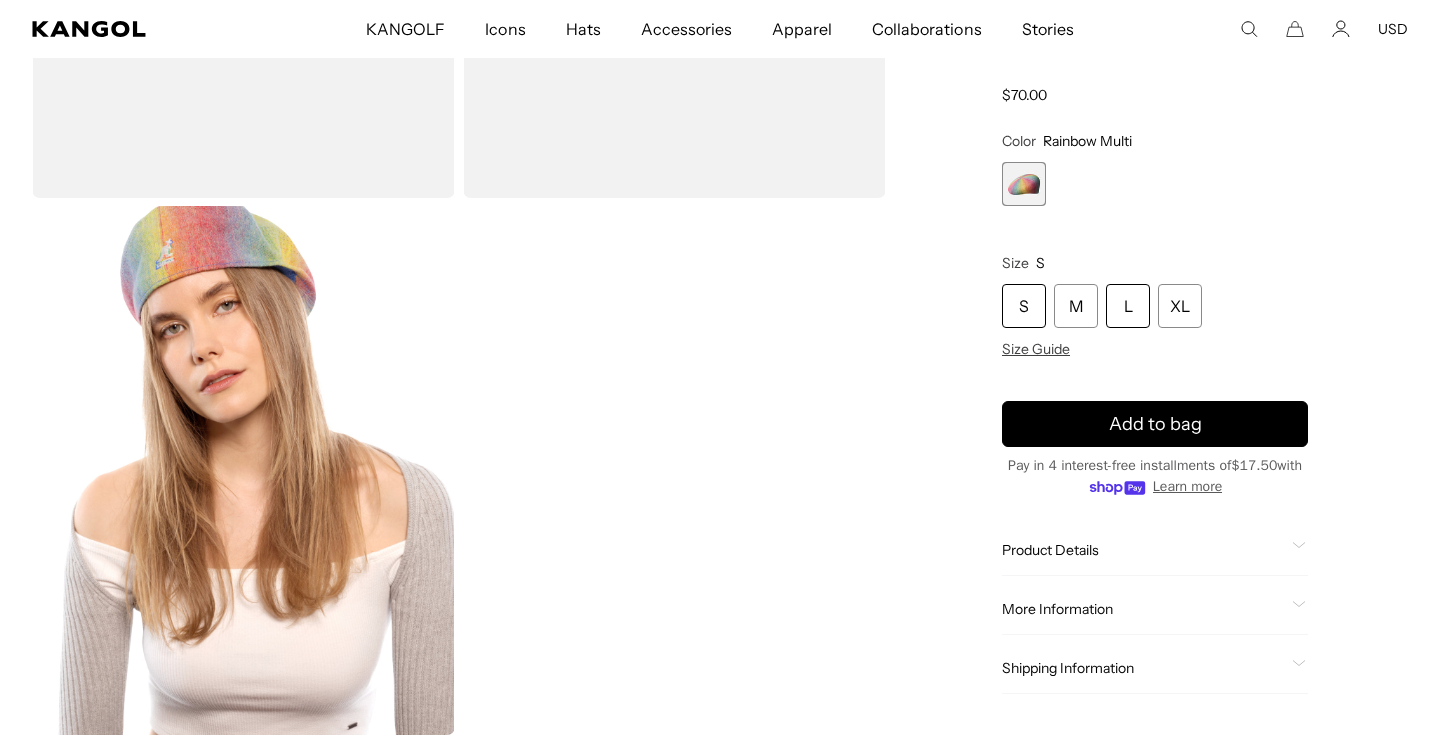 click on "L" at bounding box center [1128, 307] 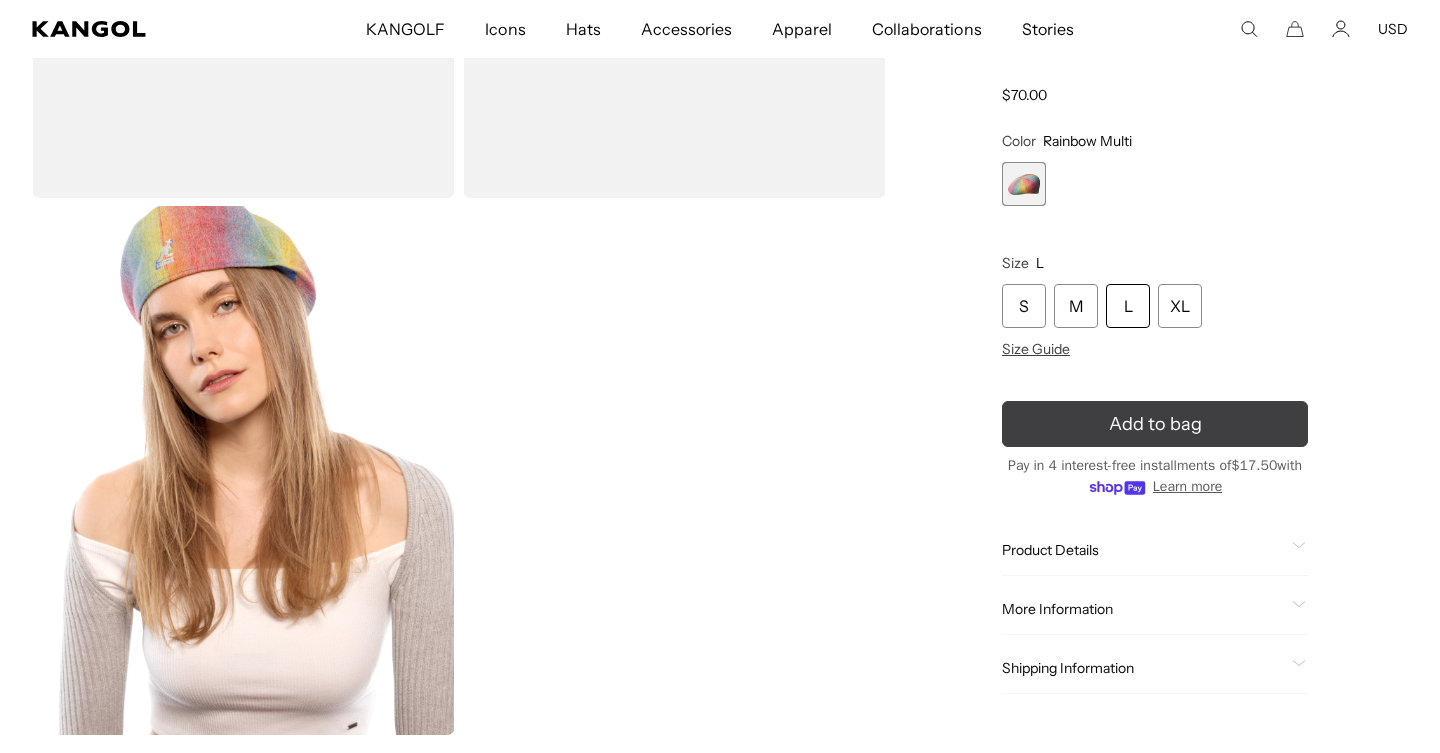 click on "Add to bag" at bounding box center (1155, 424) 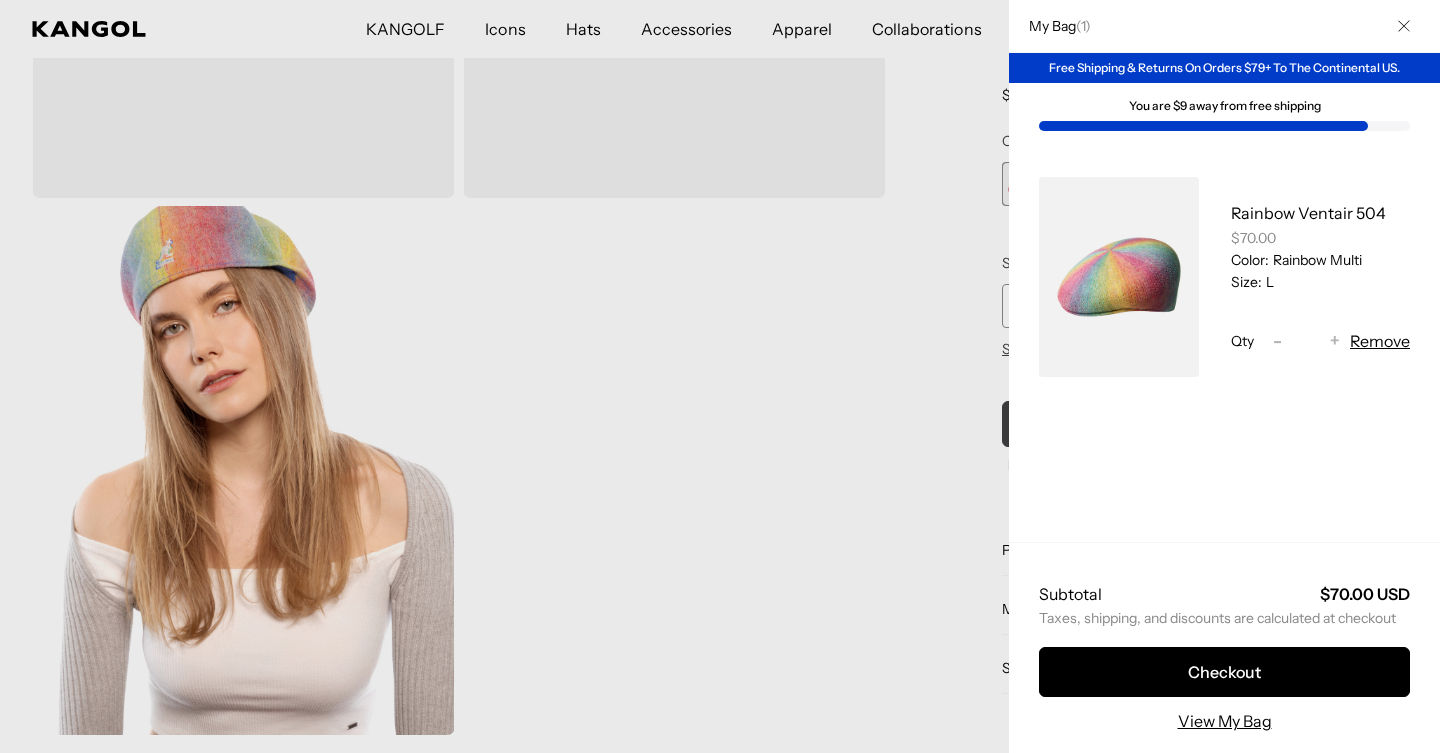 scroll, scrollTop: 462, scrollLeft: 0, axis: vertical 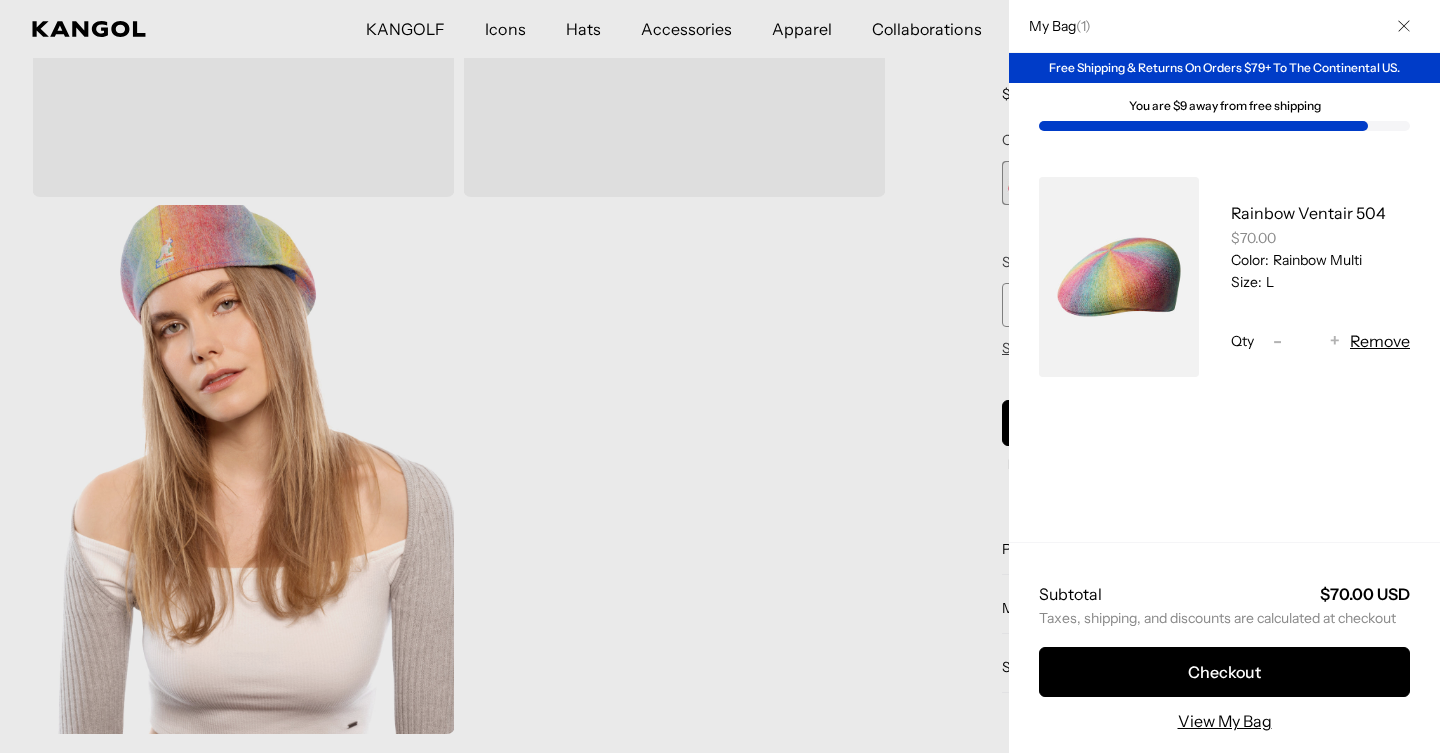 click at bounding box center [720, 376] 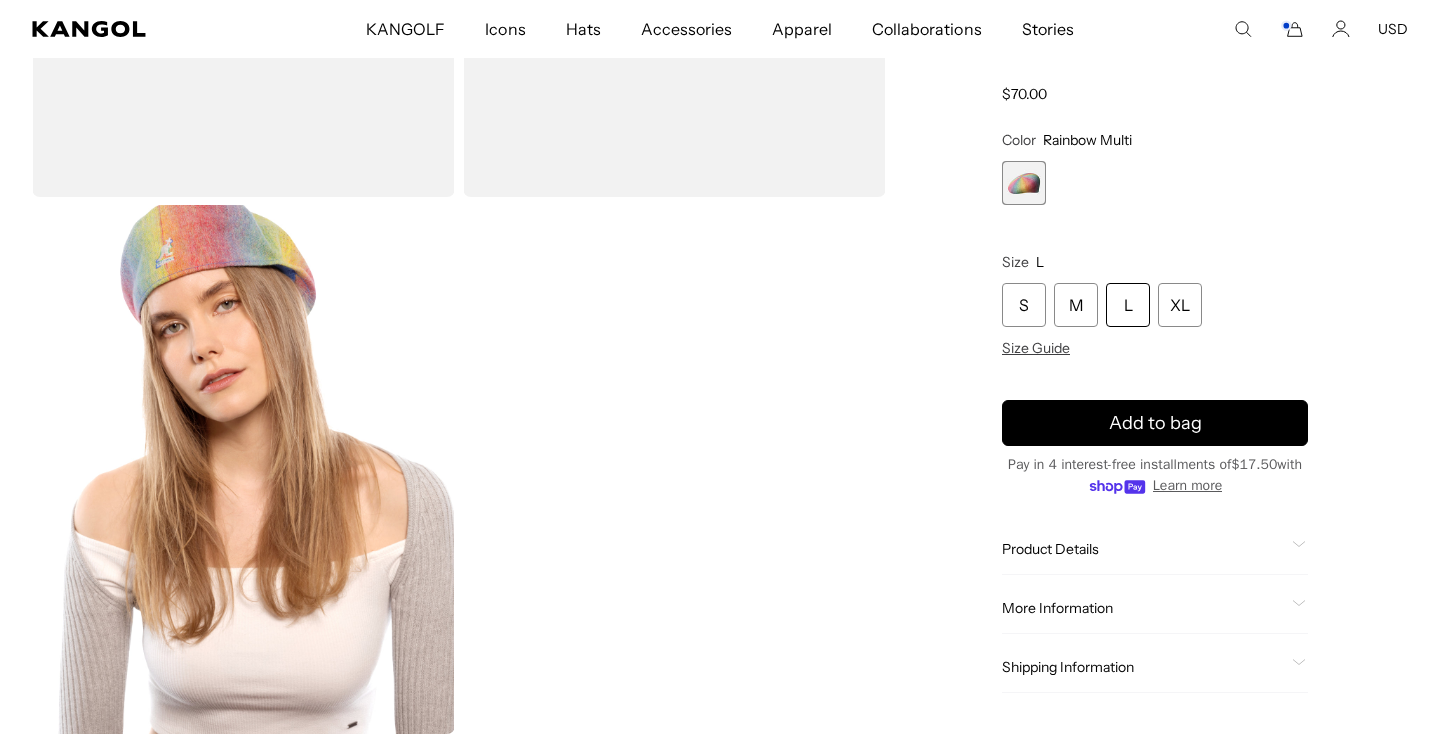 scroll, scrollTop: 0, scrollLeft: 0, axis: both 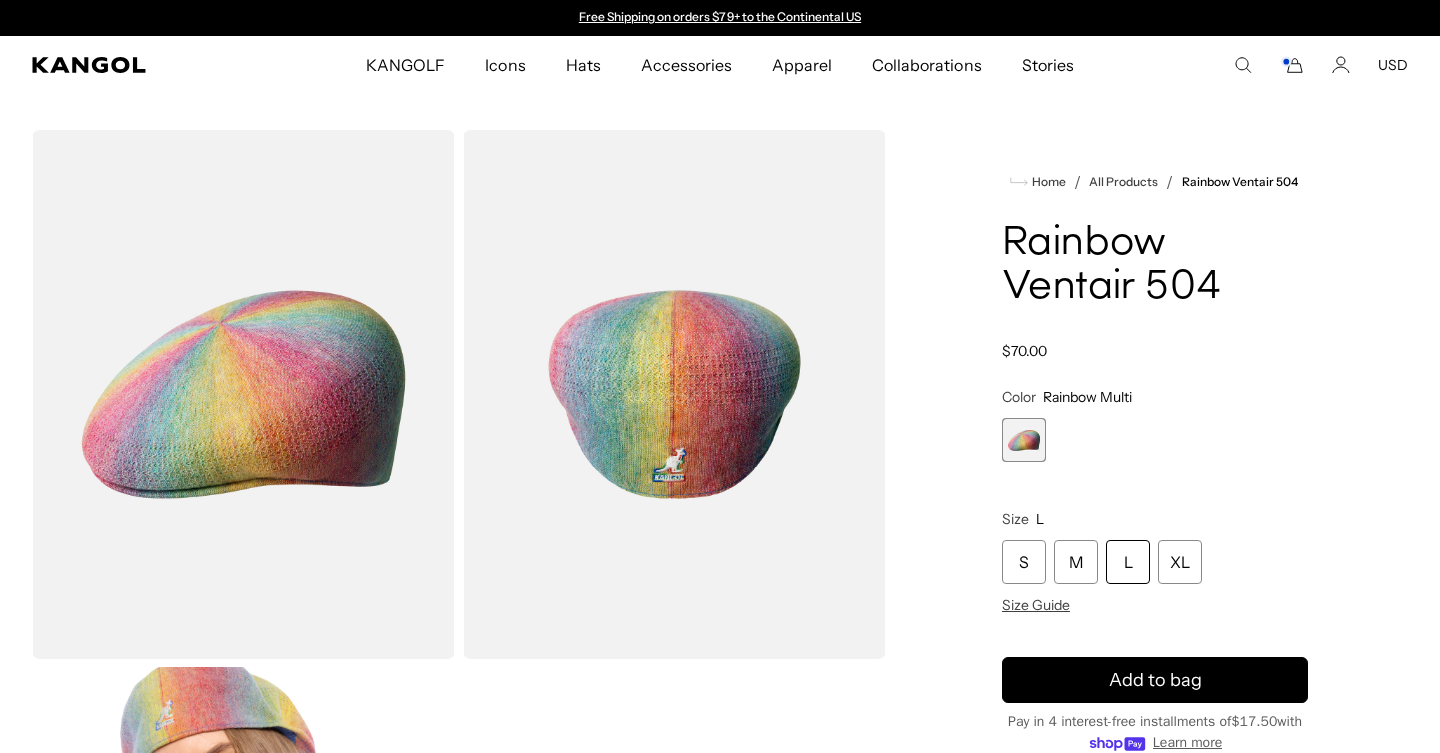 click 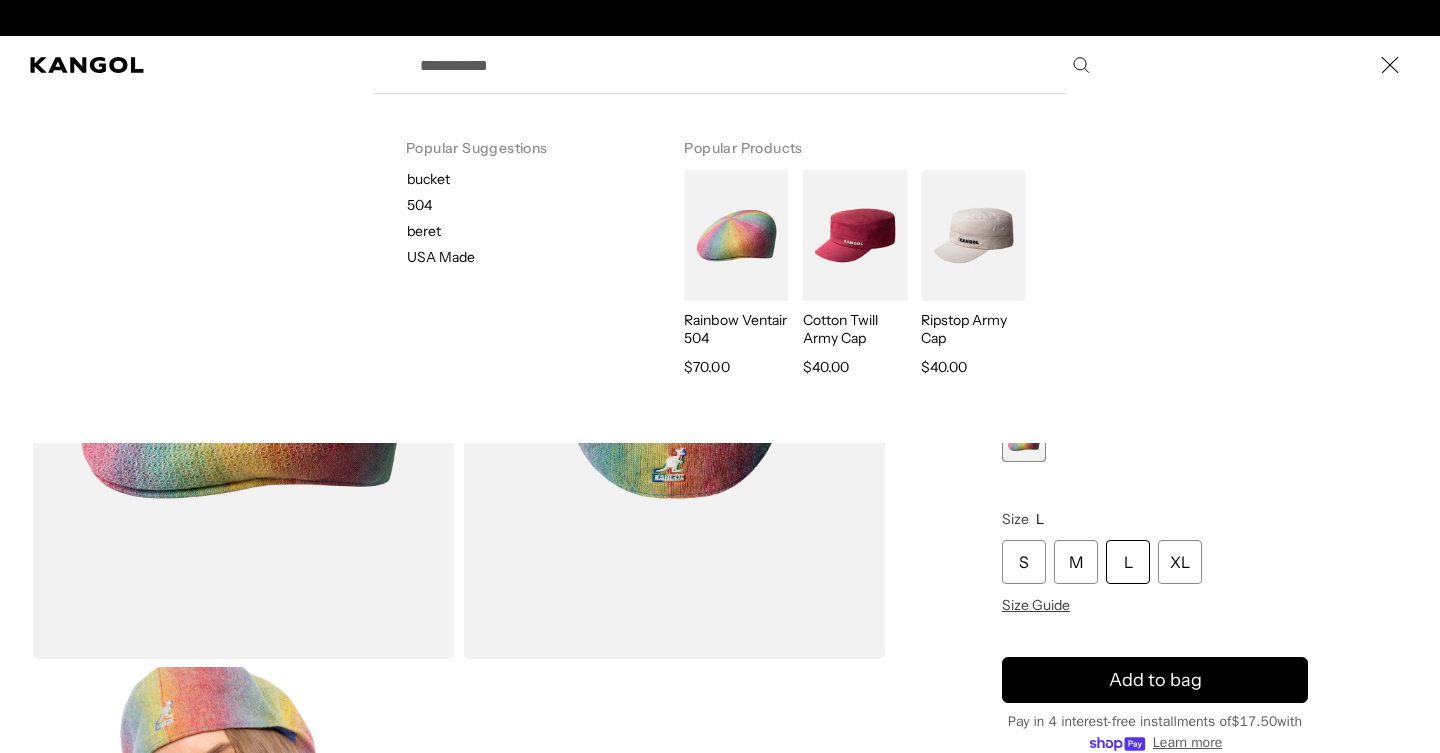 scroll, scrollTop: 0, scrollLeft: 412, axis: horizontal 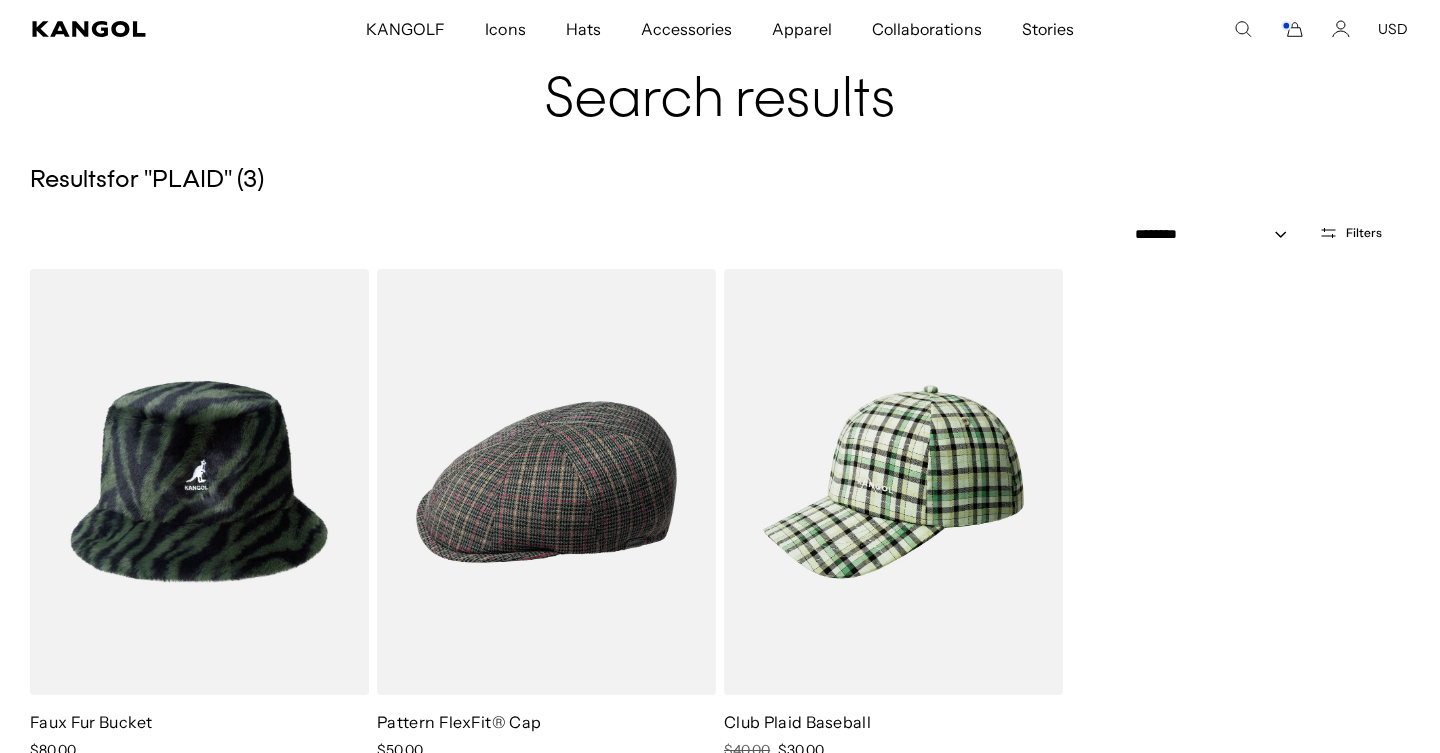 click on "***** Popular Suggestions bucket 504 beret [COUNTRY] Made
Popular Products
Rainbow Ventair 504
Regular price
$70.00
Cotton Twill Army Cap
Regular price
$40.00
$40.00" at bounding box center (1303, 29) 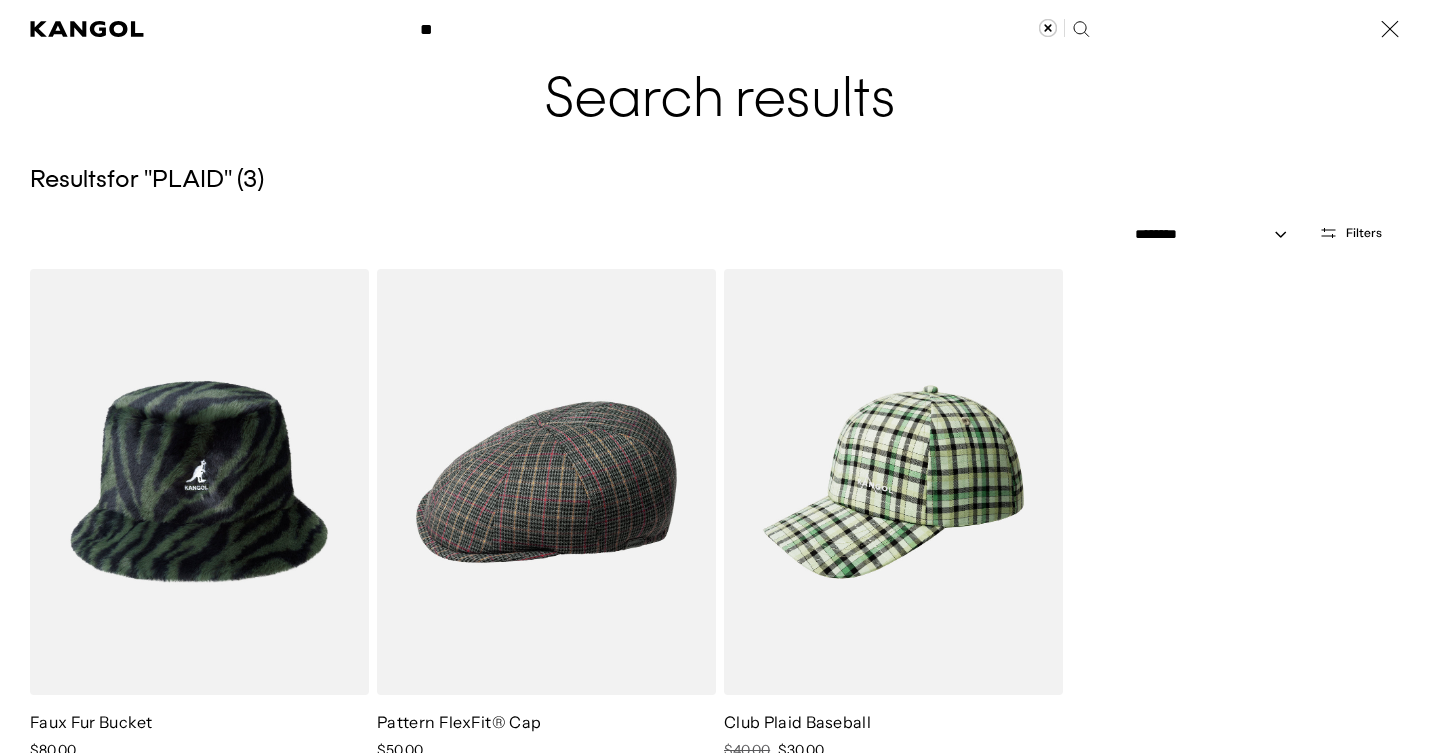 scroll, scrollTop: 0, scrollLeft: 412, axis: horizontal 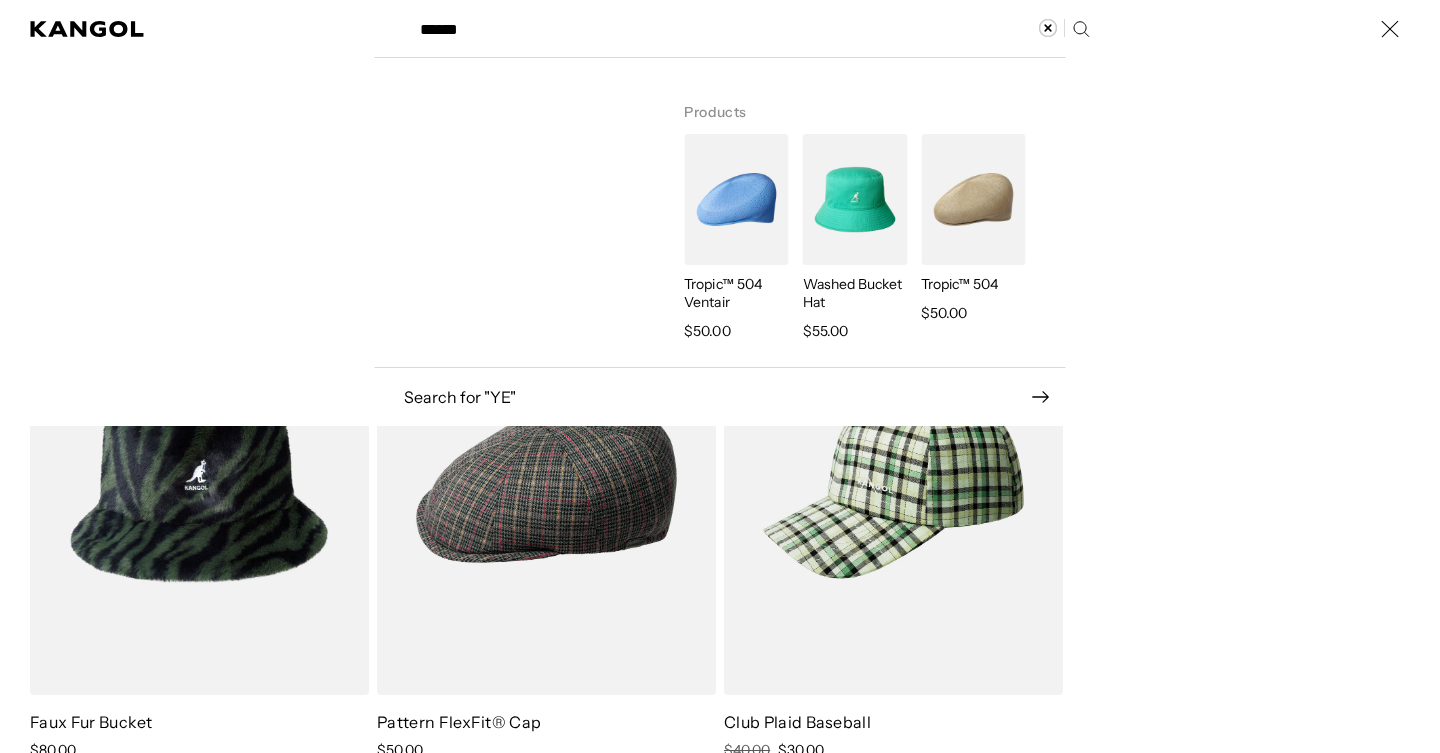 type on "******" 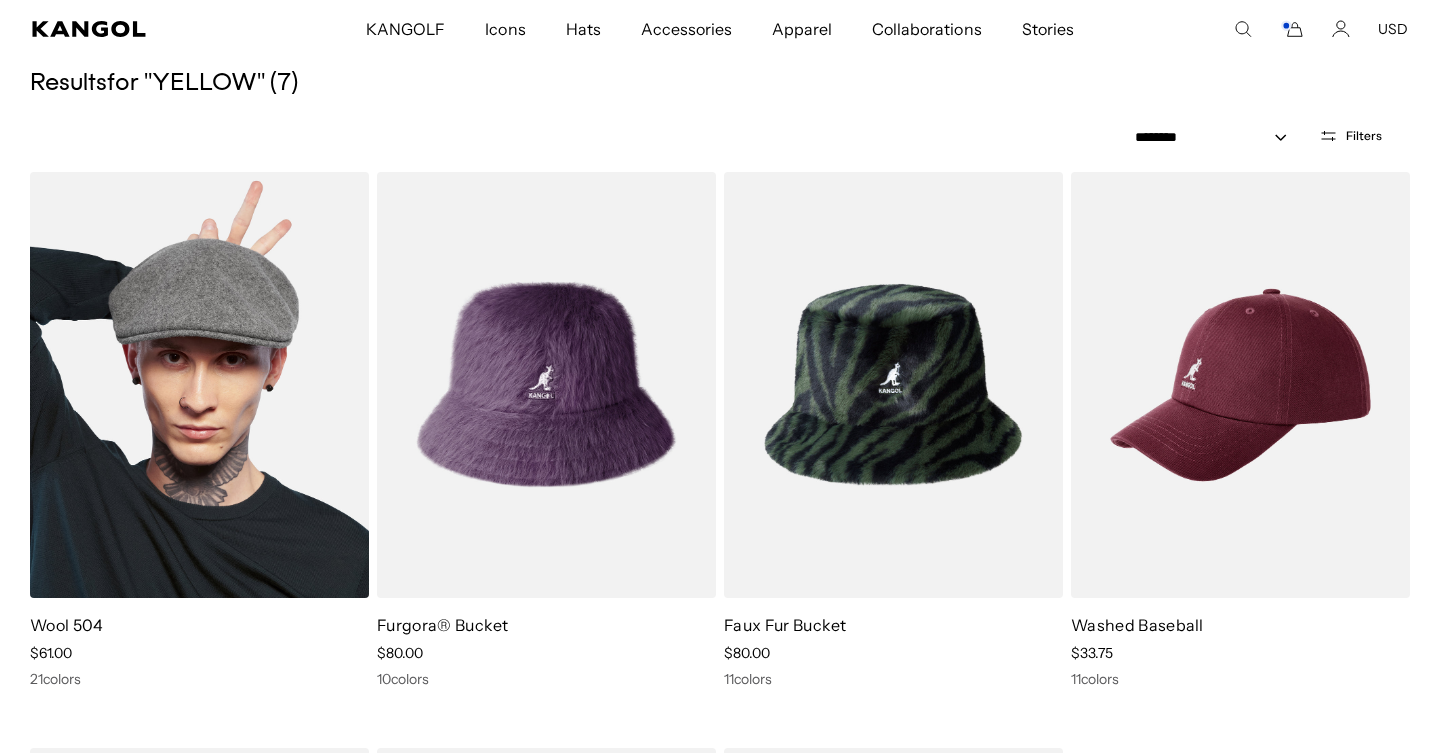 scroll, scrollTop: 504, scrollLeft: 0, axis: vertical 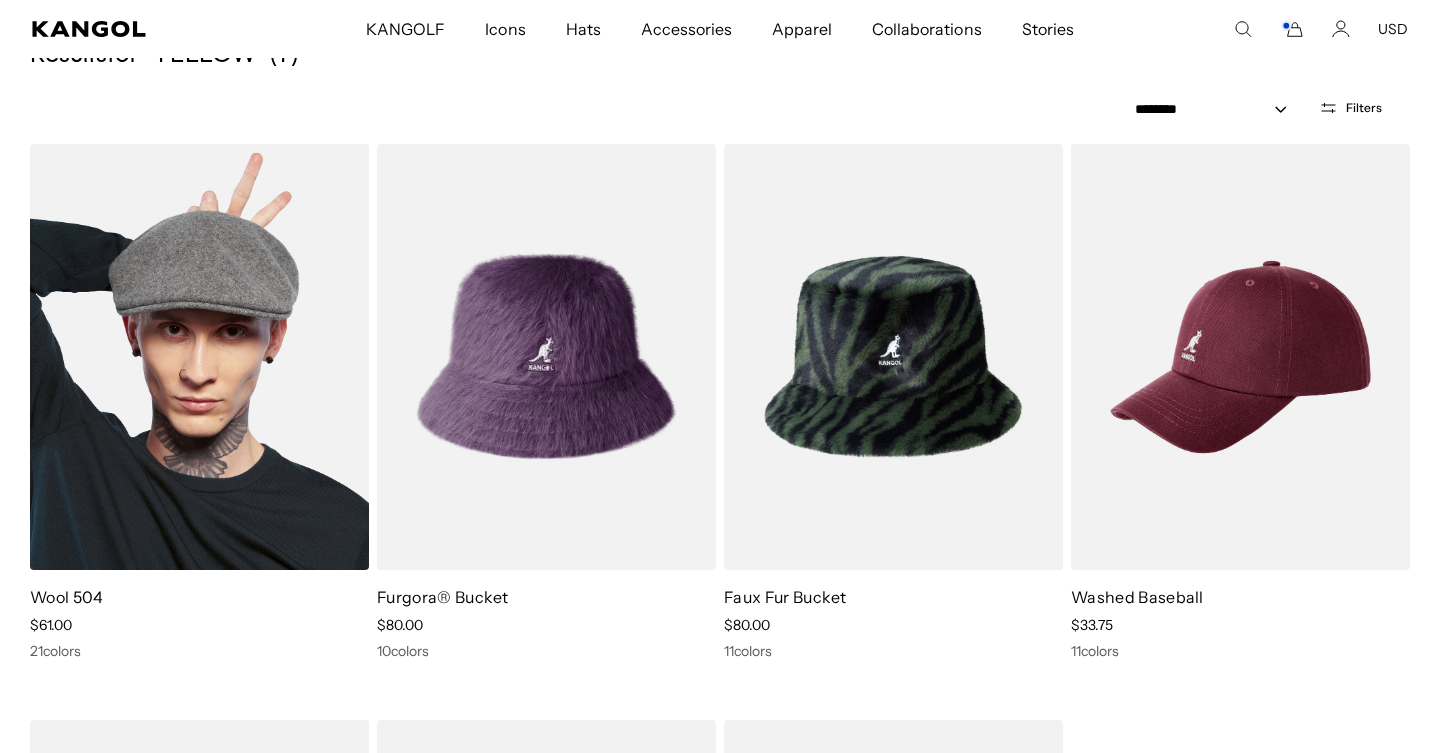 click at bounding box center [199, 357] 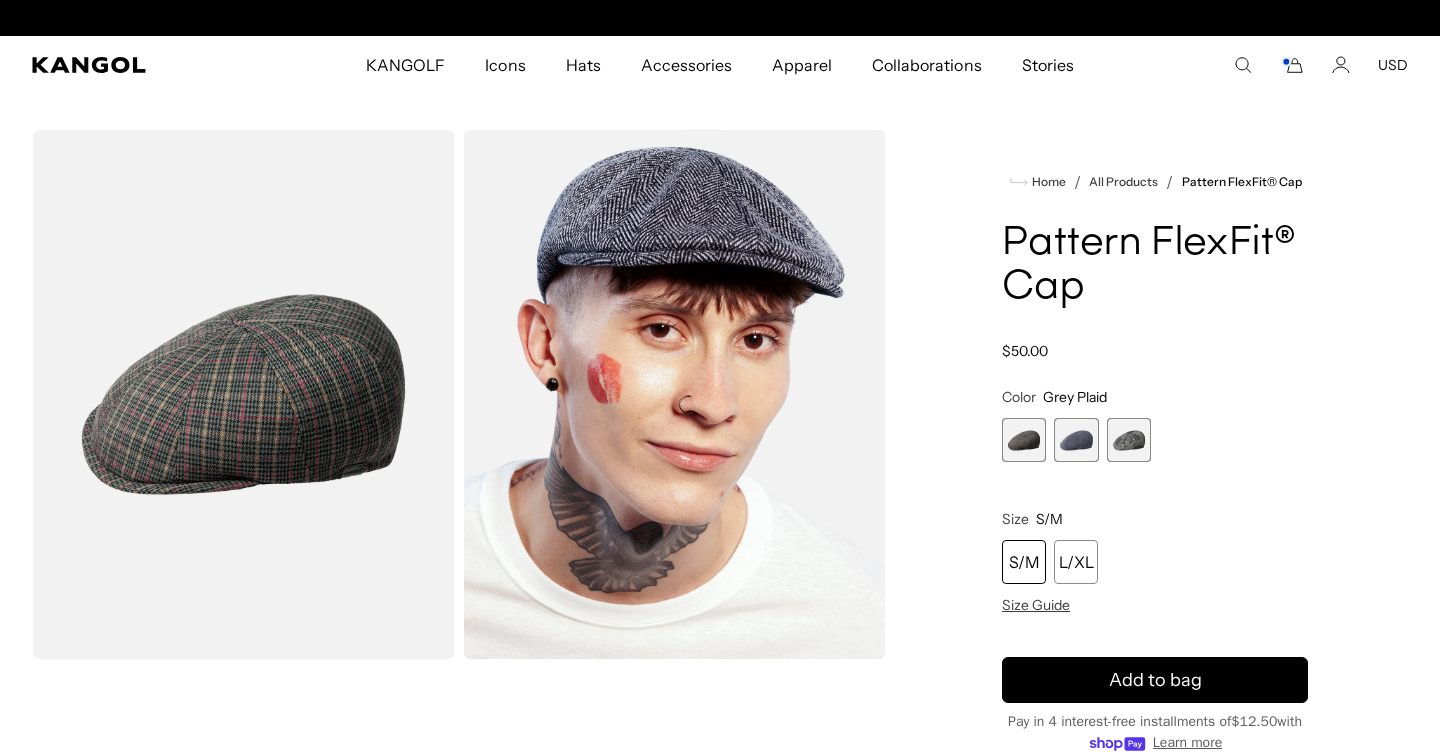 scroll, scrollTop: 0, scrollLeft: 0, axis: both 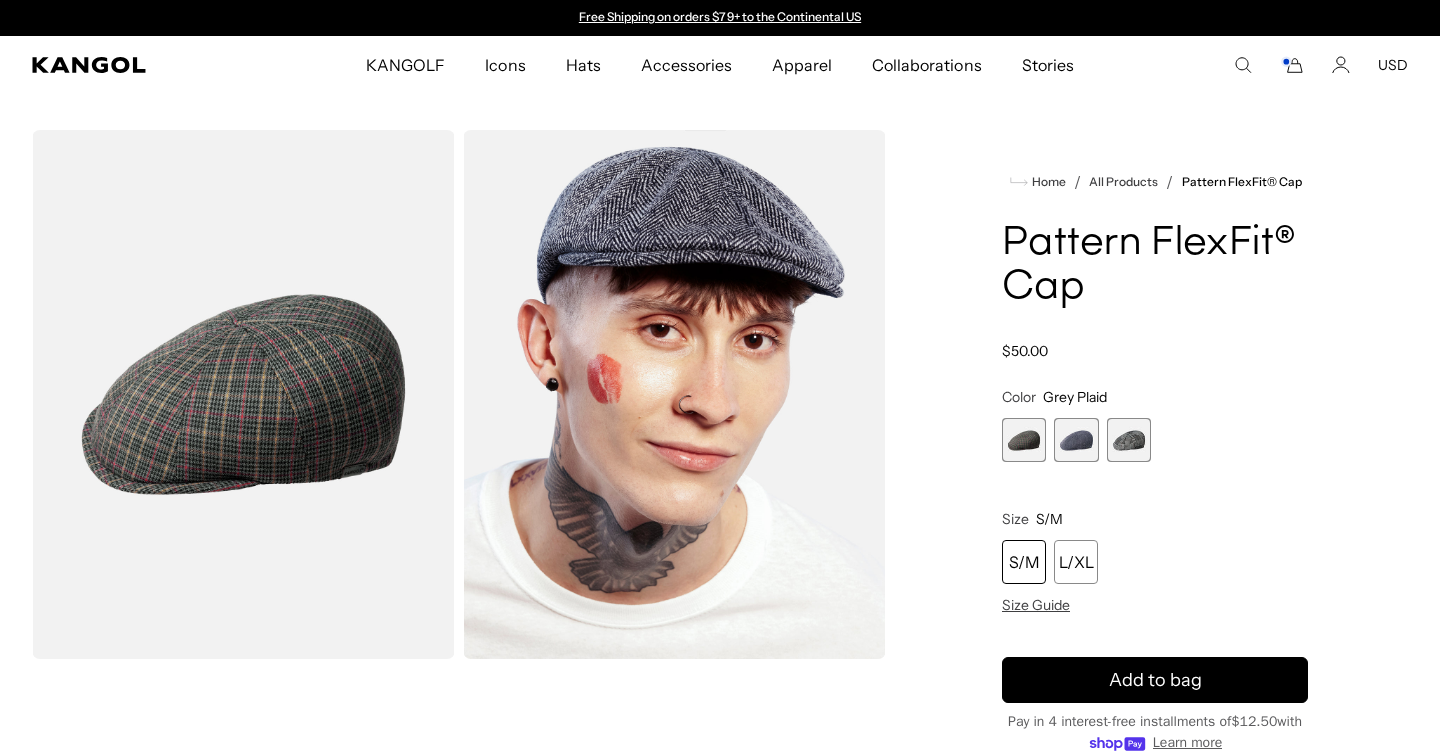 click at bounding box center [1076, 440] 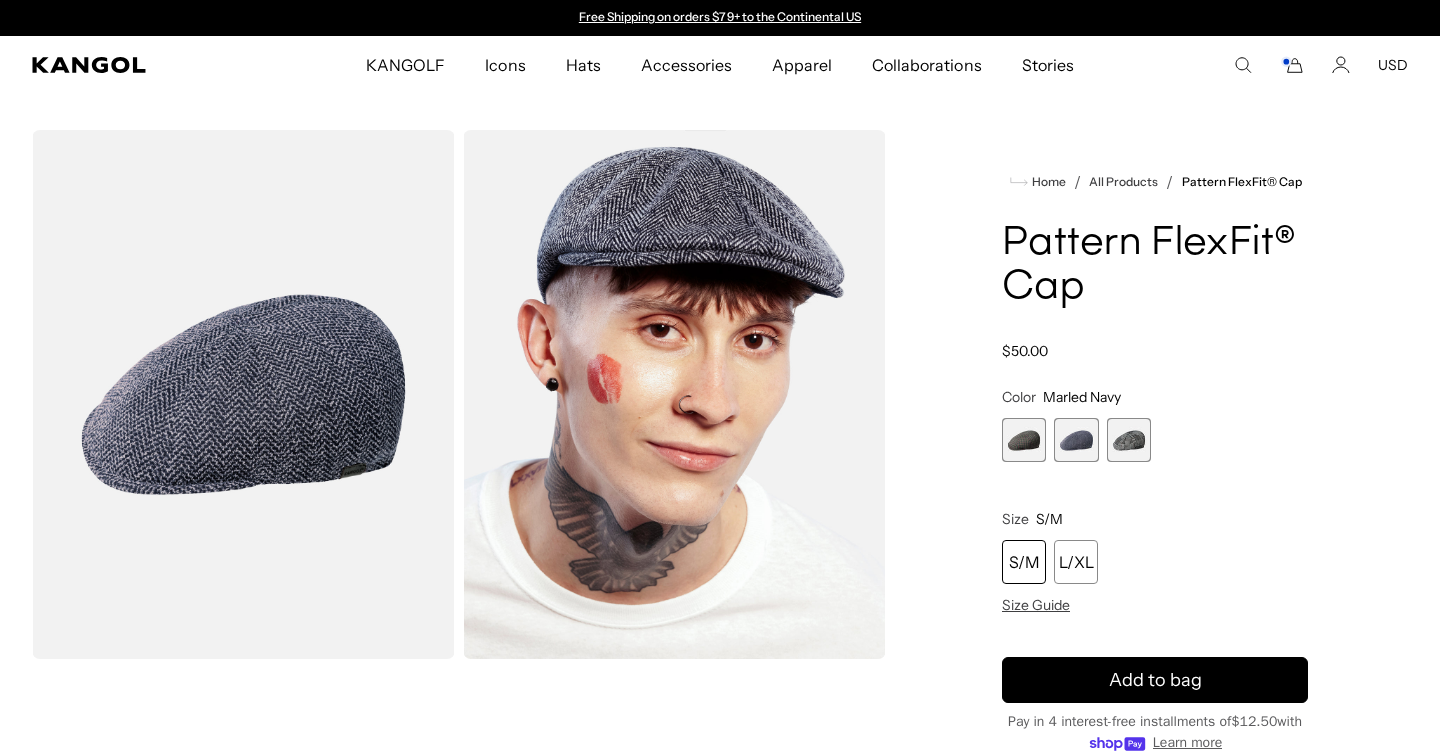 click at bounding box center (1129, 440) 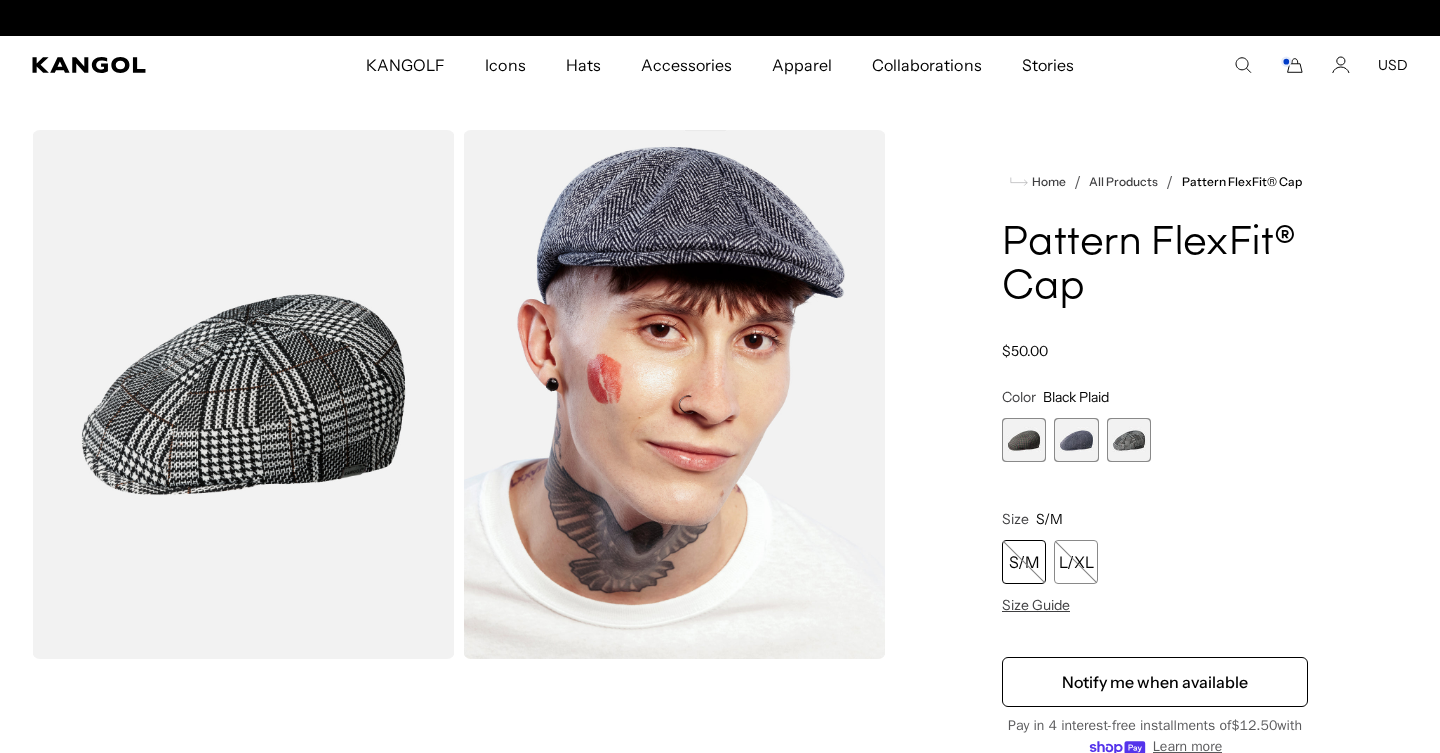 scroll, scrollTop: 0, scrollLeft: 412, axis: horizontal 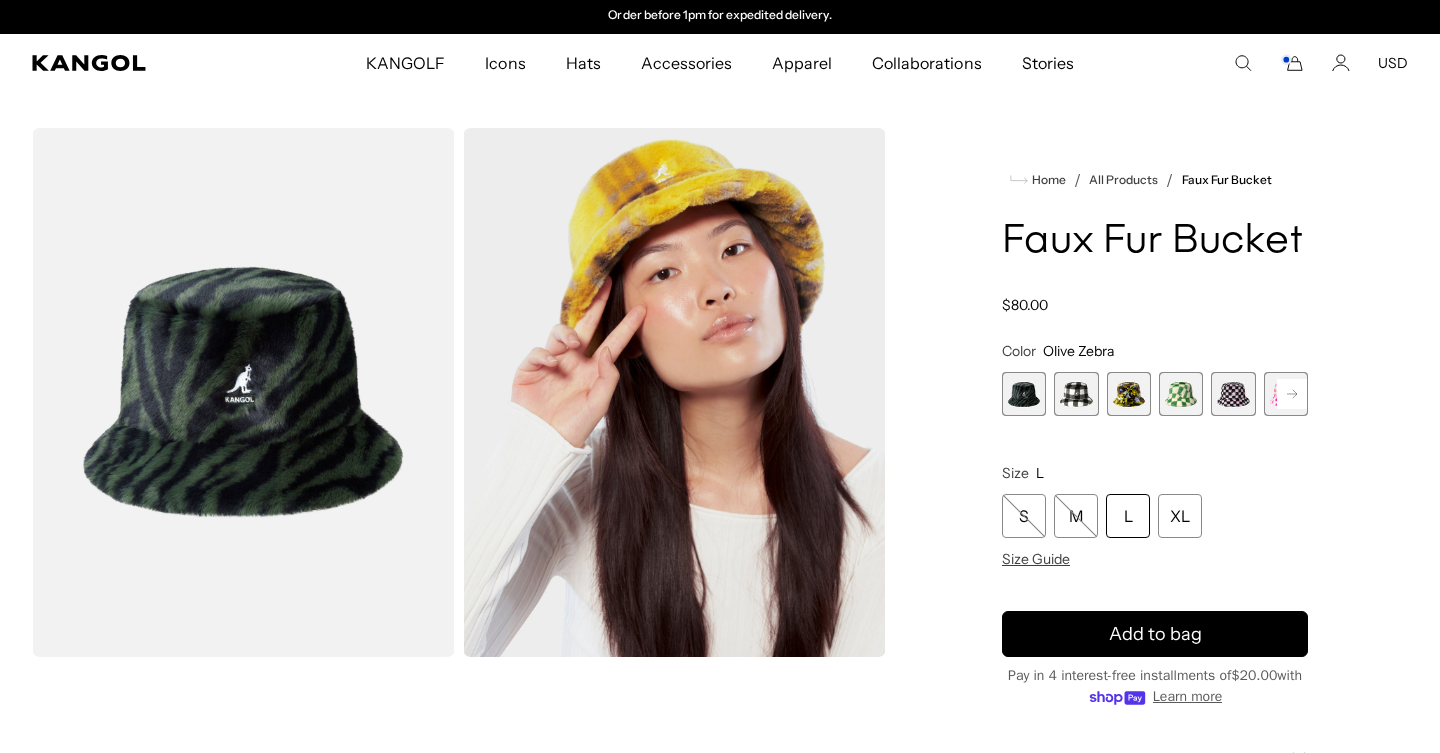click 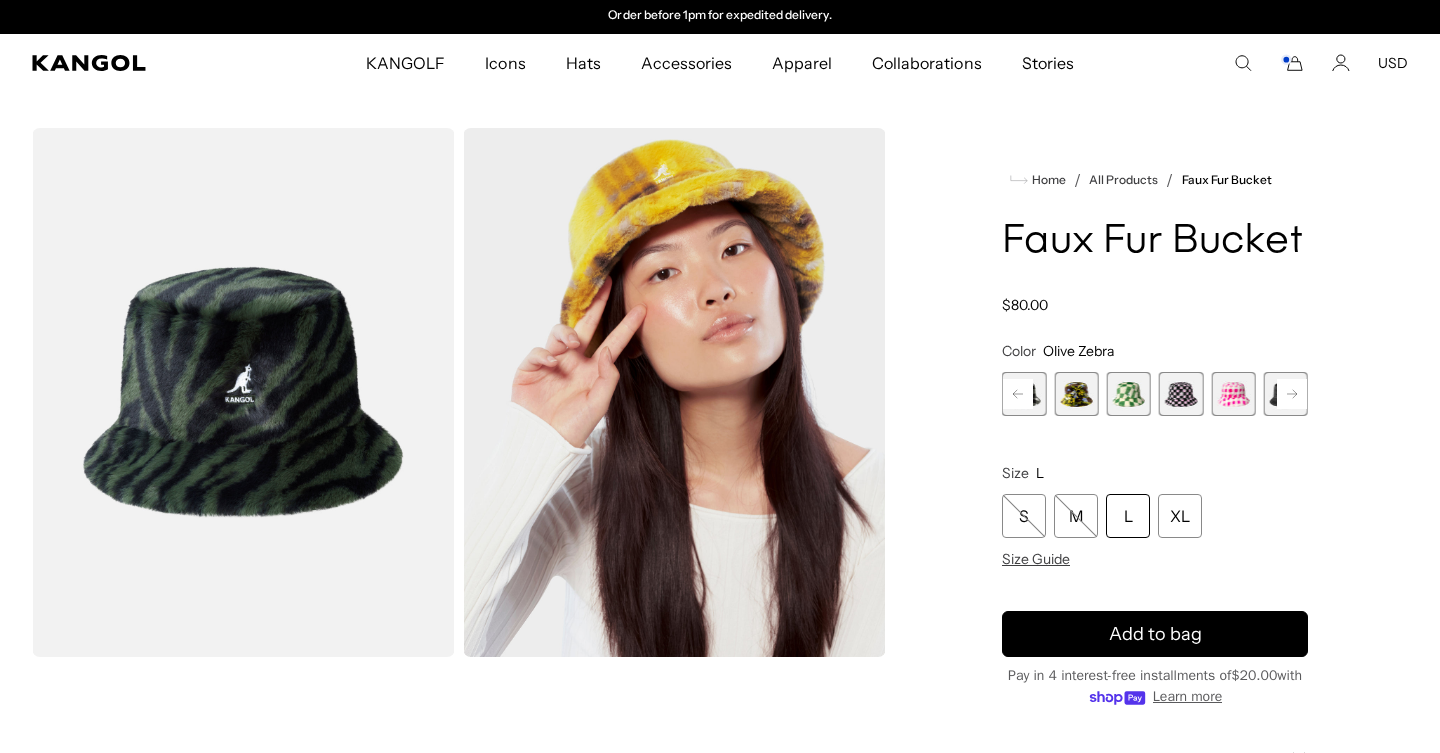 click 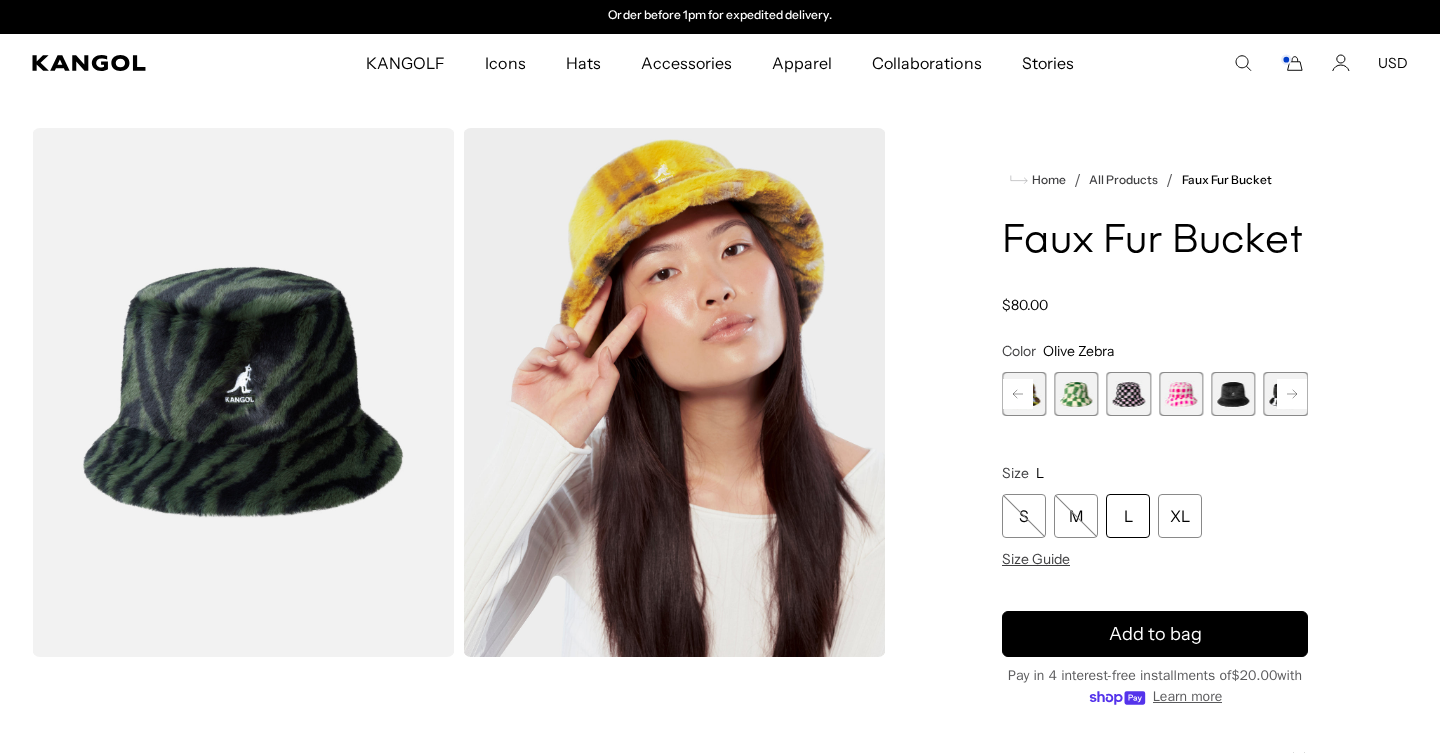 click 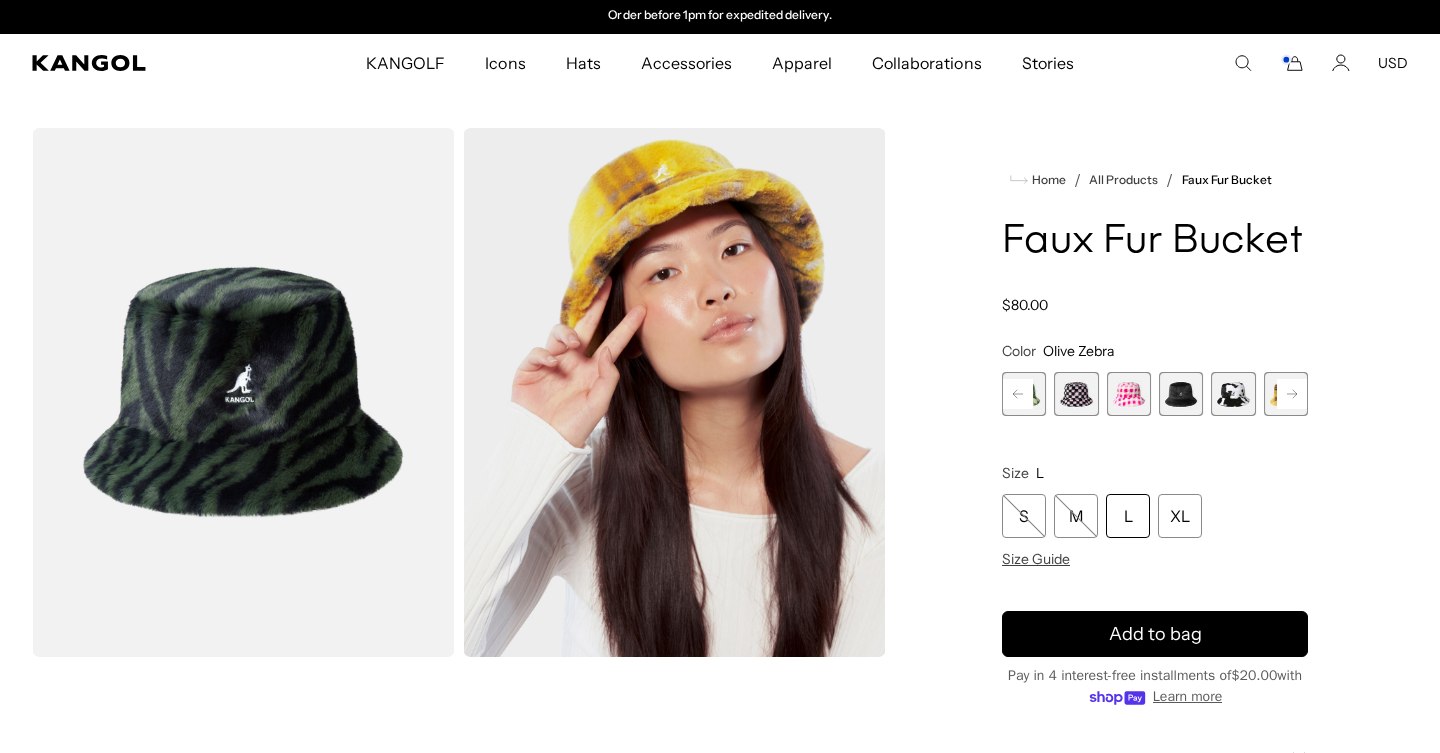 click 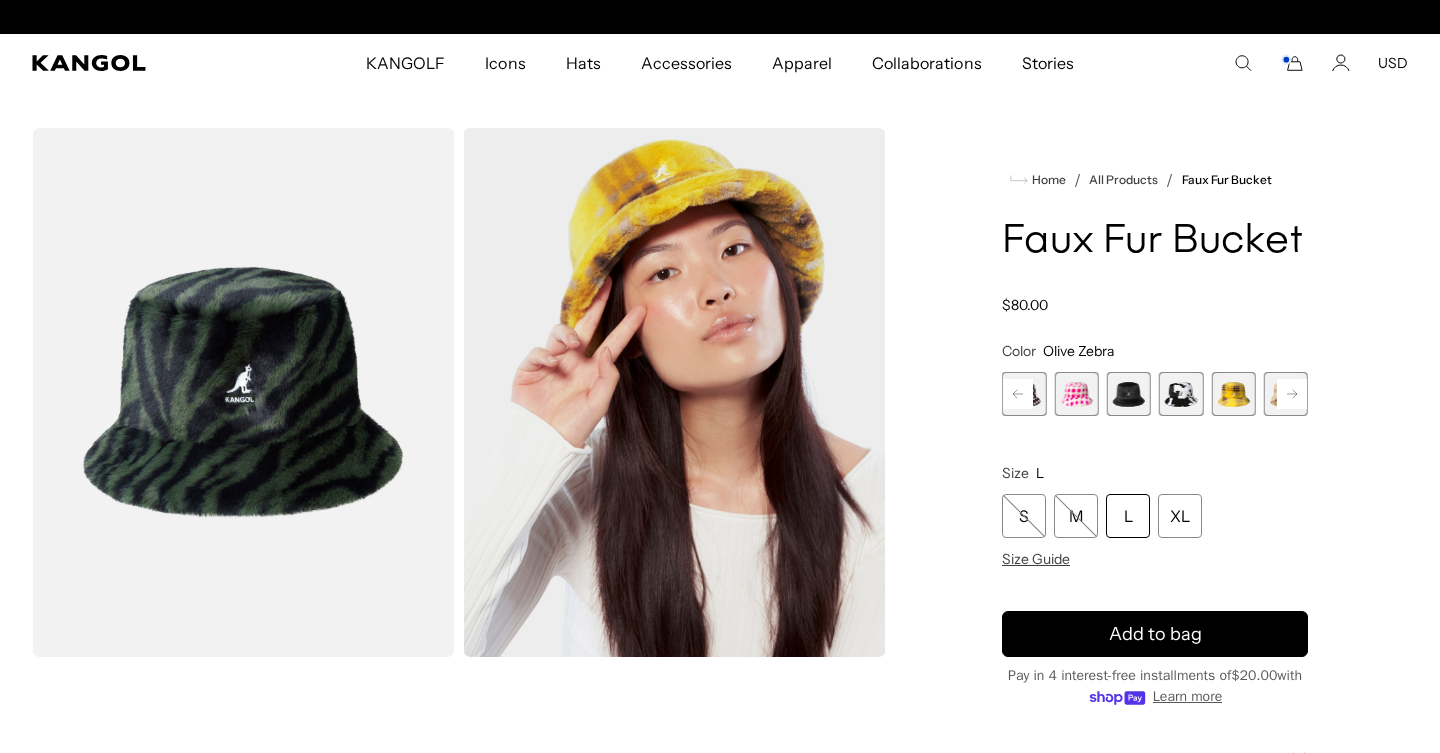 scroll, scrollTop: 0, scrollLeft: 0, axis: both 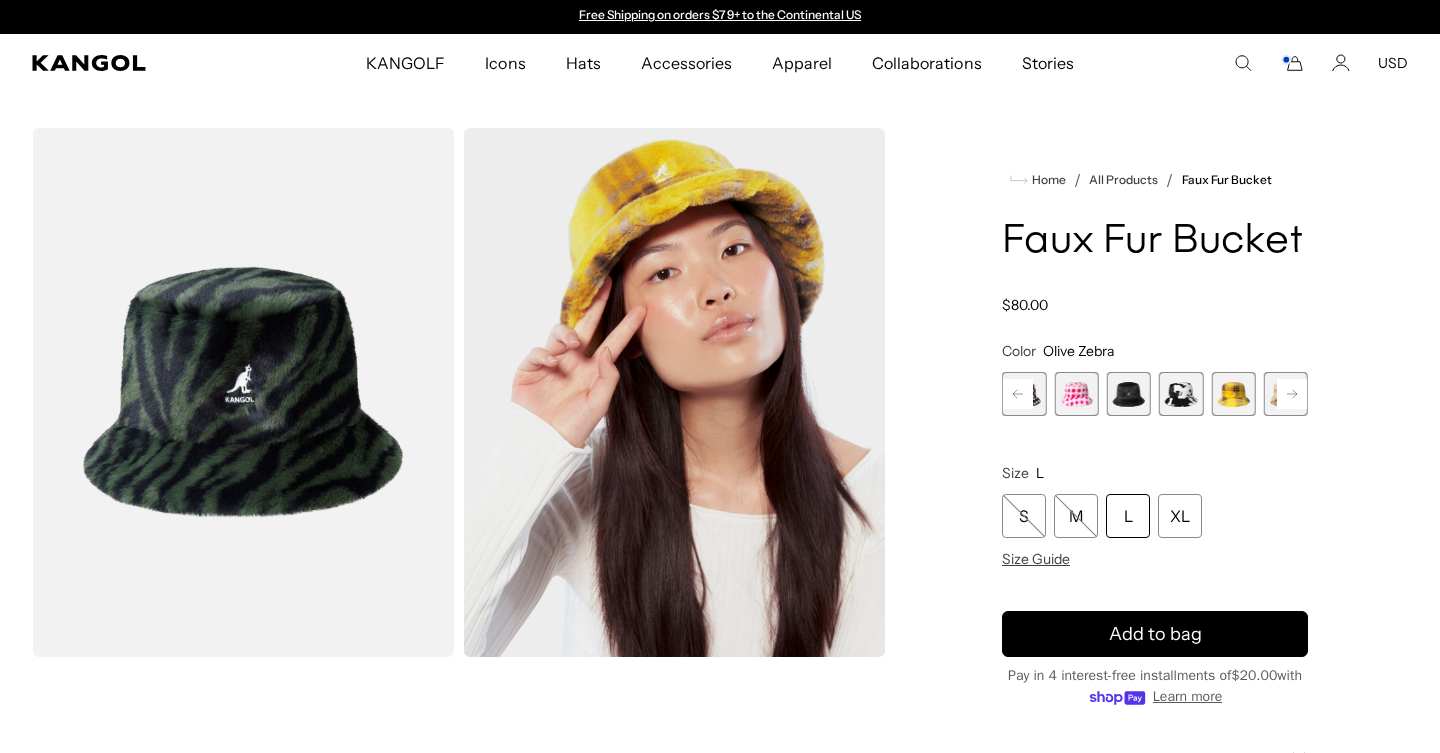 click at bounding box center [1233, 394] 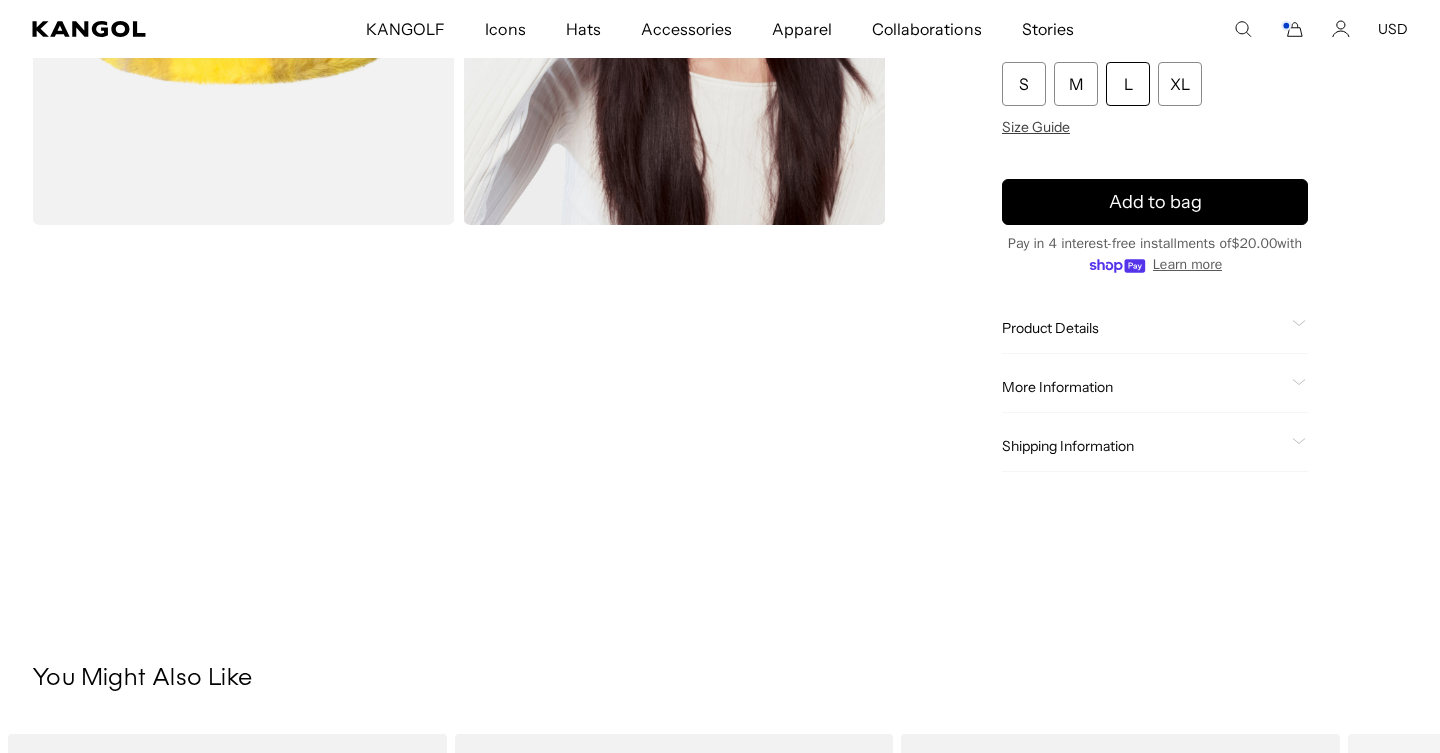 scroll, scrollTop: 95, scrollLeft: 0, axis: vertical 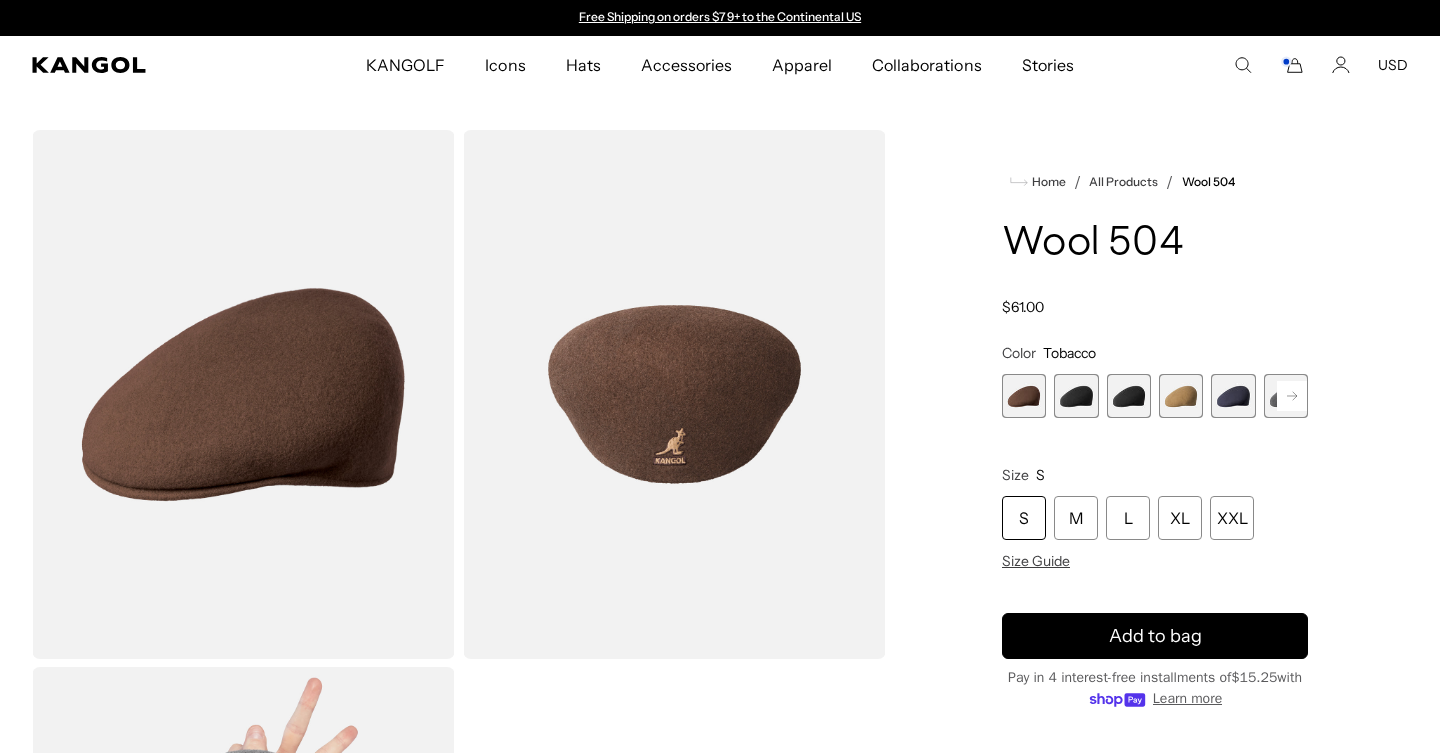 click 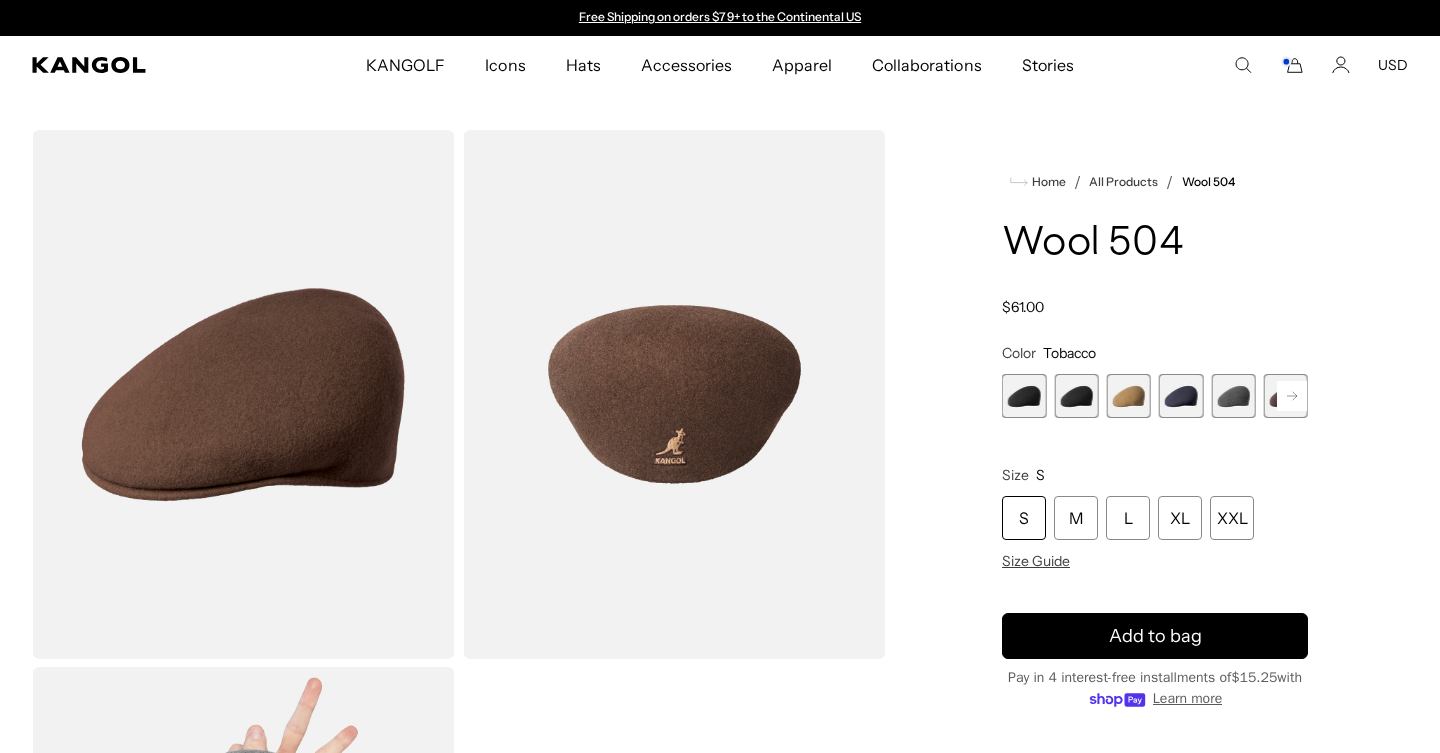 click 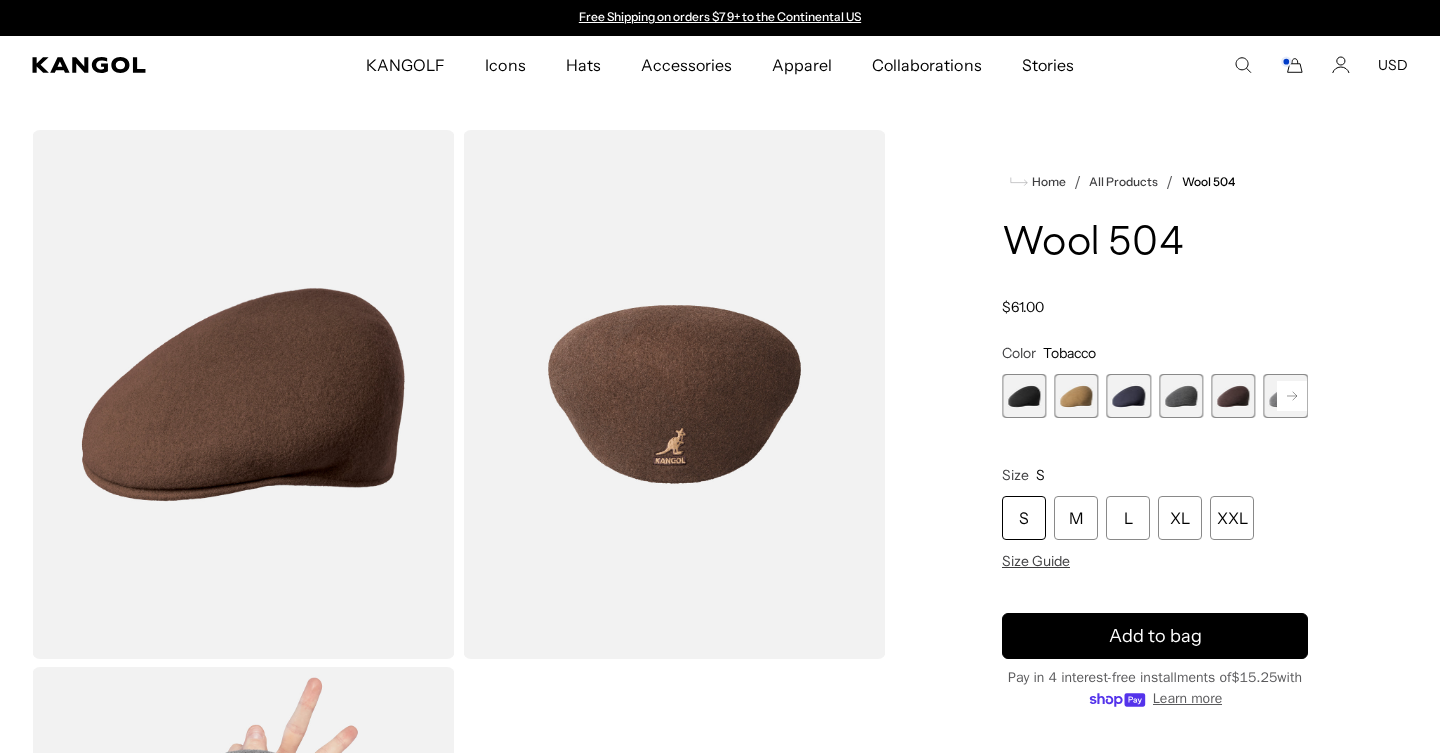 click 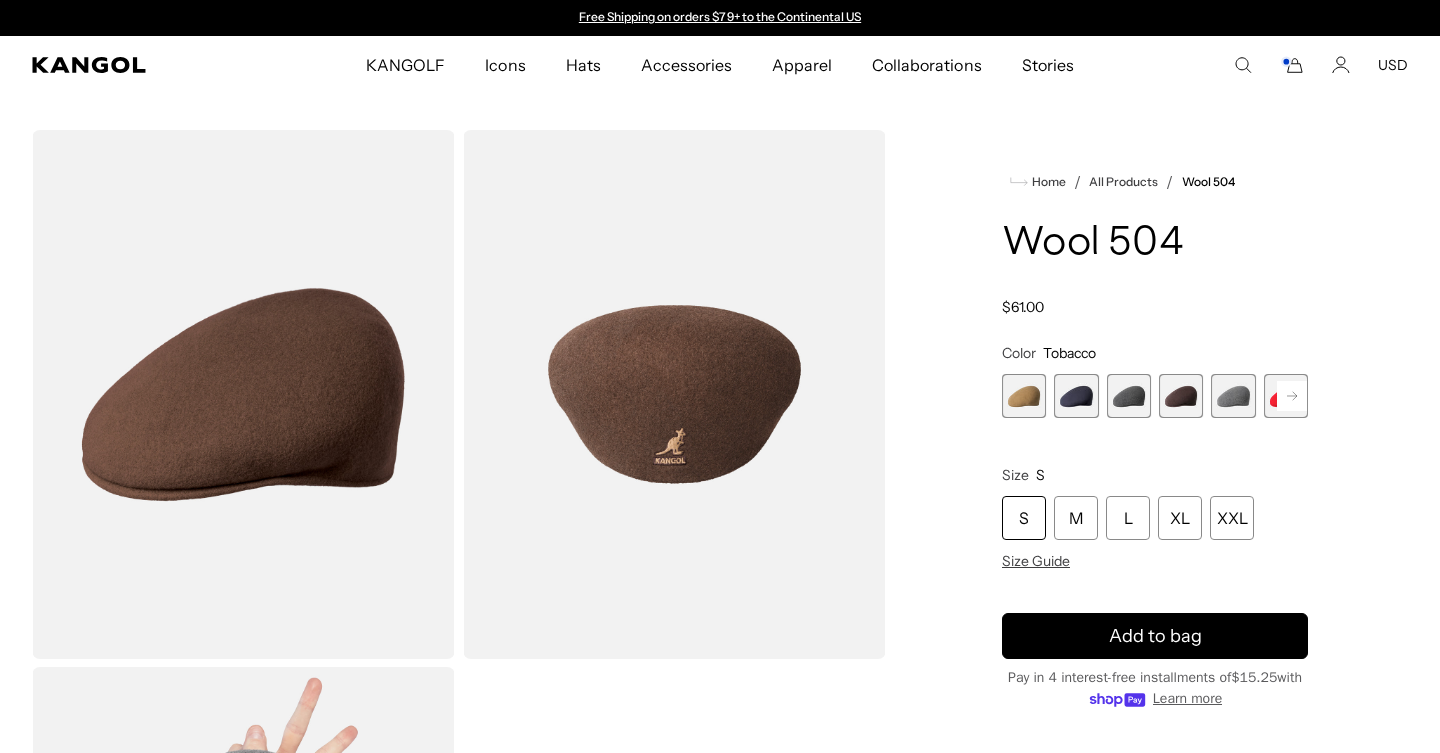 click 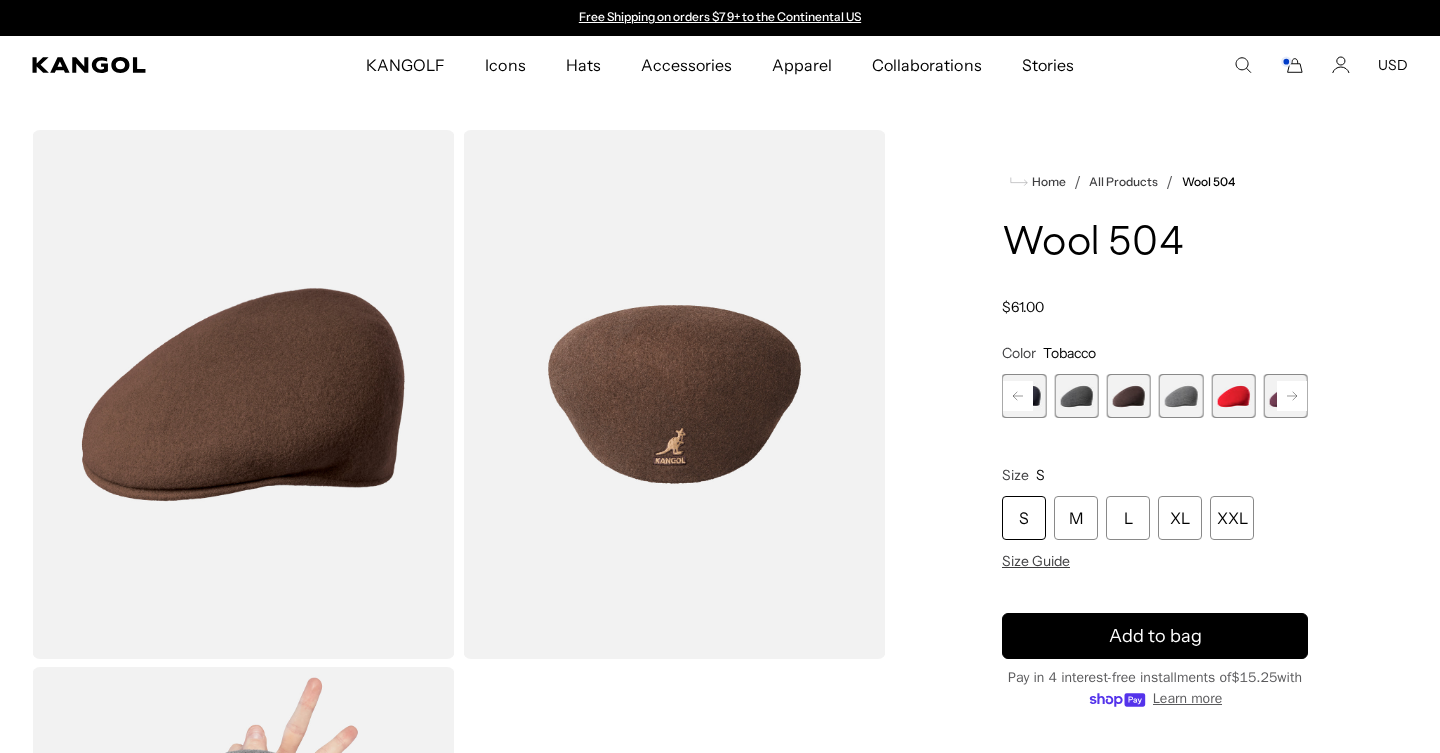 click 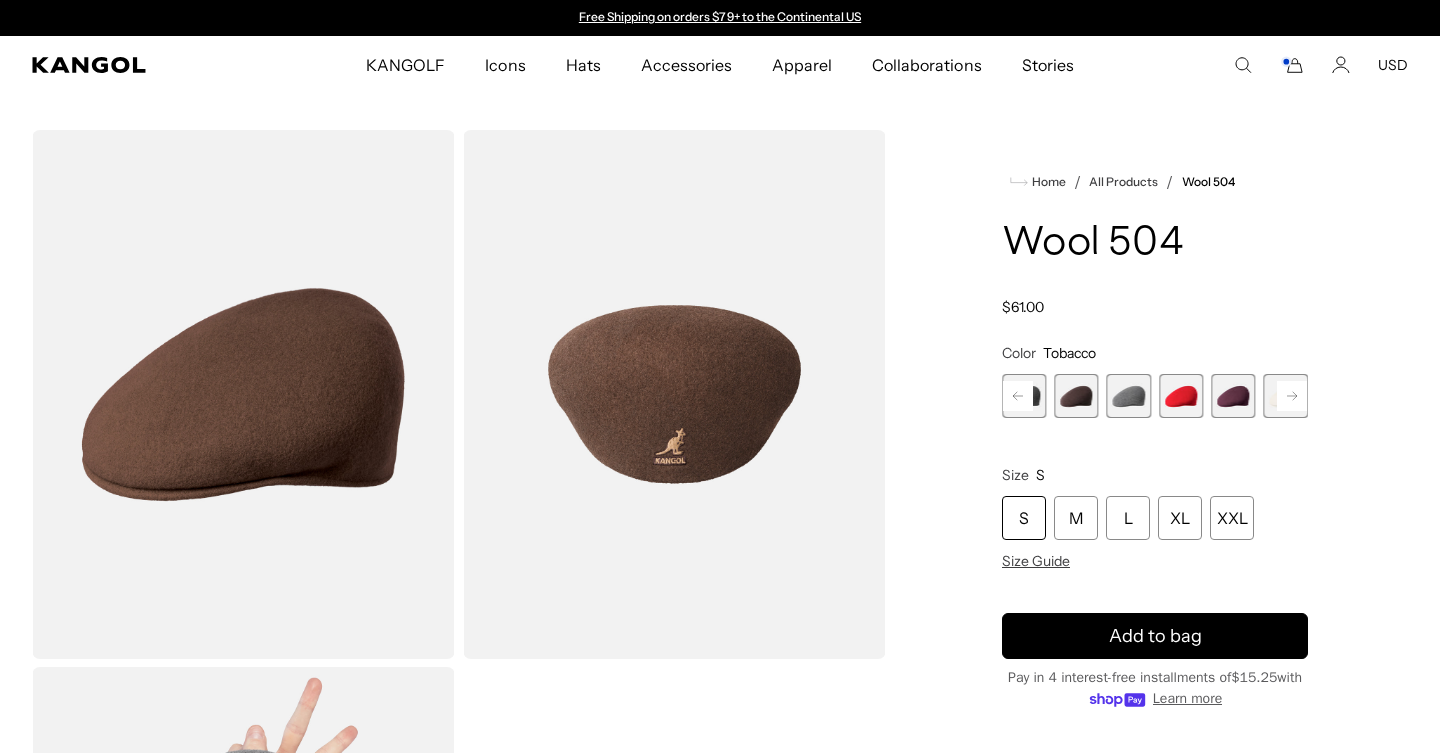 click 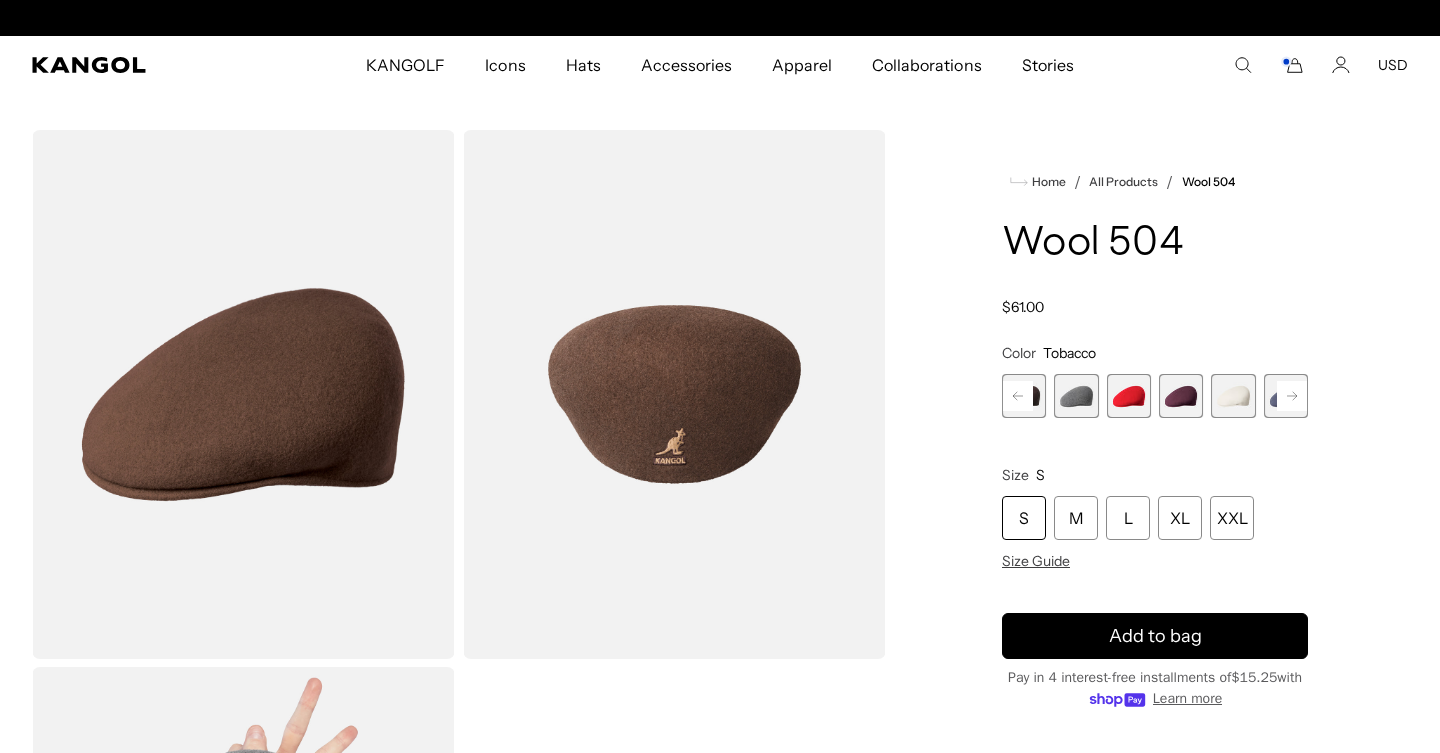 click 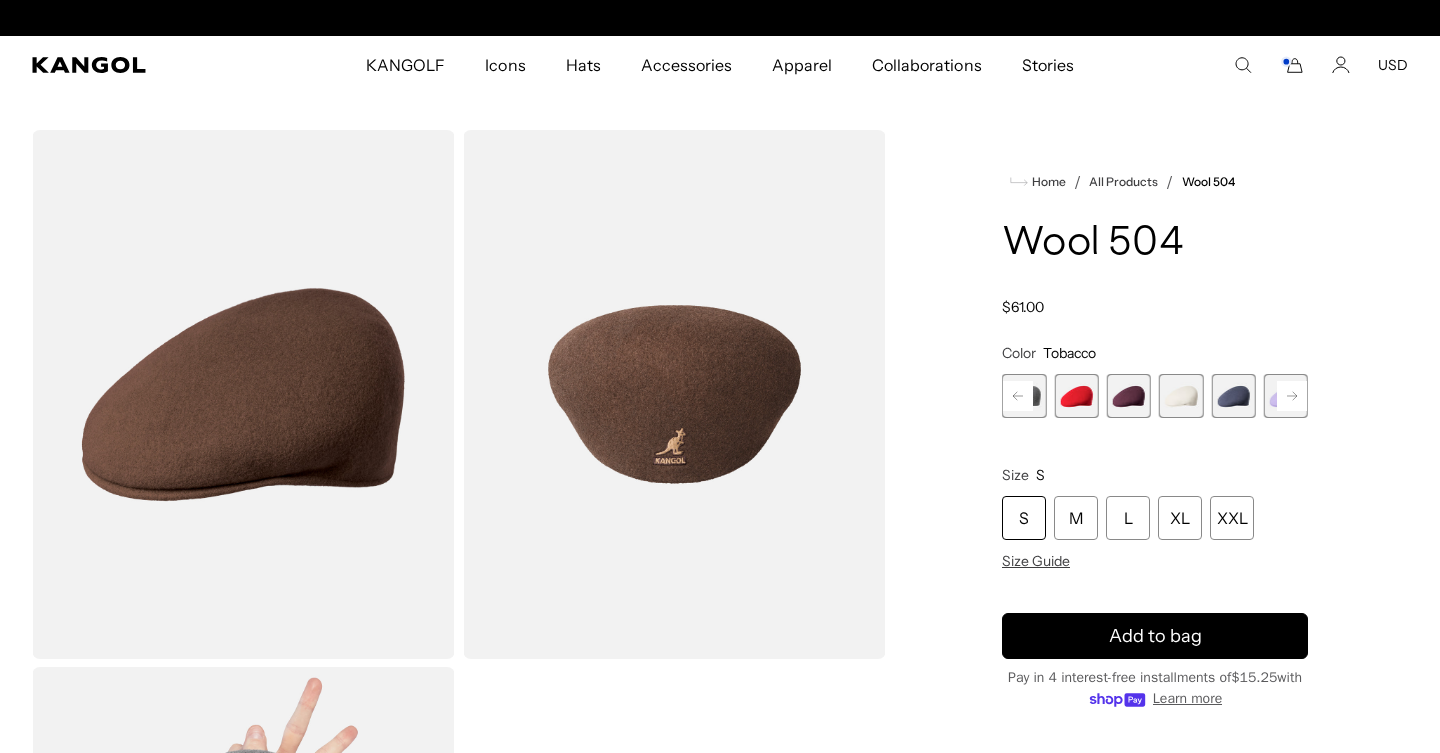 scroll, scrollTop: 0, scrollLeft: 412, axis: horizontal 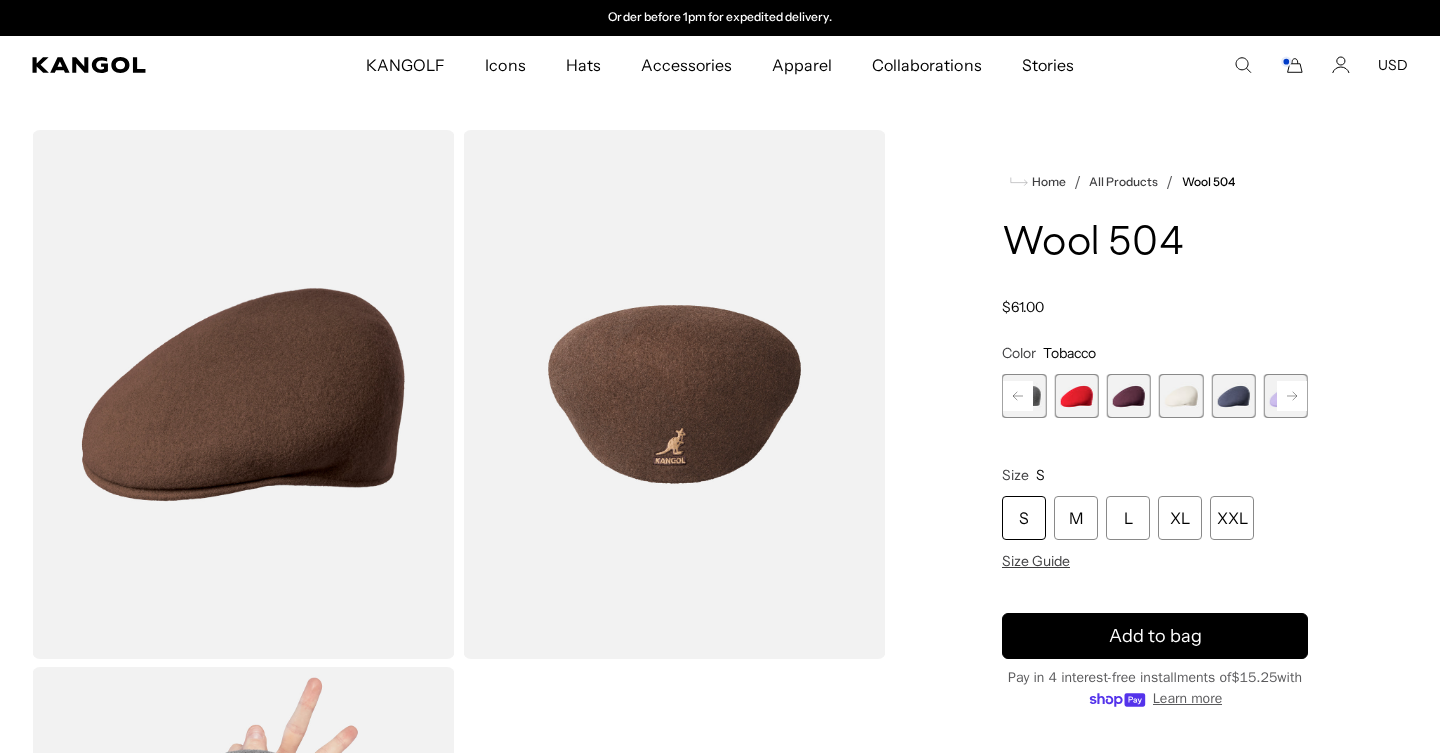 click 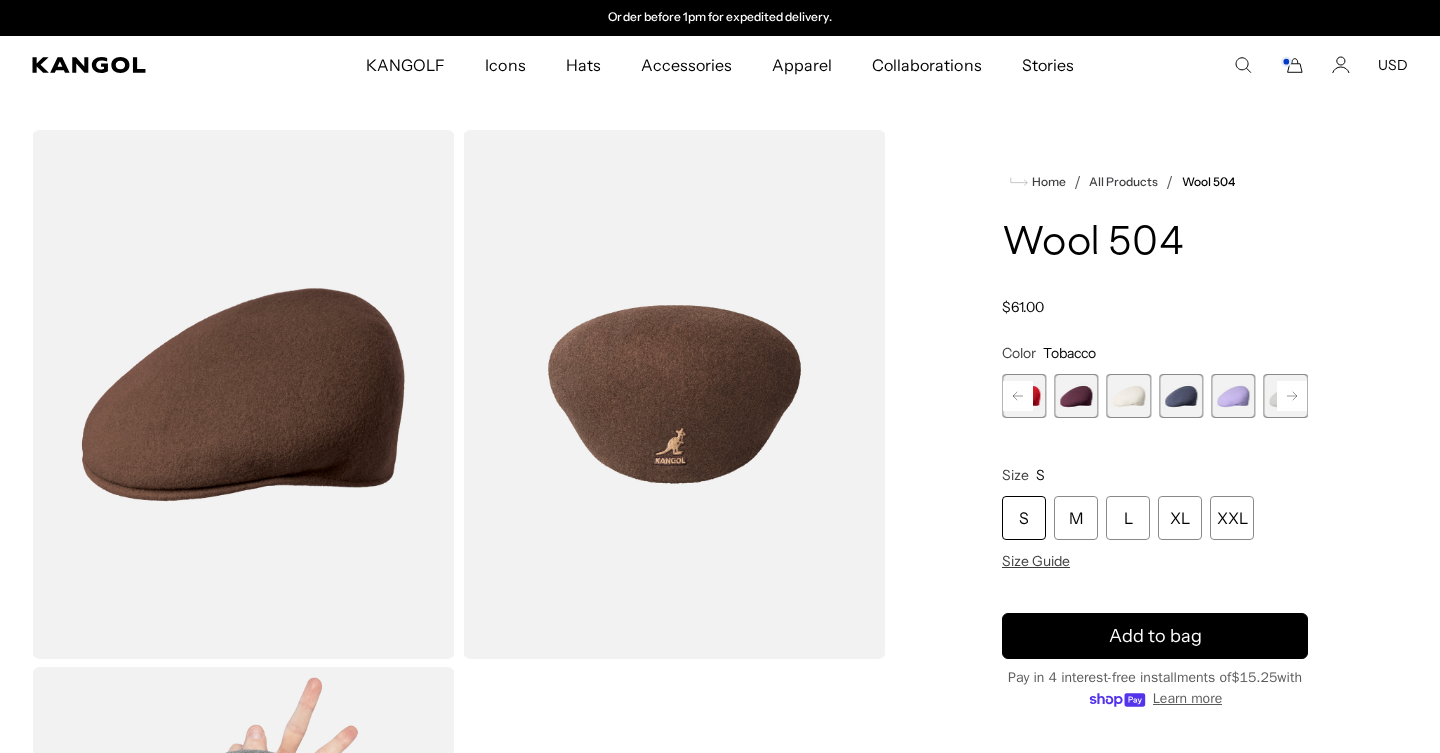 click 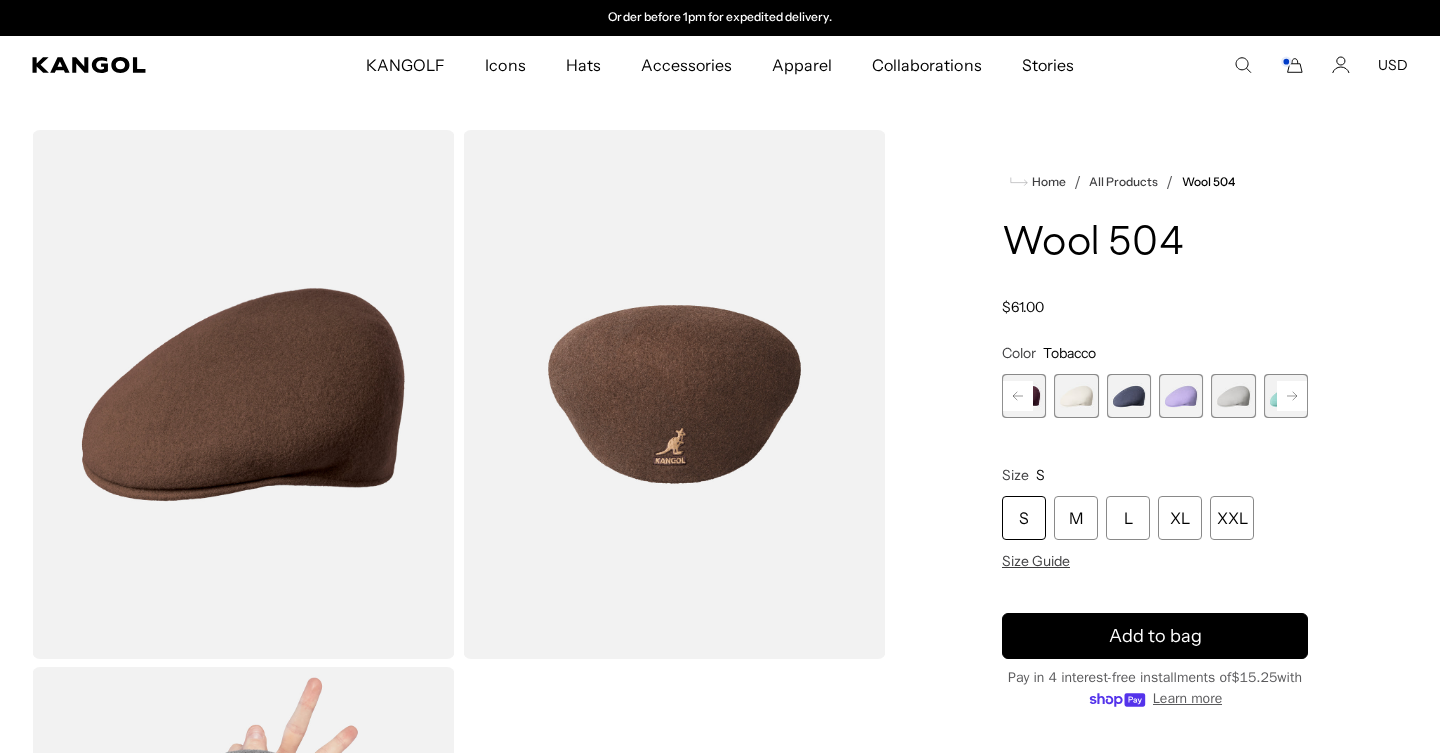 click 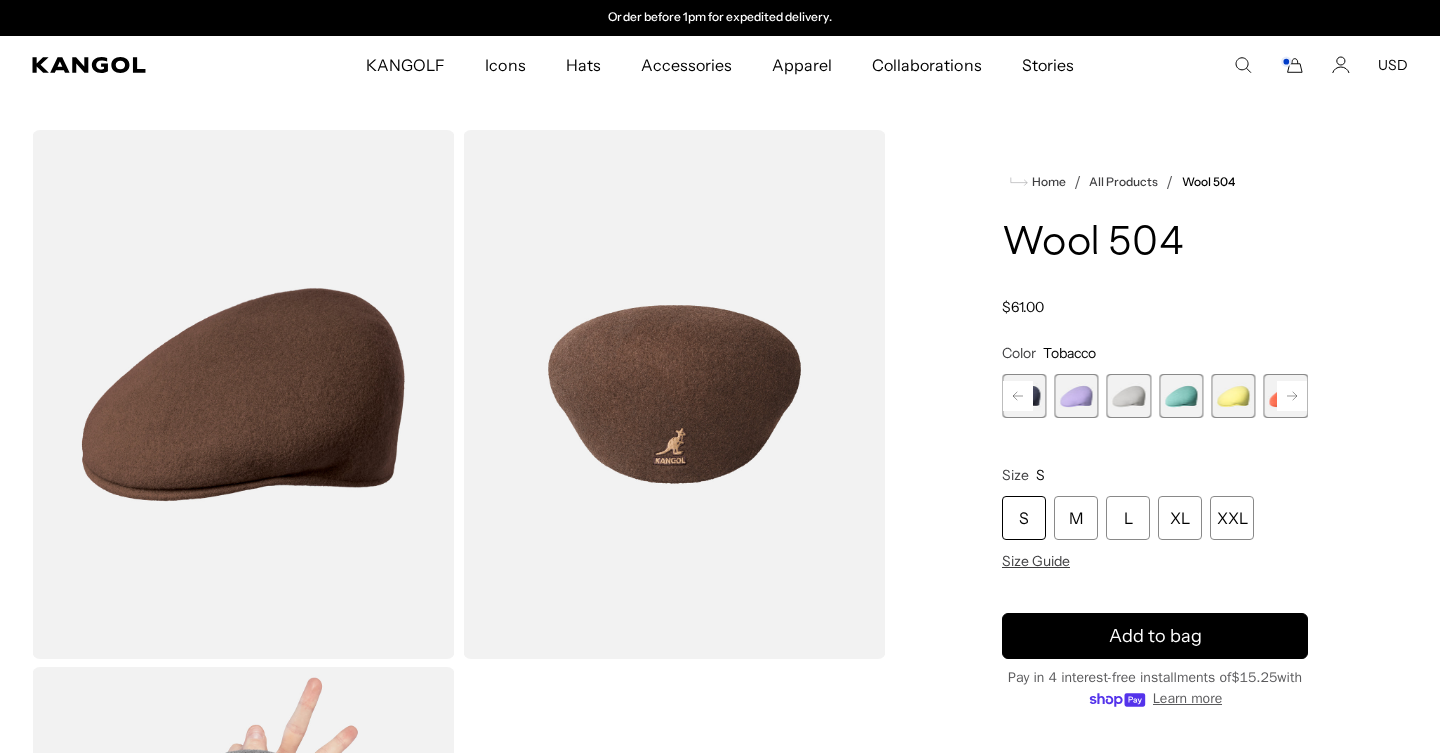 click 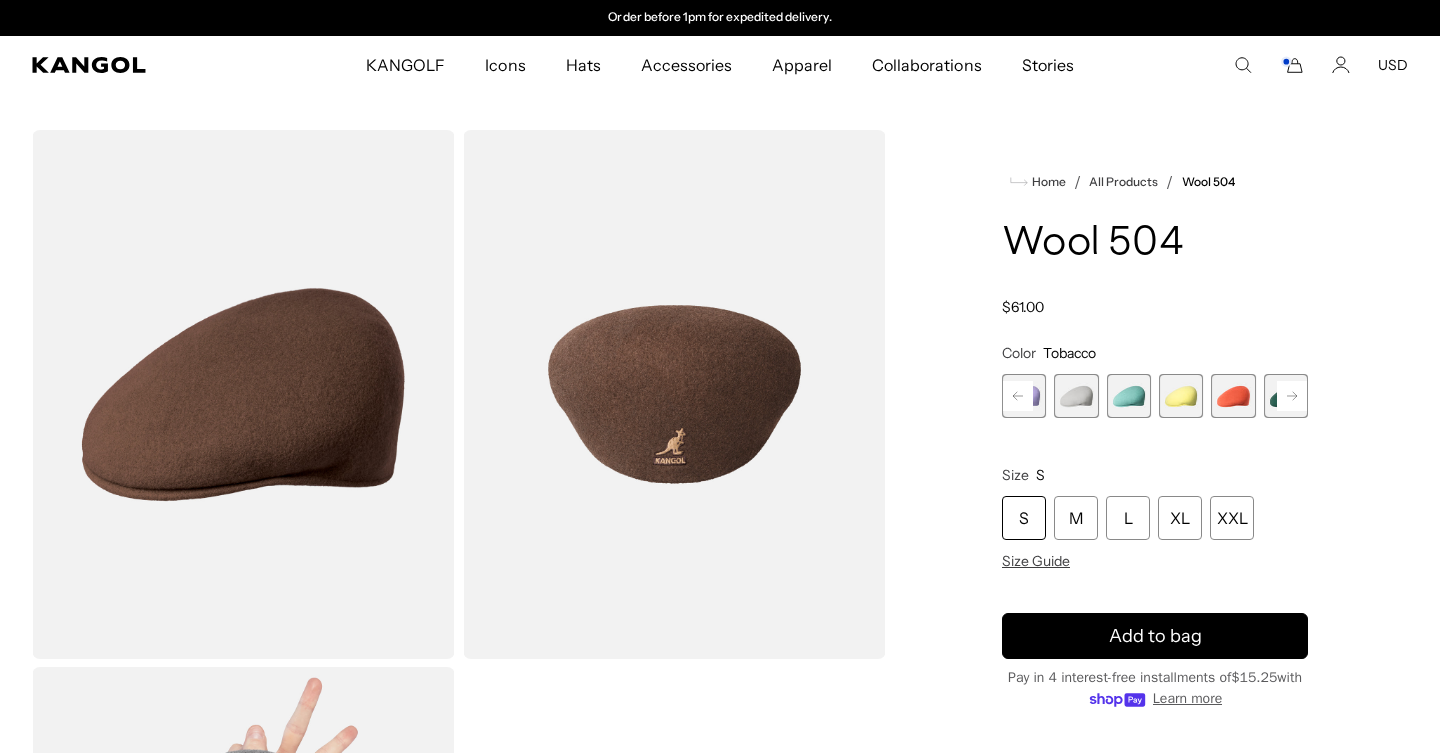 click 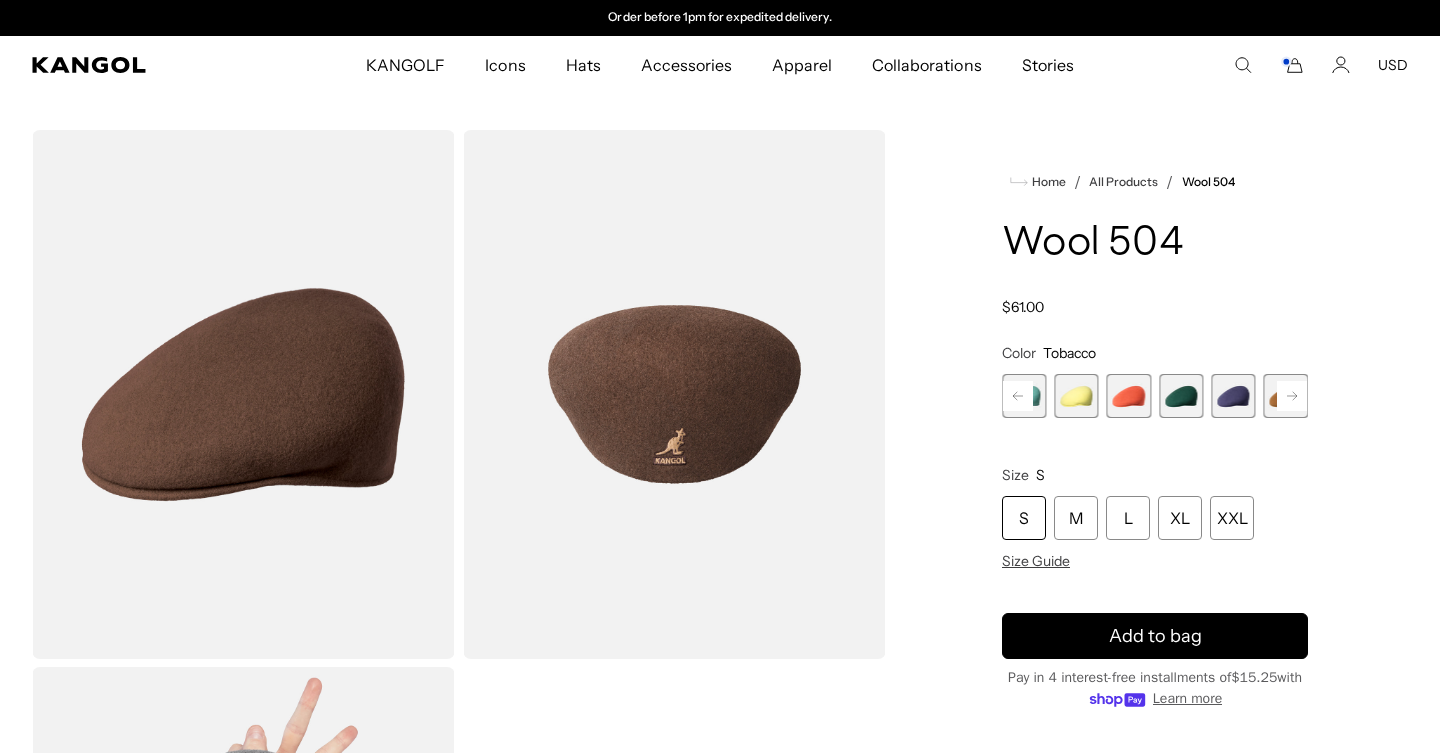 click at bounding box center [1076, 396] 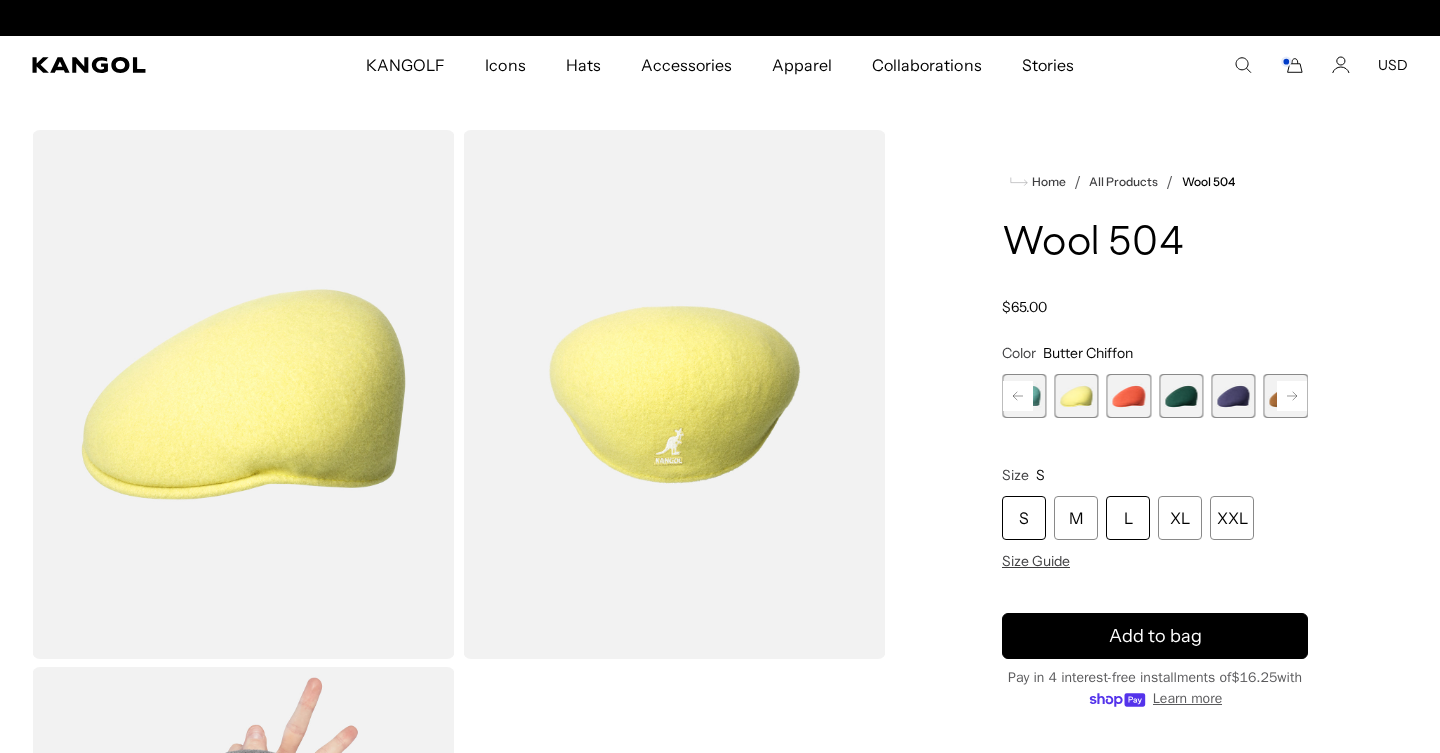 click on "L" at bounding box center (1128, 518) 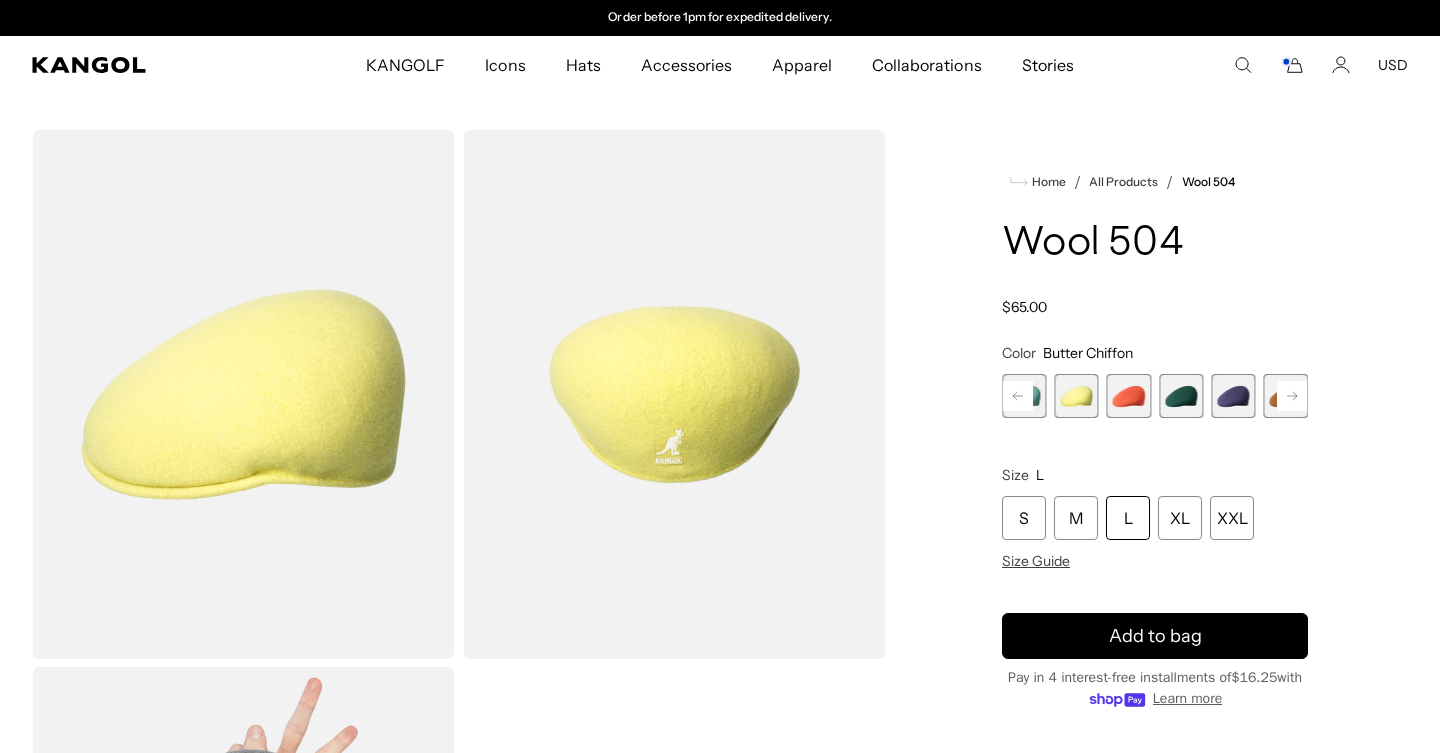 scroll, scrollTop: 0, scrollLeft: 0, axis: both 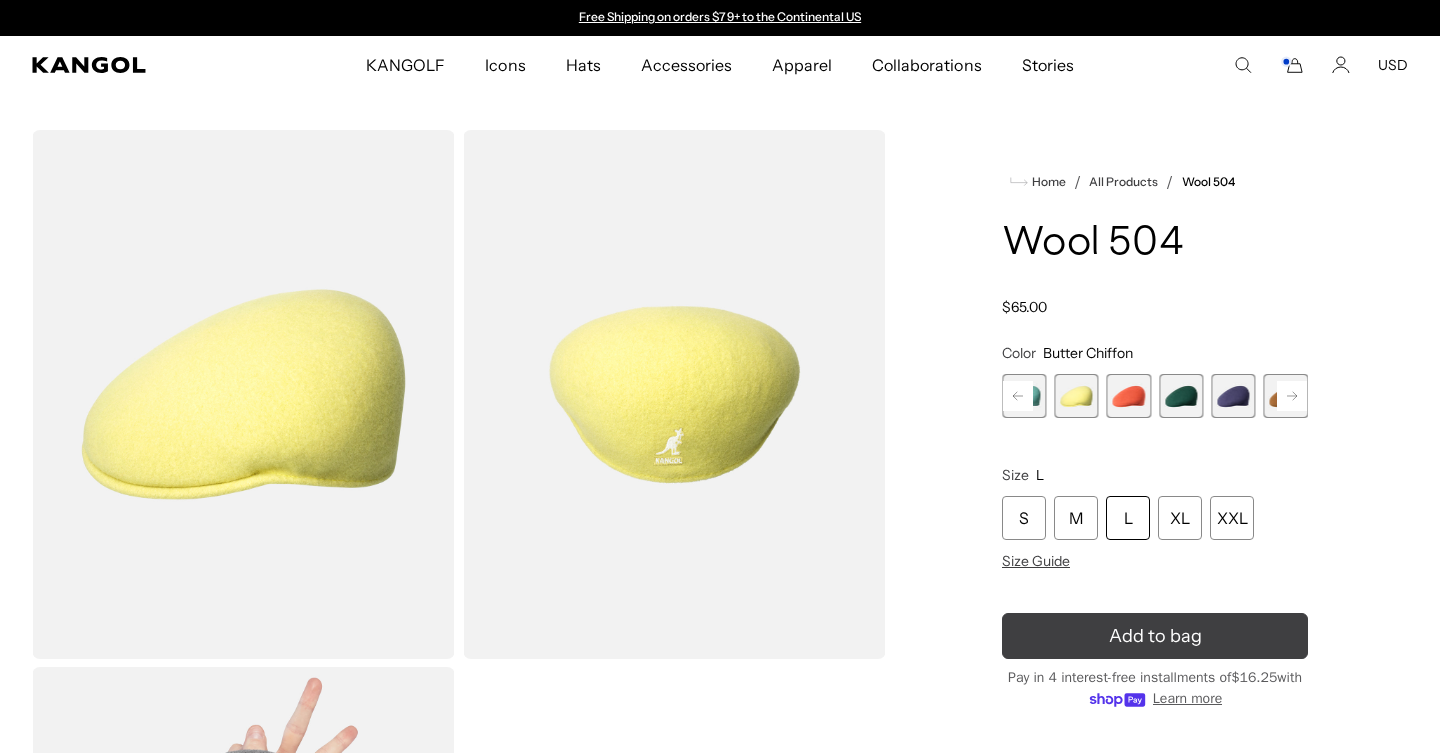 click on "Add to bag" at bounding box center [1155, 636] 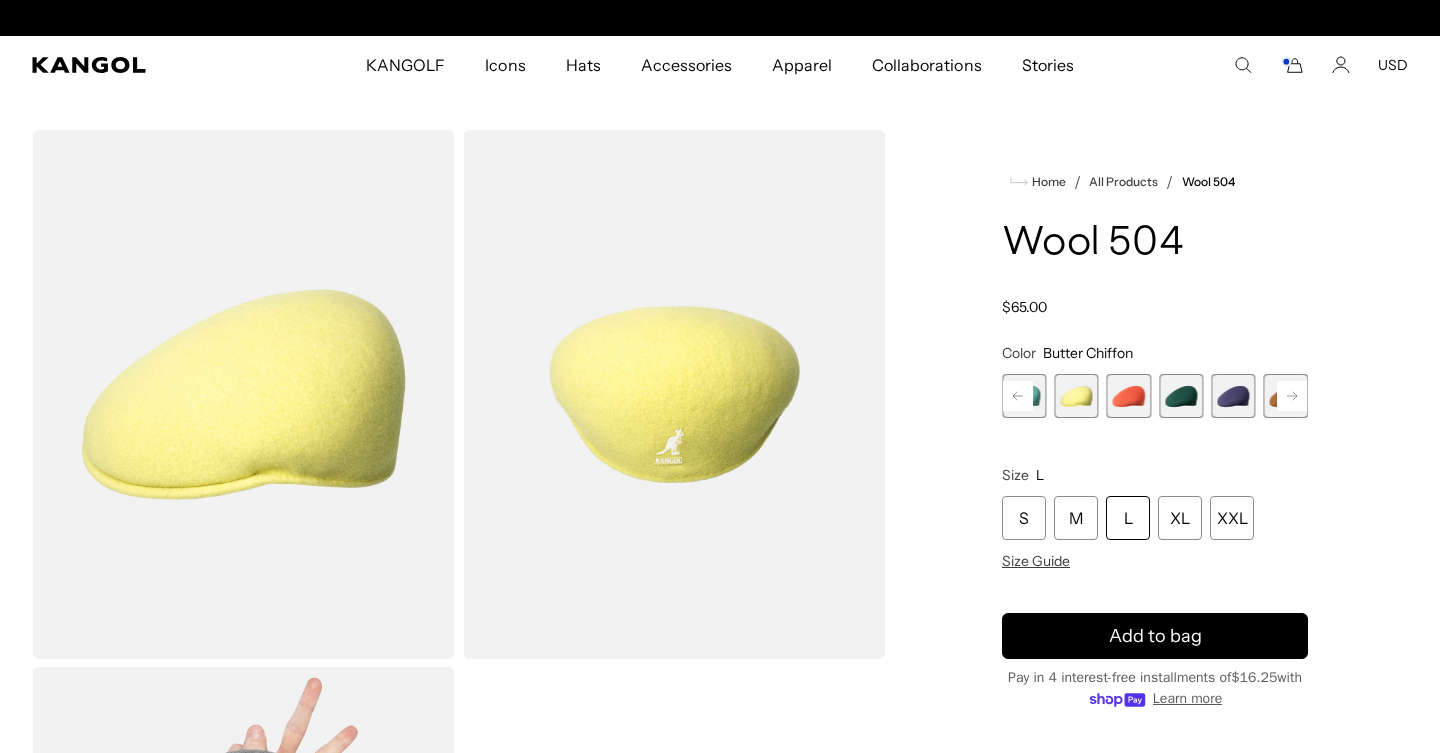 scroll, scrollTop: 0, scrollLeft: 412, axis: horizontal 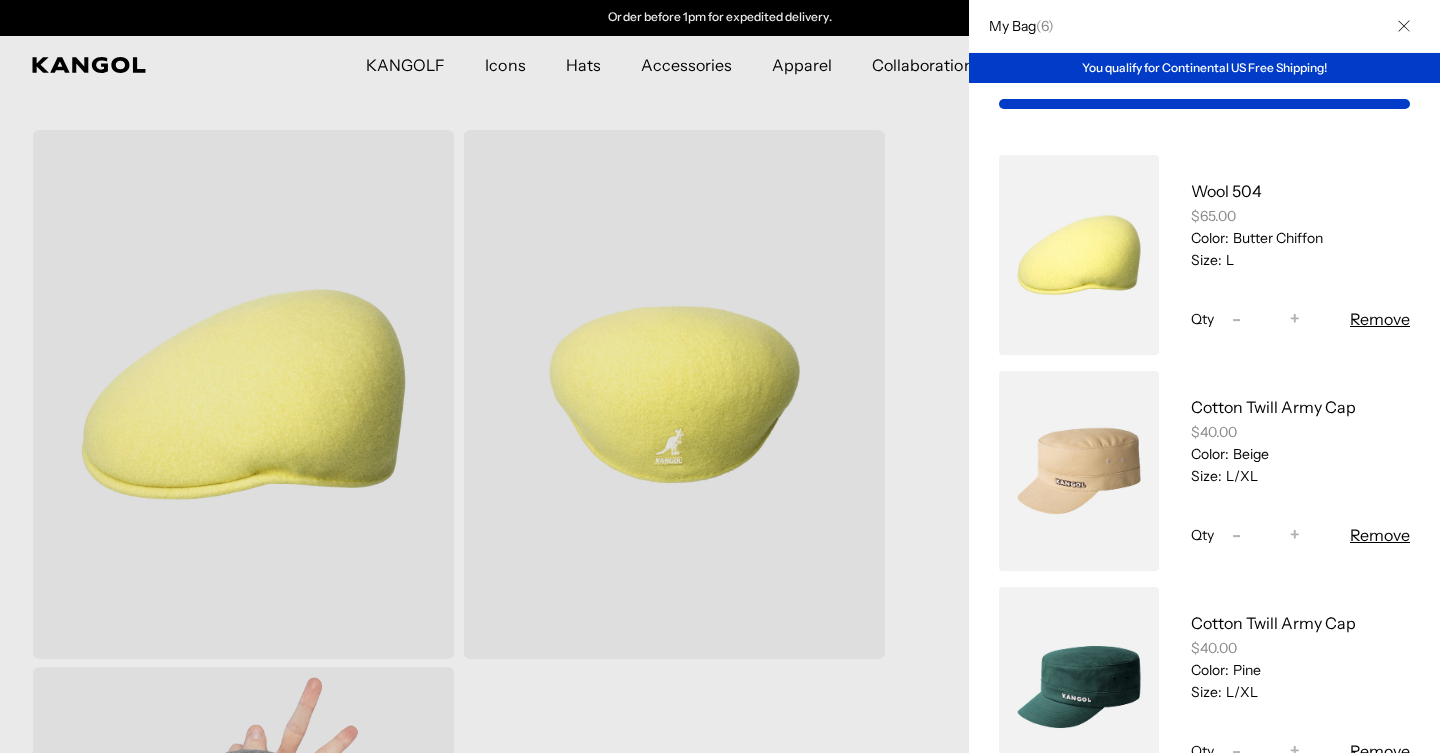 click at bounding box center (720, 376) 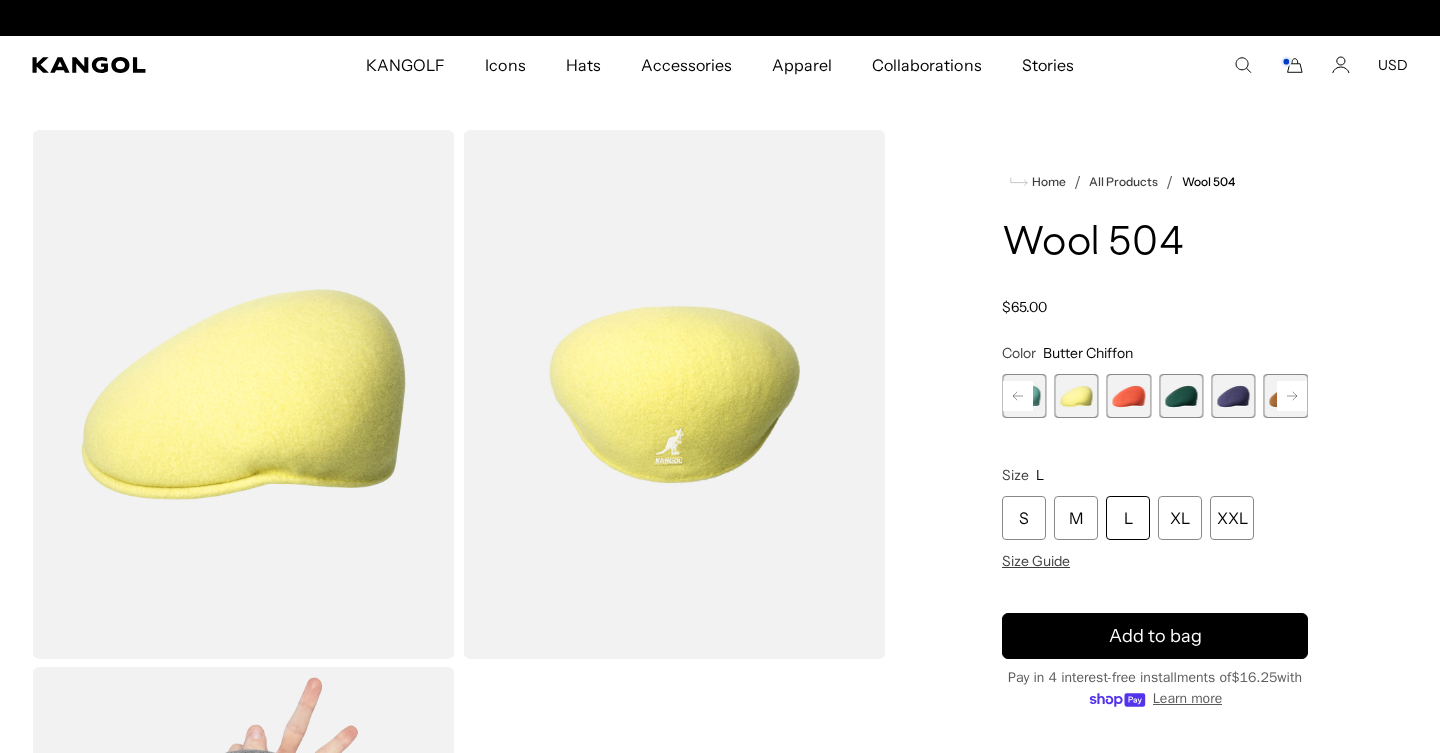 click at bounding box center (1181, 396) 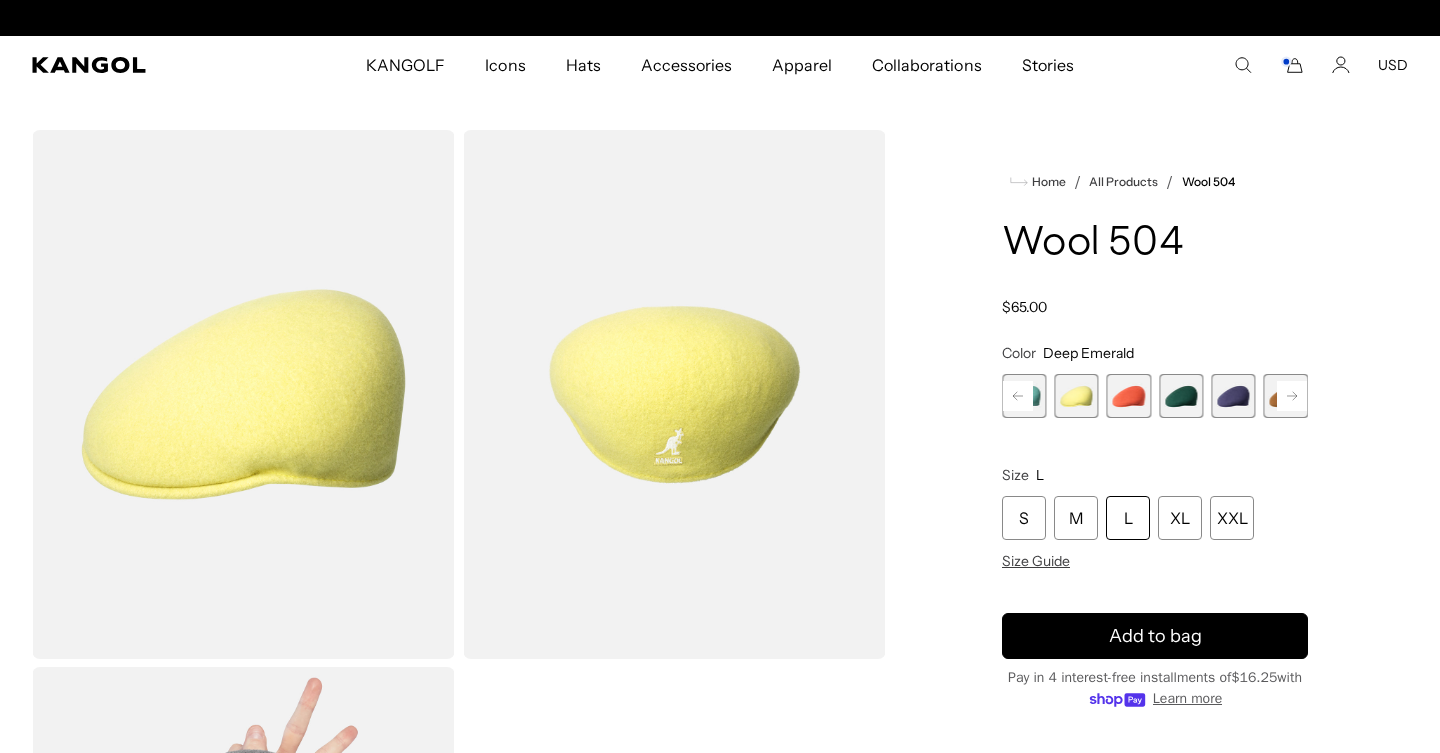 scroll, scrollTop: 0, scrollLeft: 0, axis: both 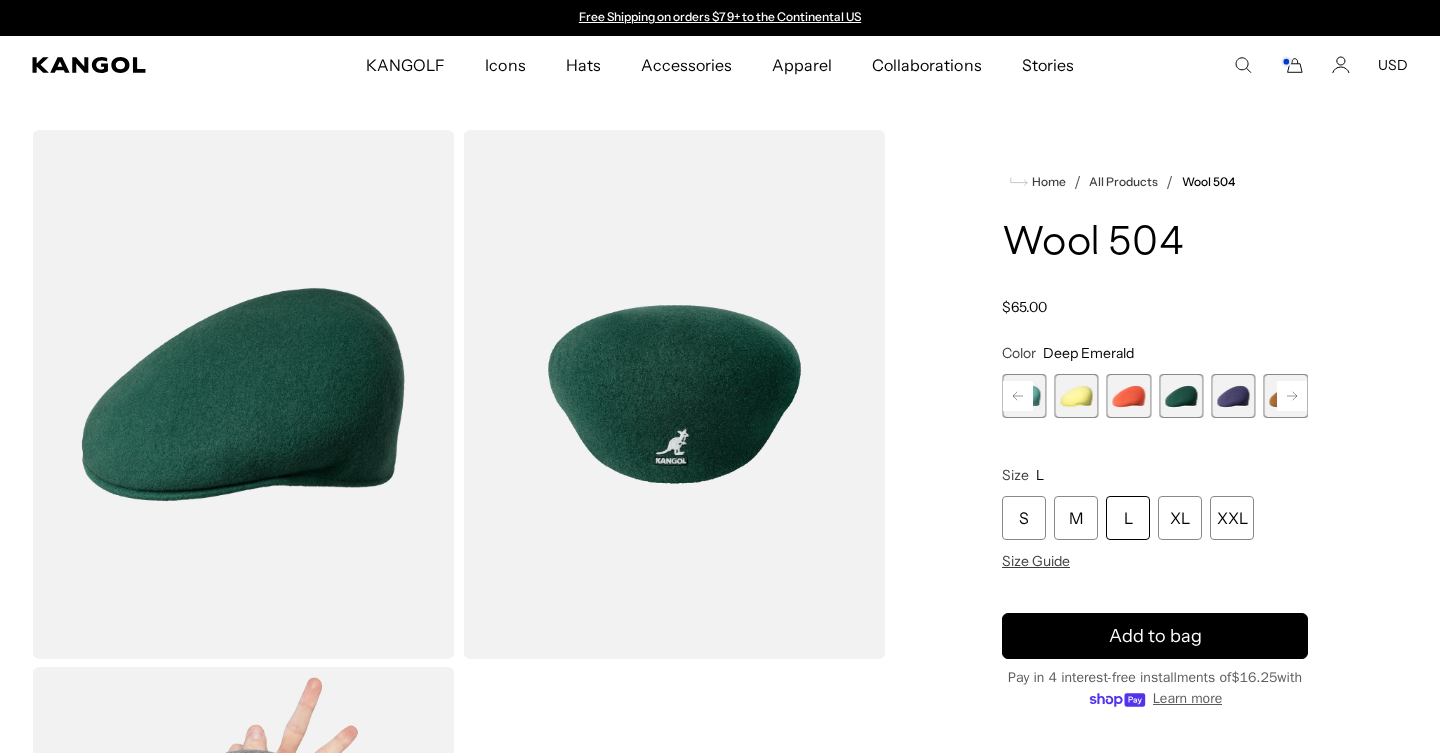 click 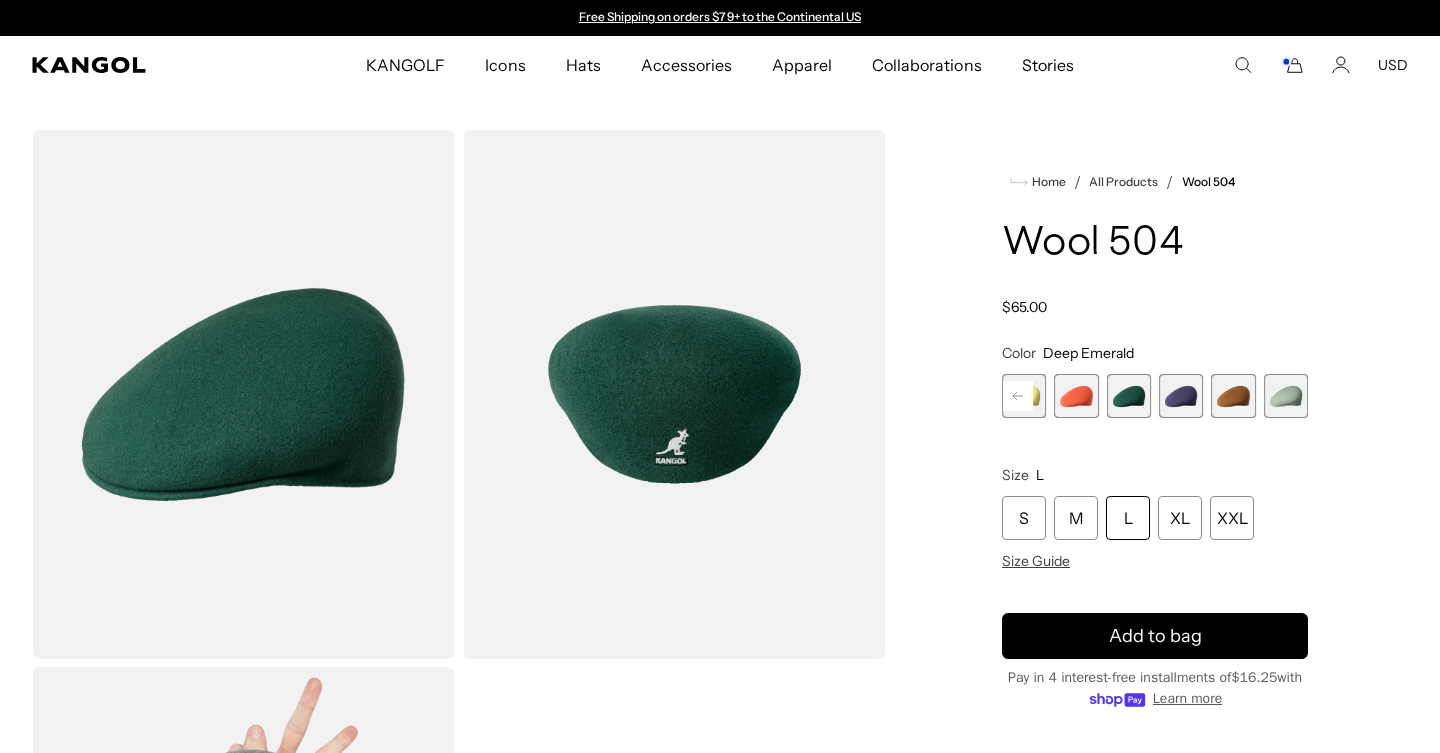 click at bounding box center [1286, 396] 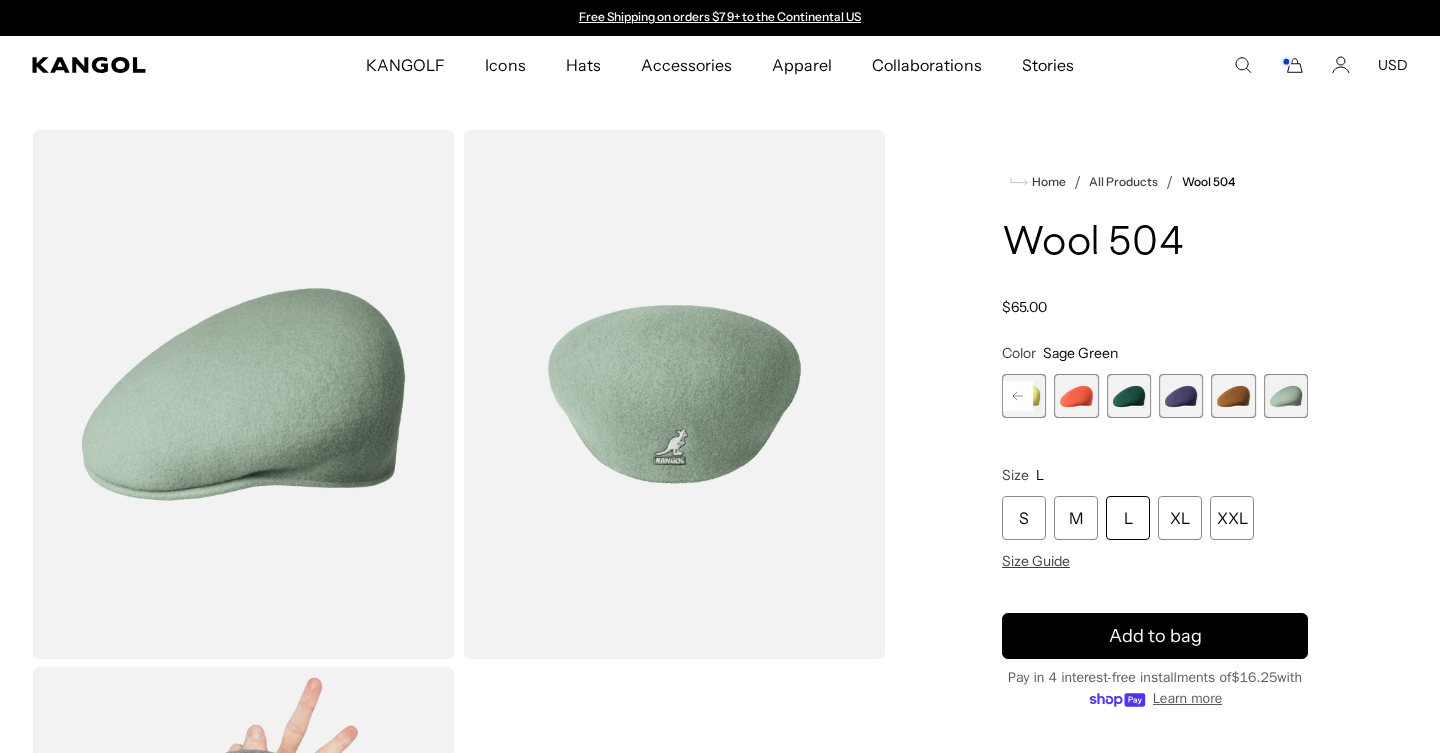 click 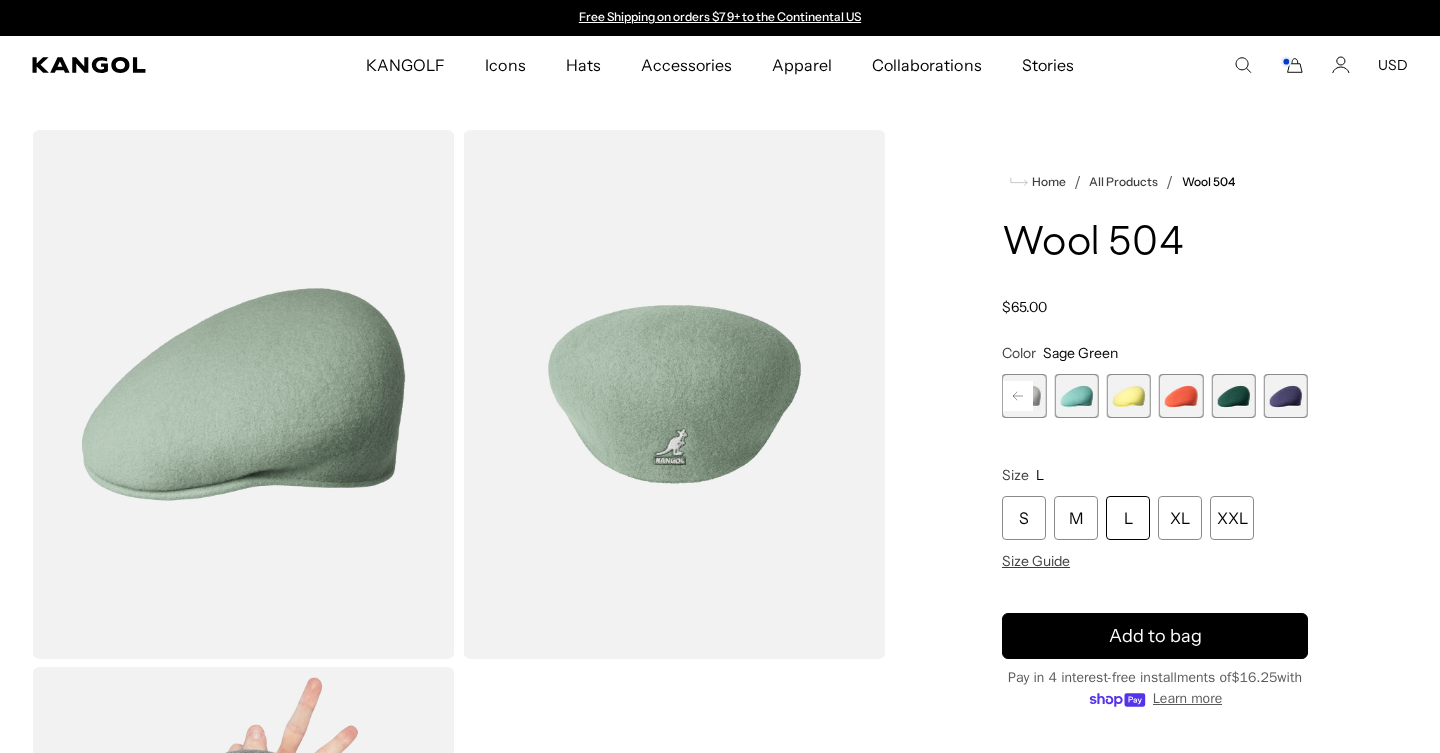 scroll, scrollTop: 0, scrollLeft: 412, axis: horizontal 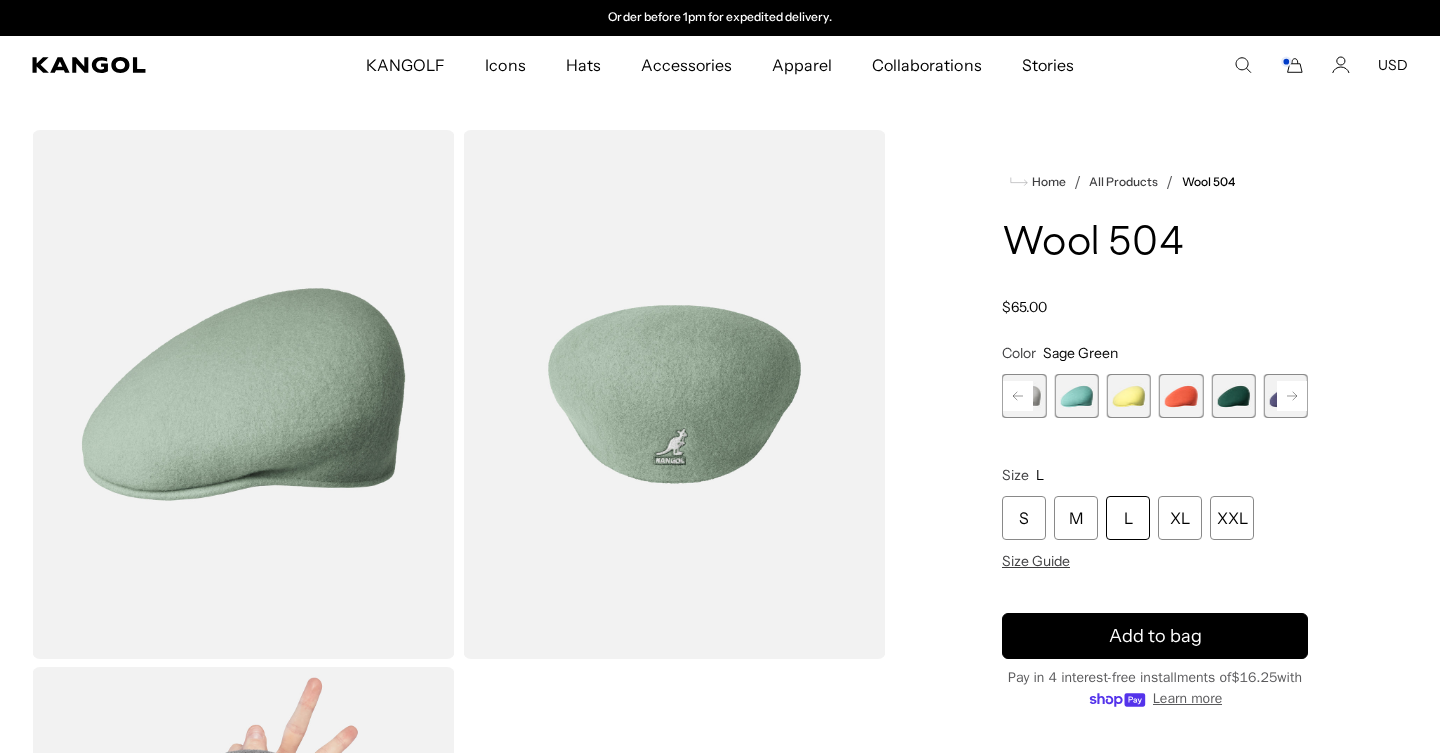 click 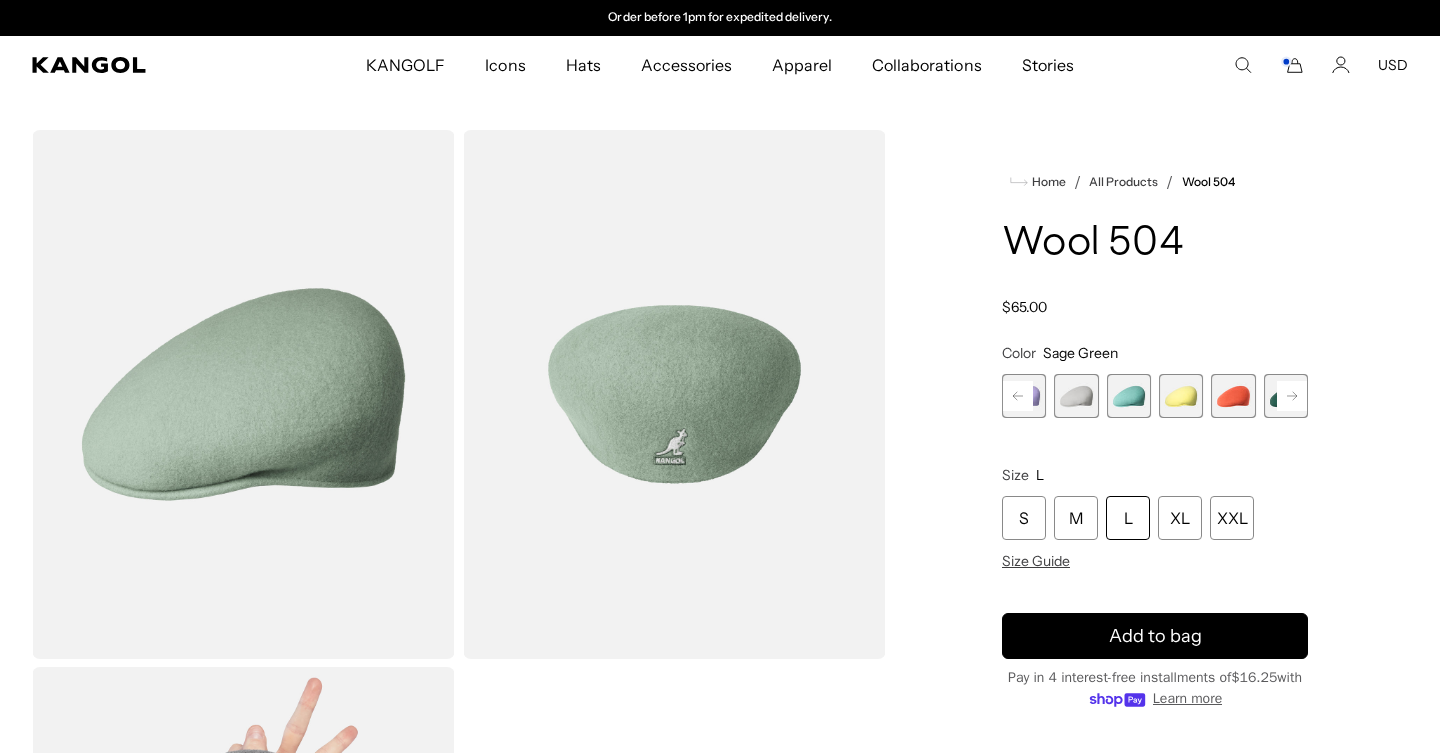 click 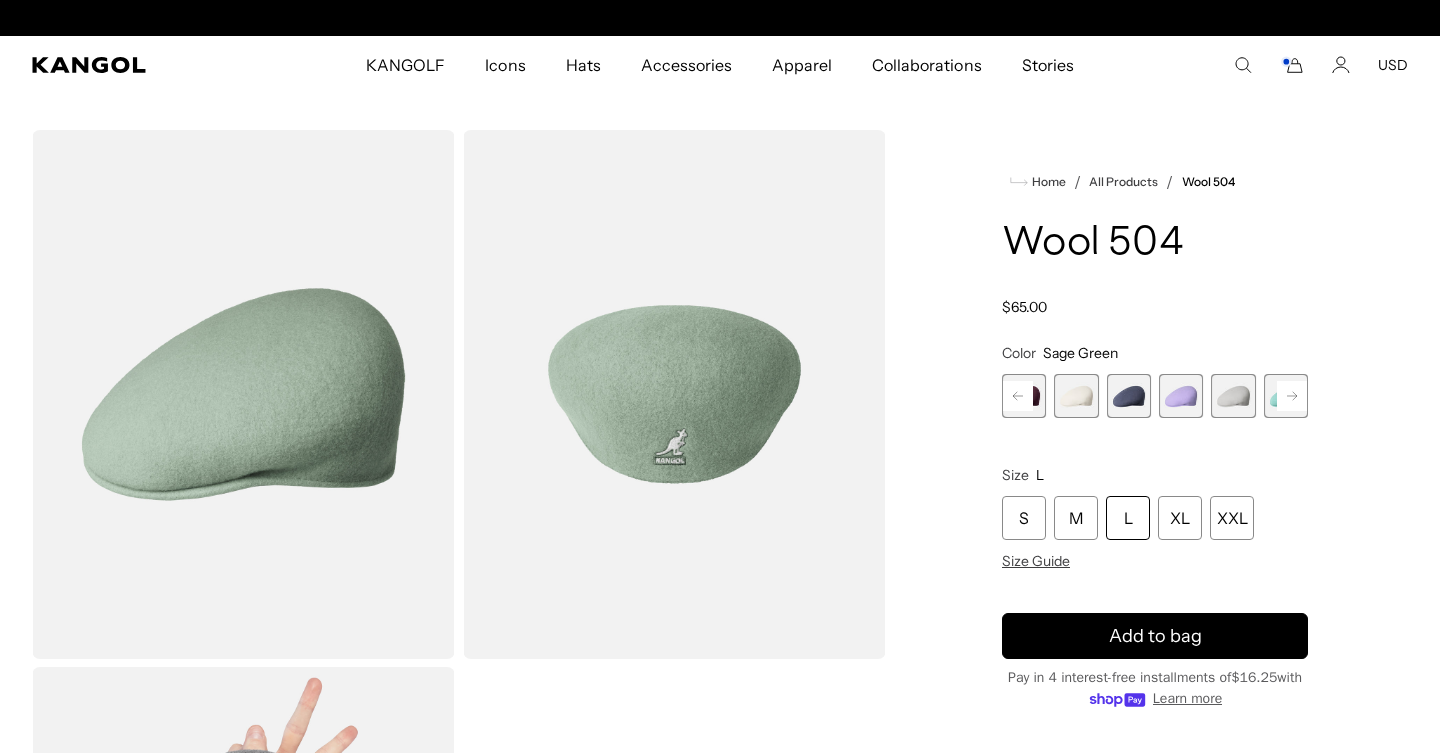 click 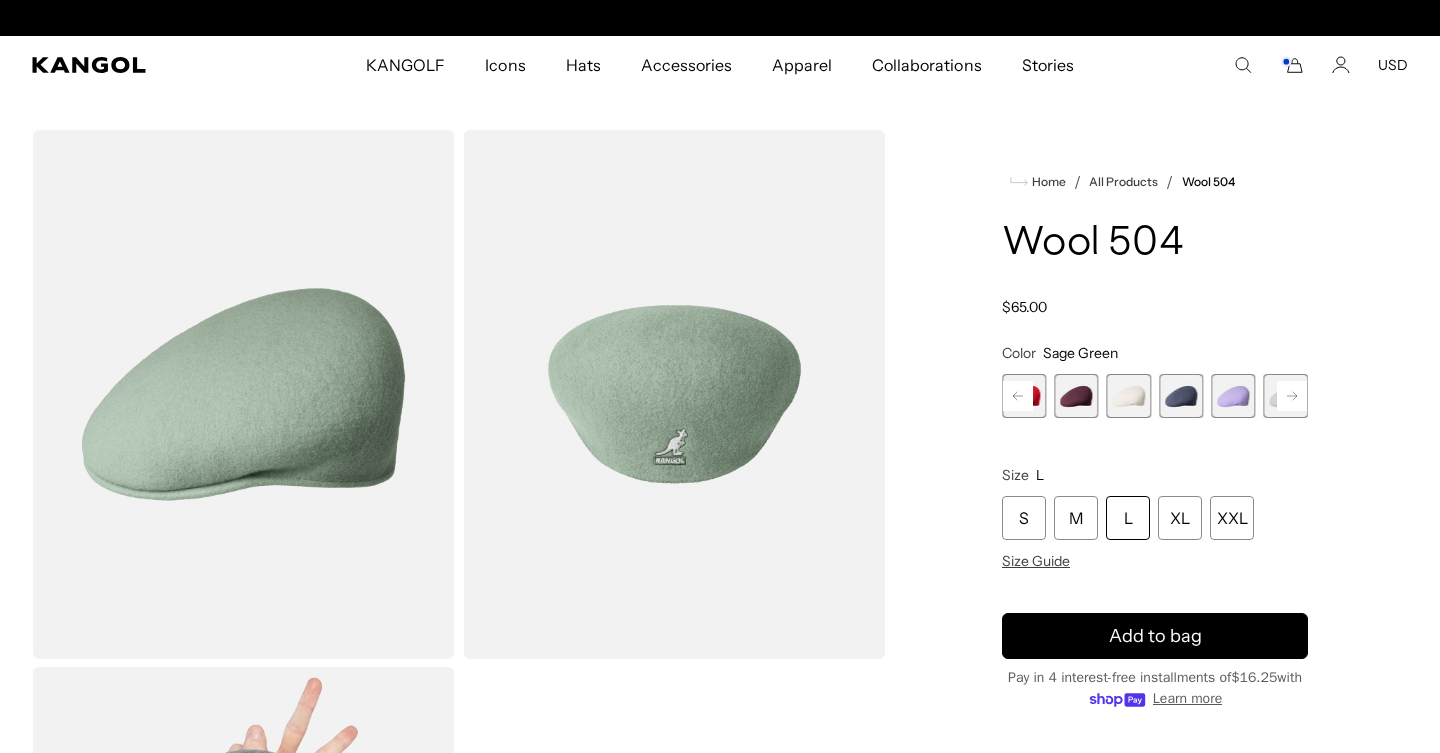 click 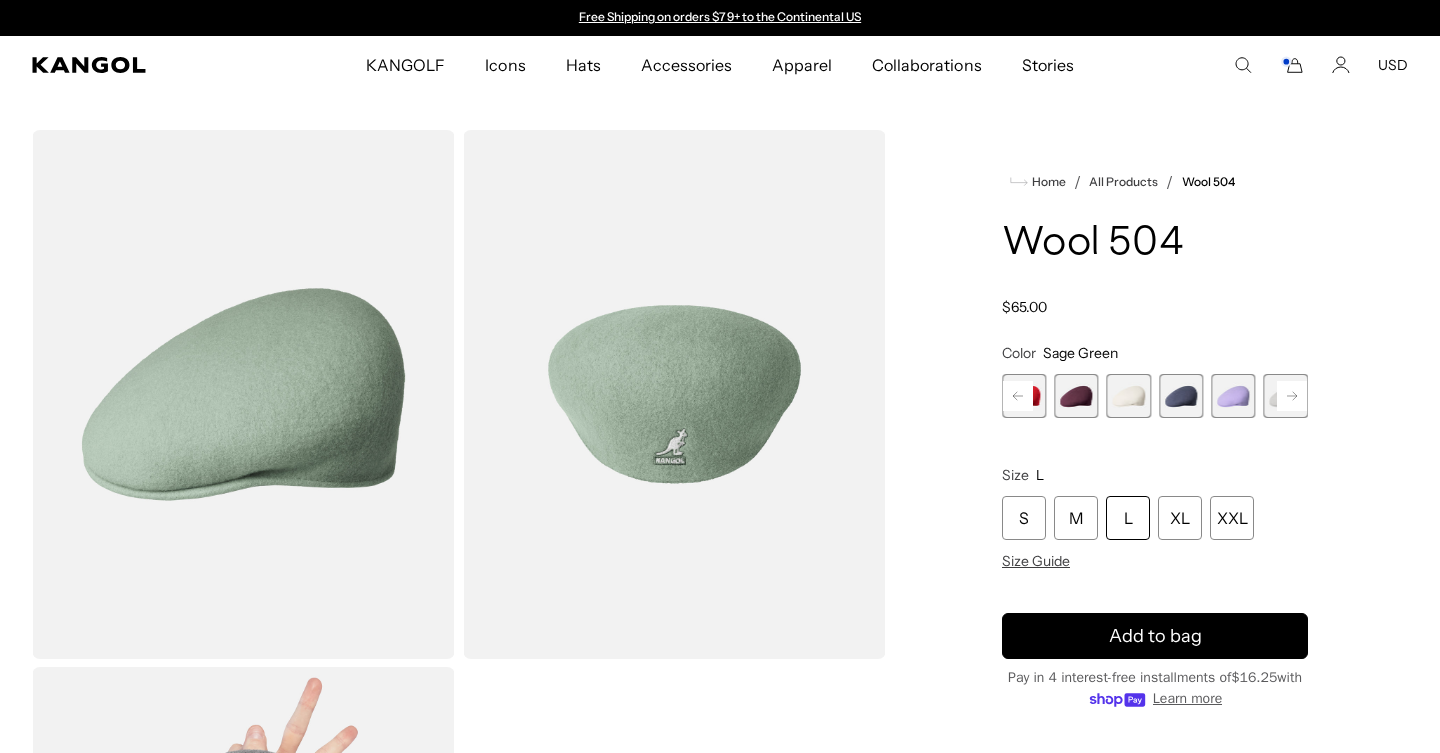 click 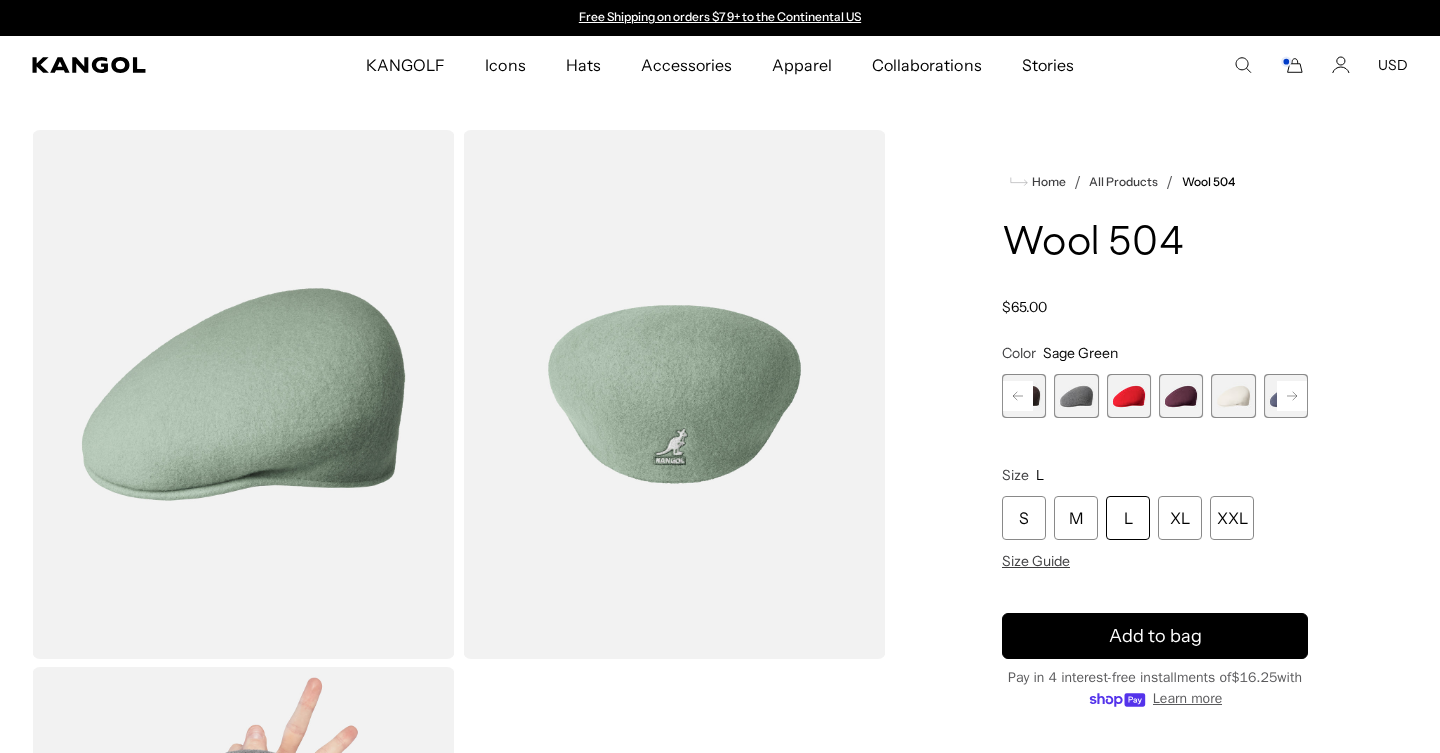 click 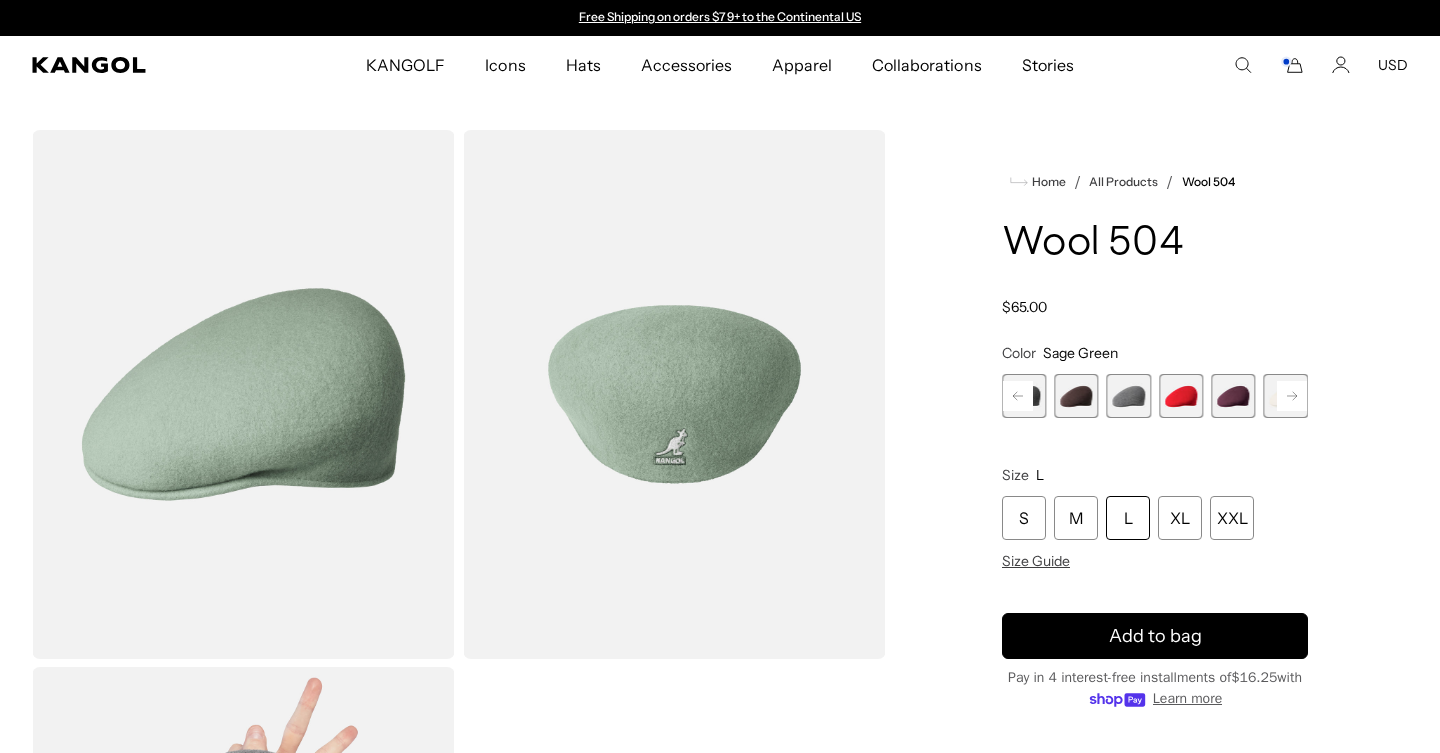 click 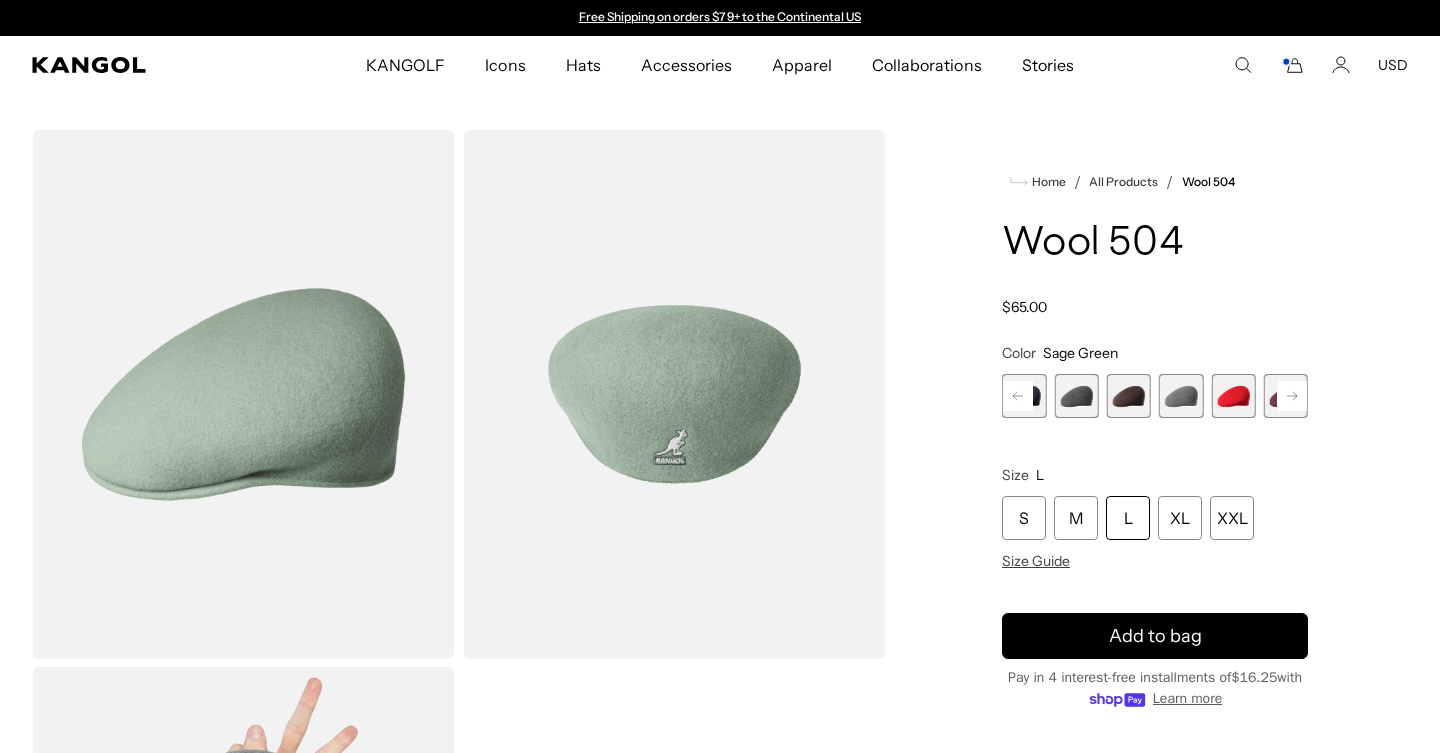 click 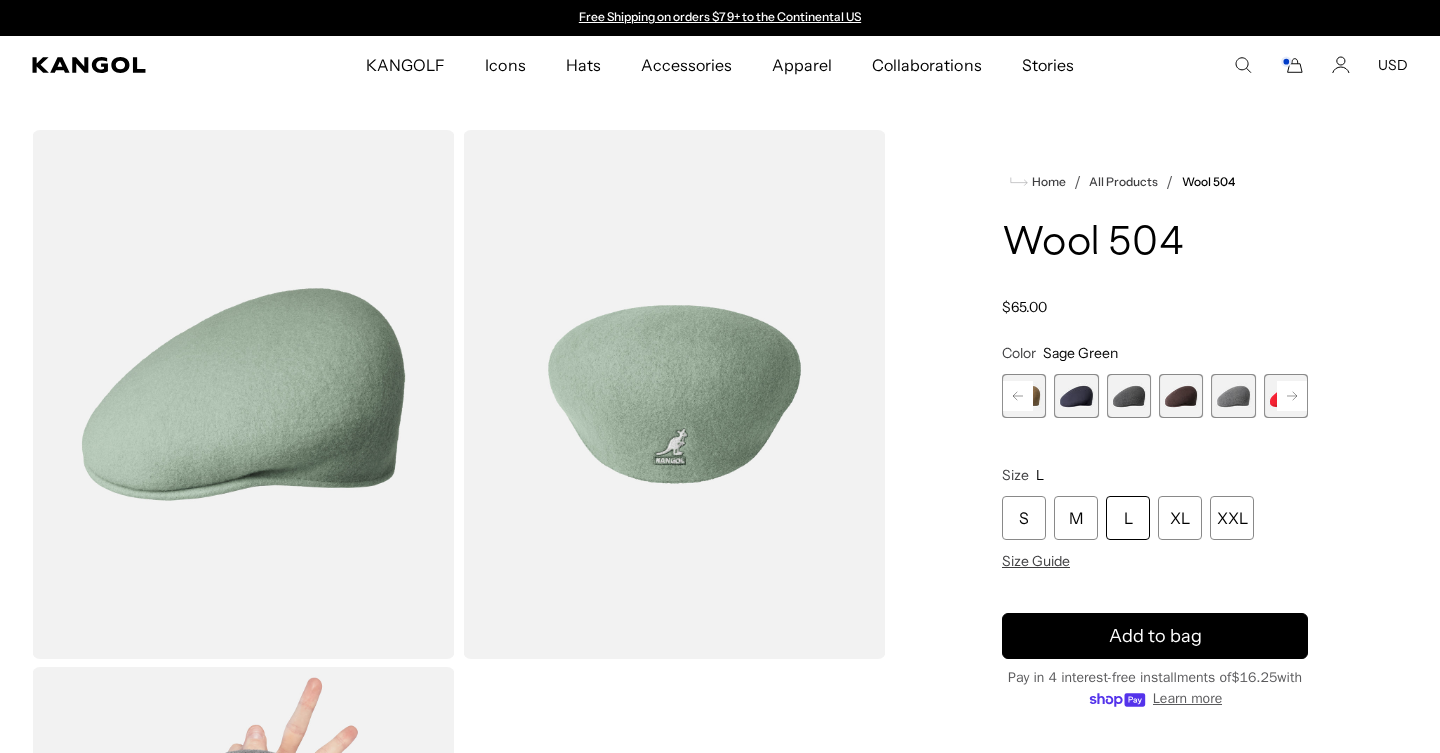 click 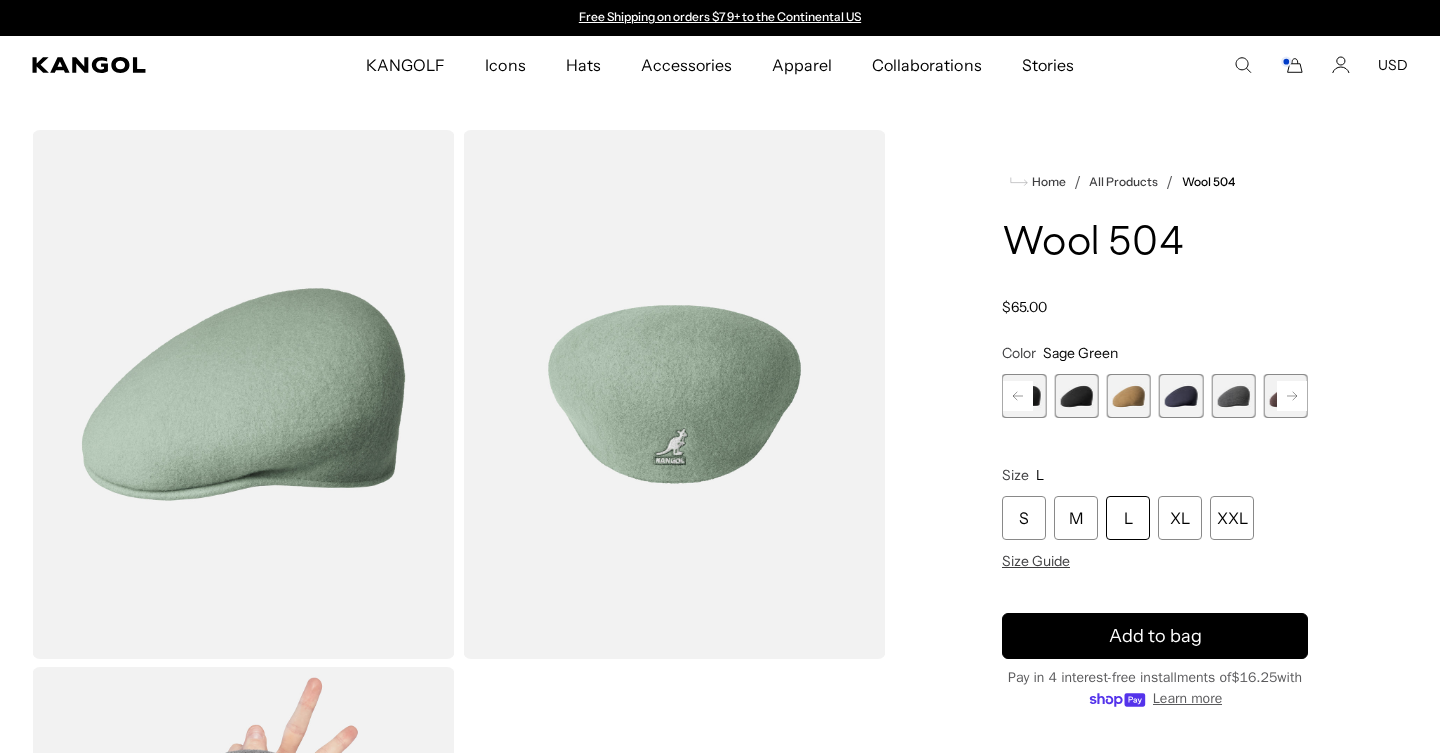 click 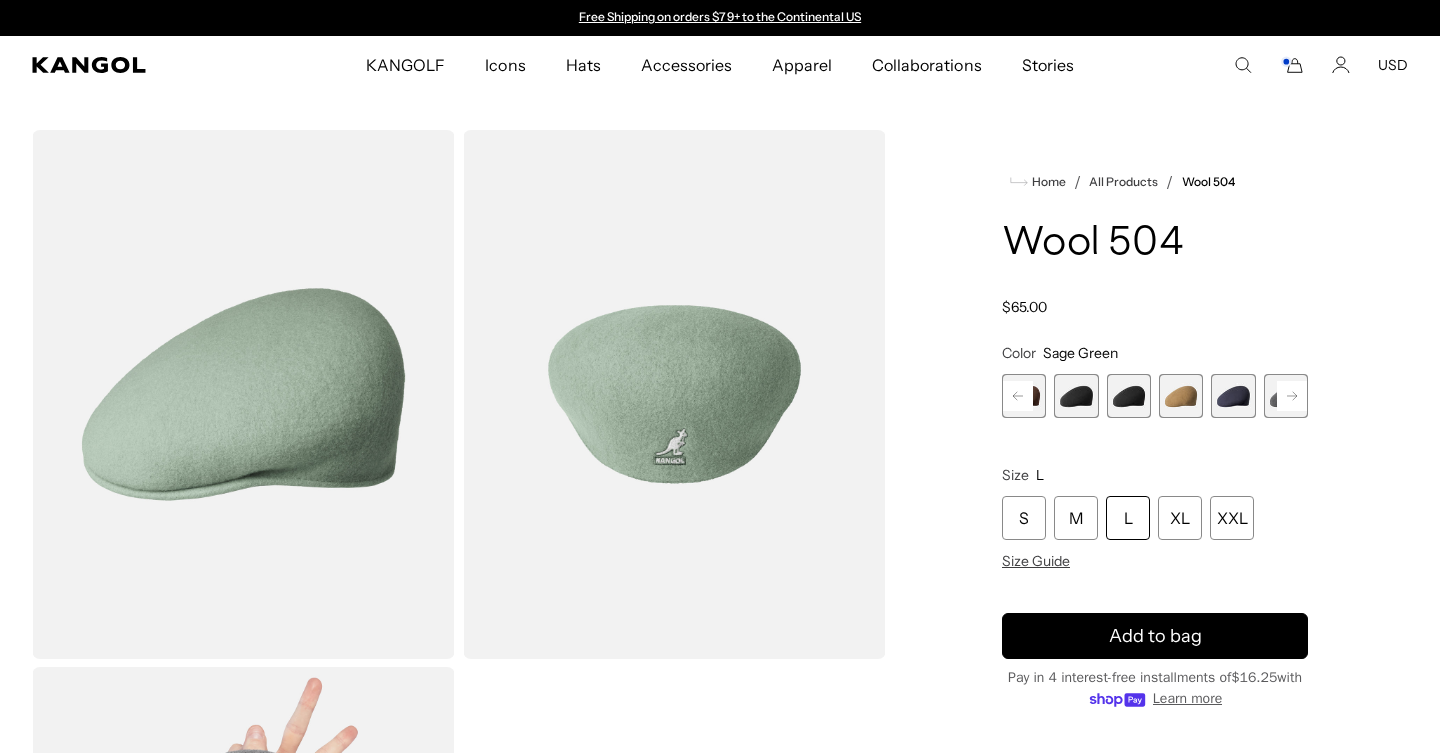 click 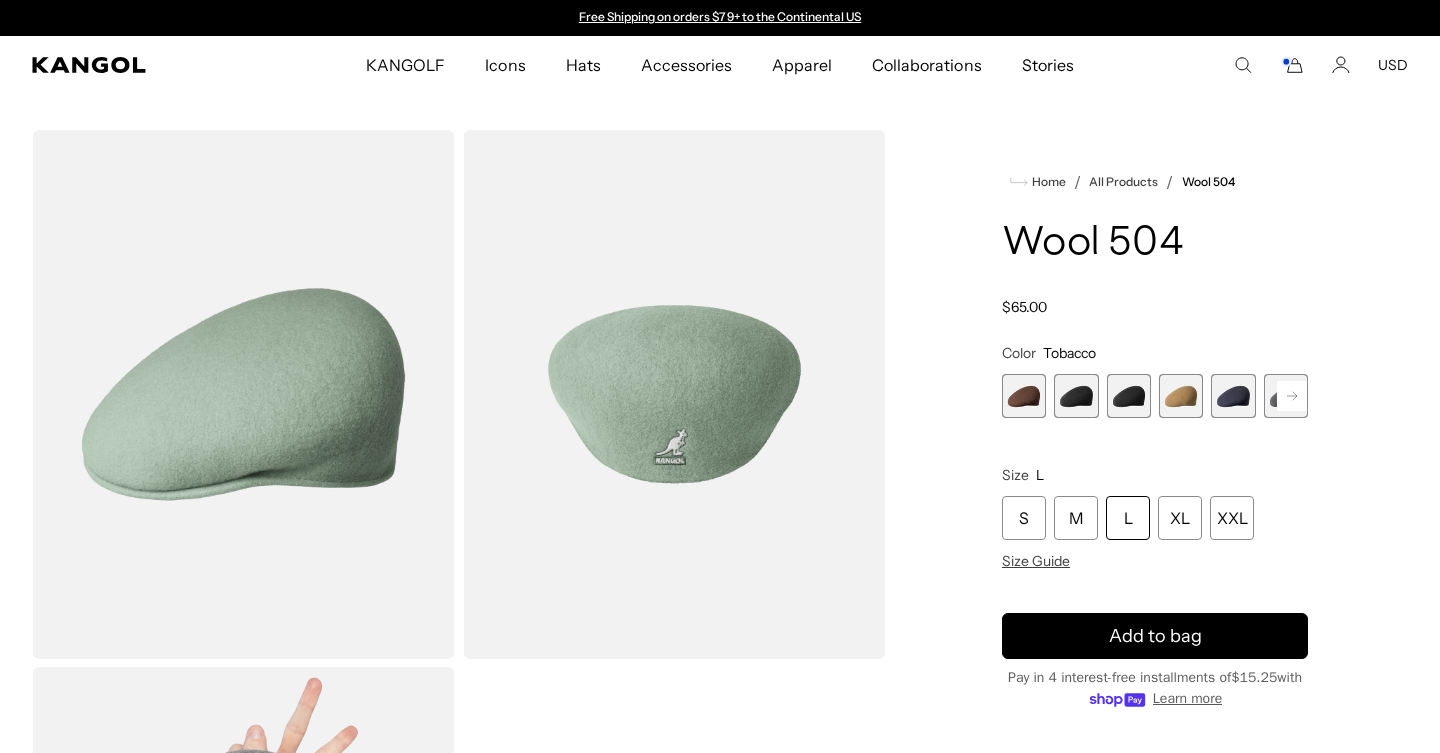 click at bounding box center [1024, 396] 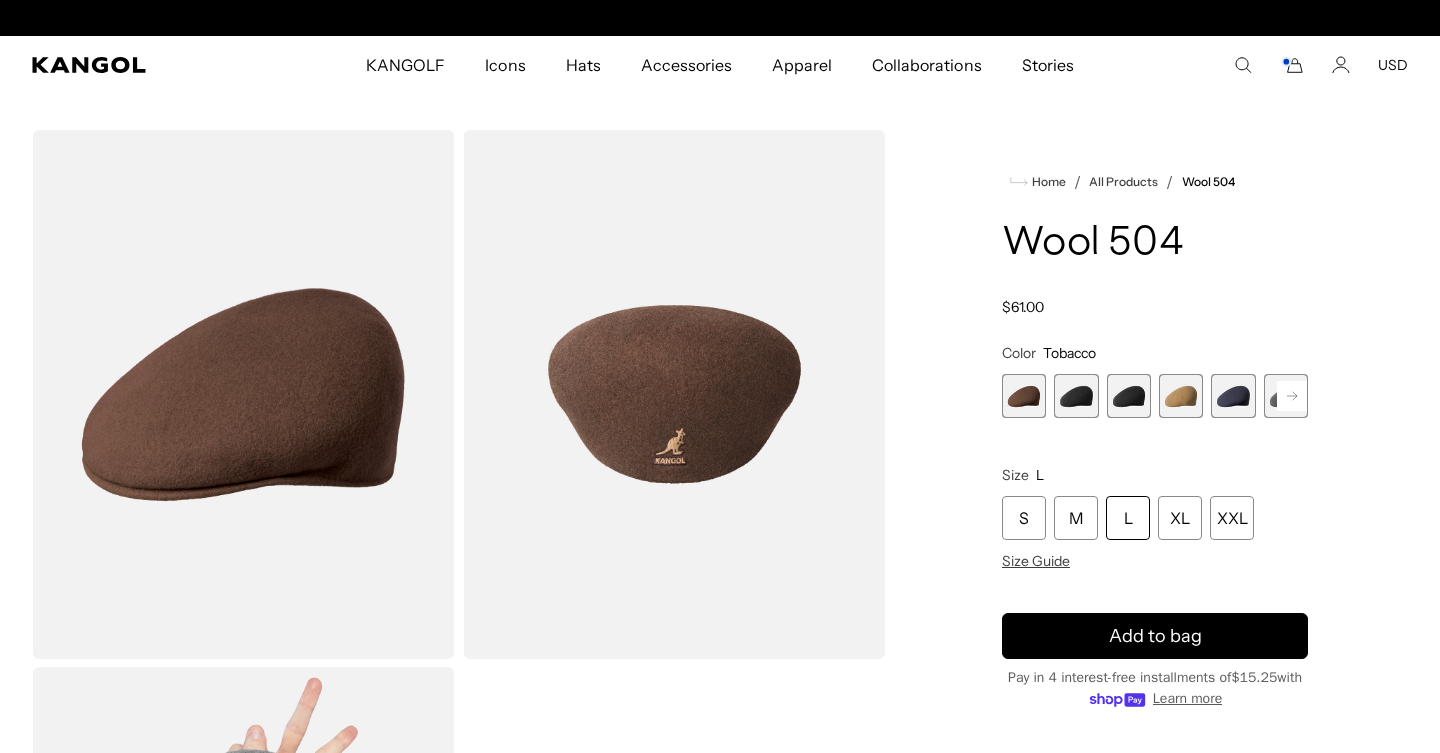 click 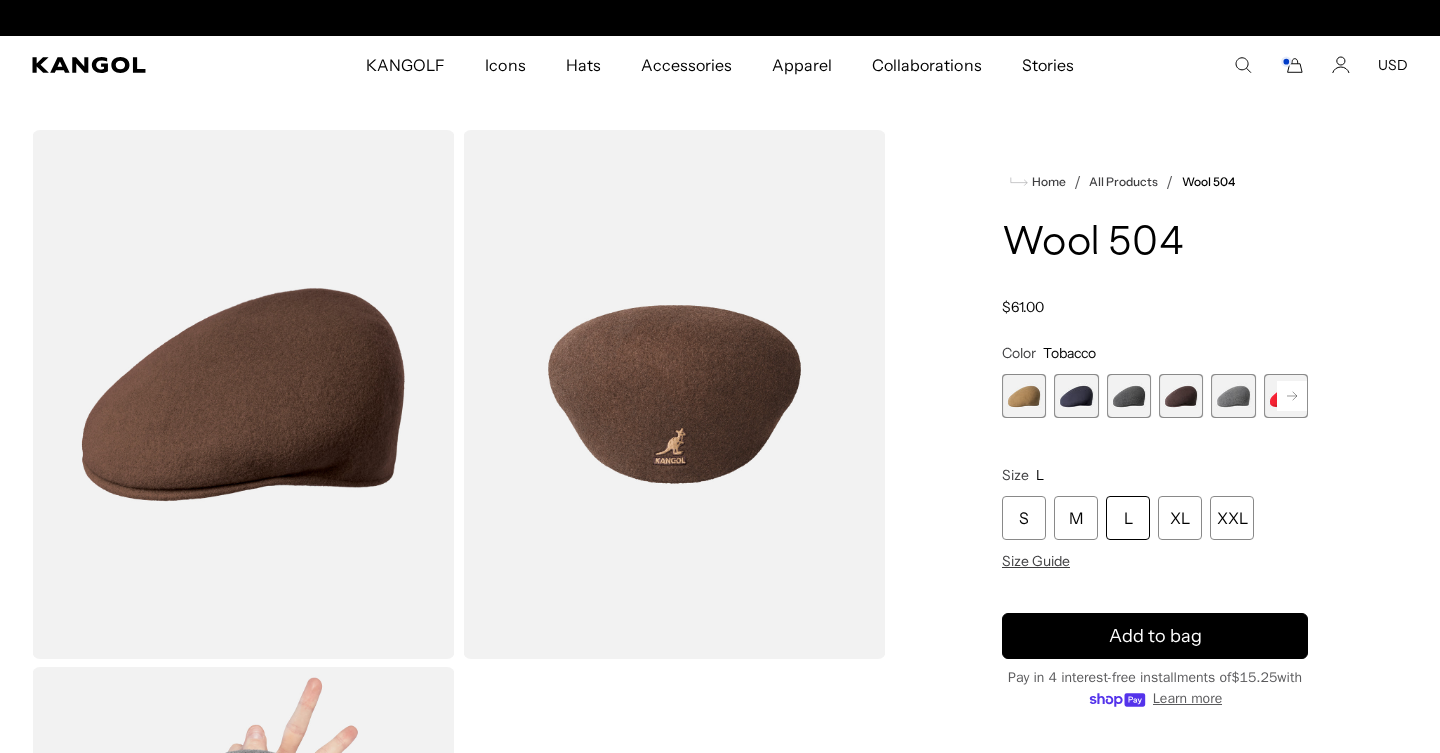 click 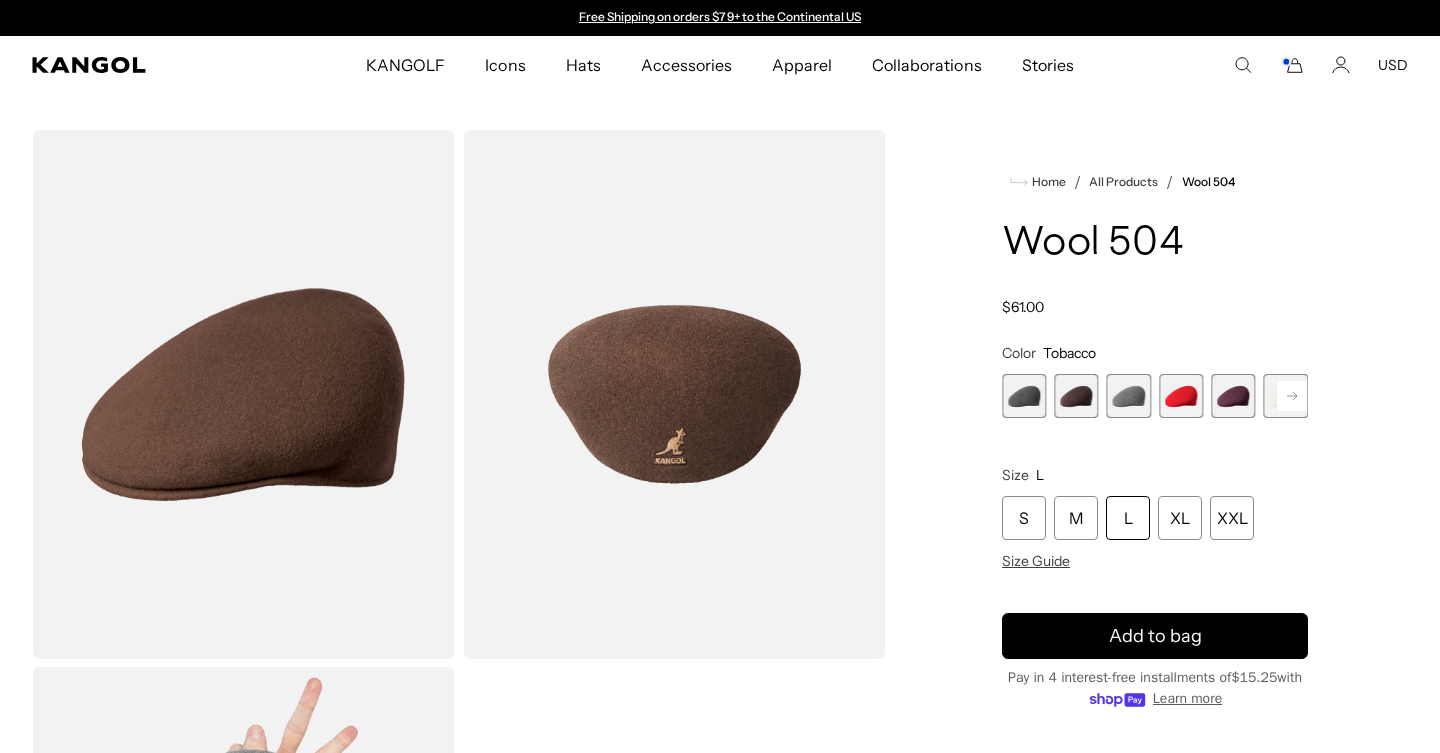 scroll, scrollTop: 0, scrollLeft: 412, axis: horizontal 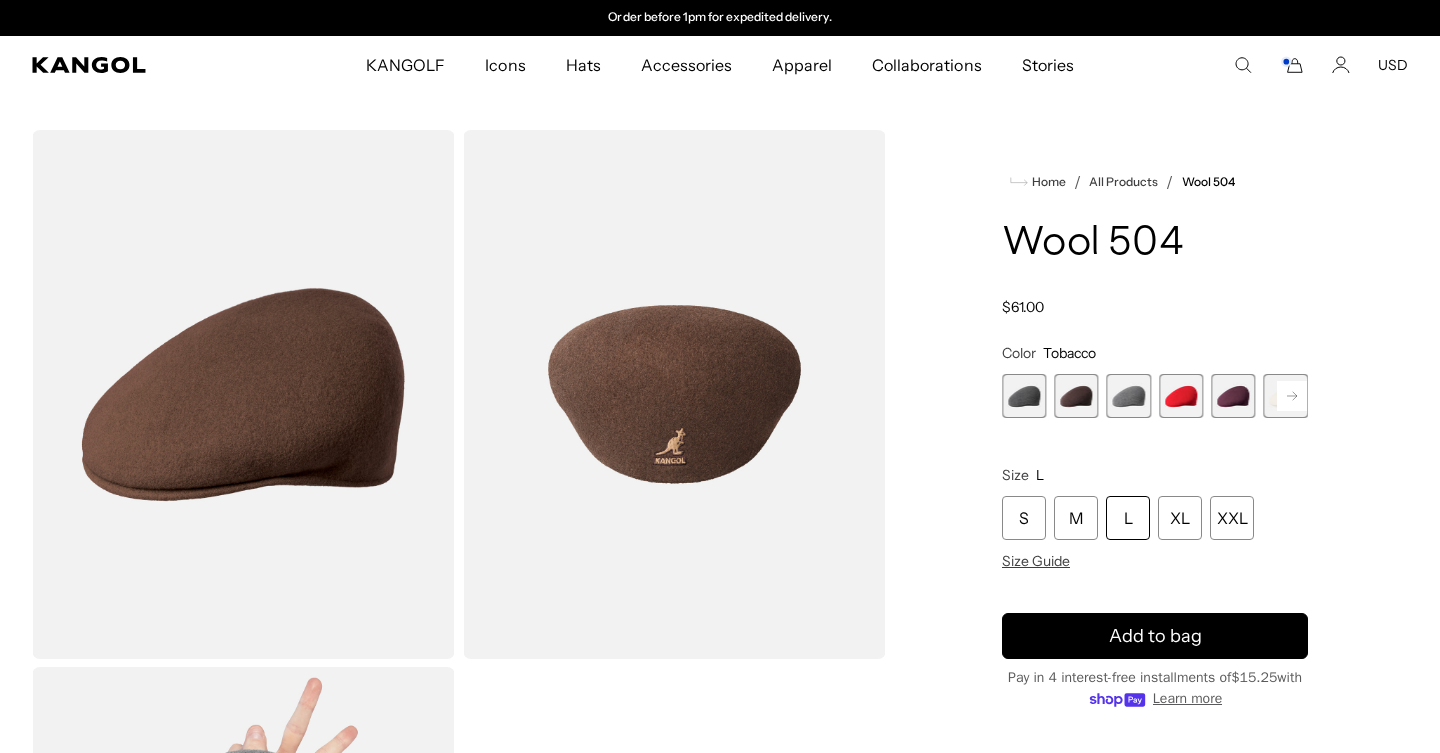 click 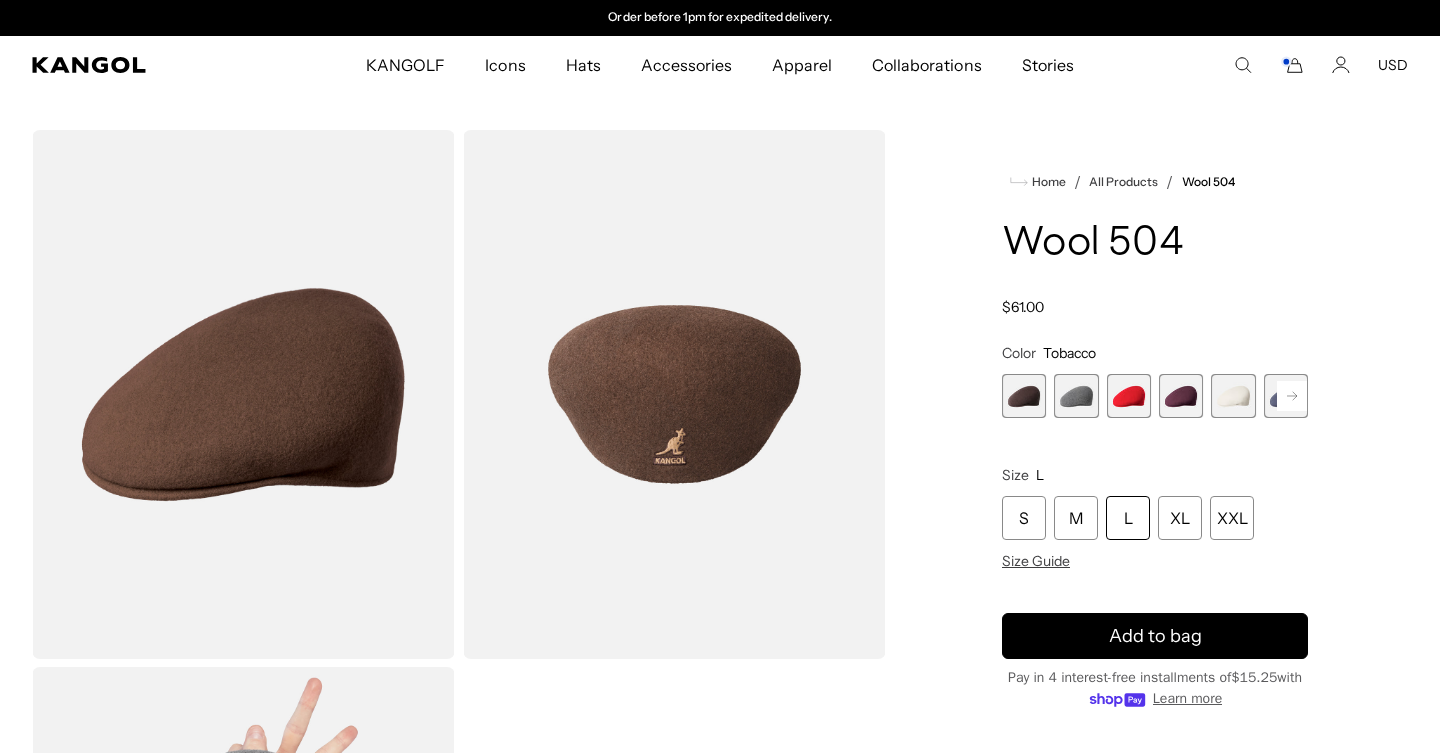 click 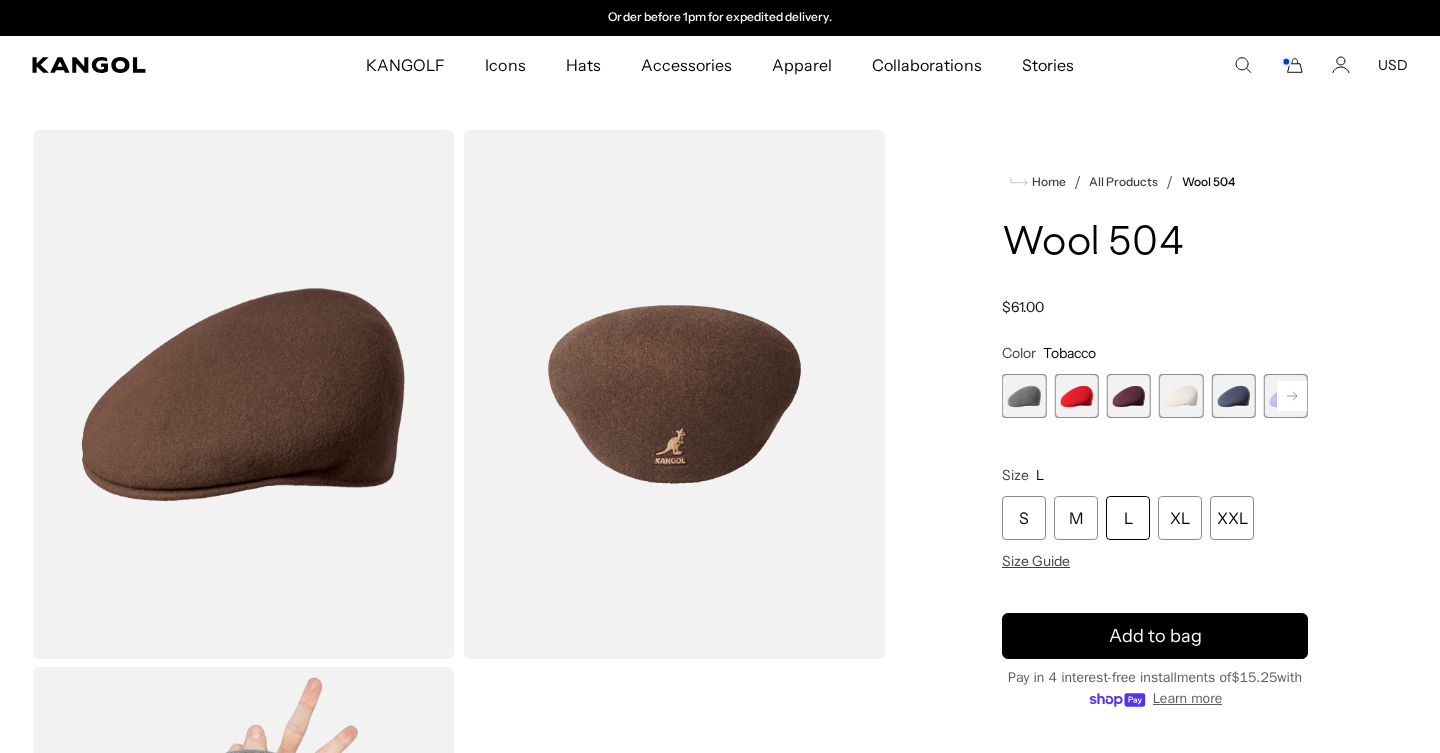 click 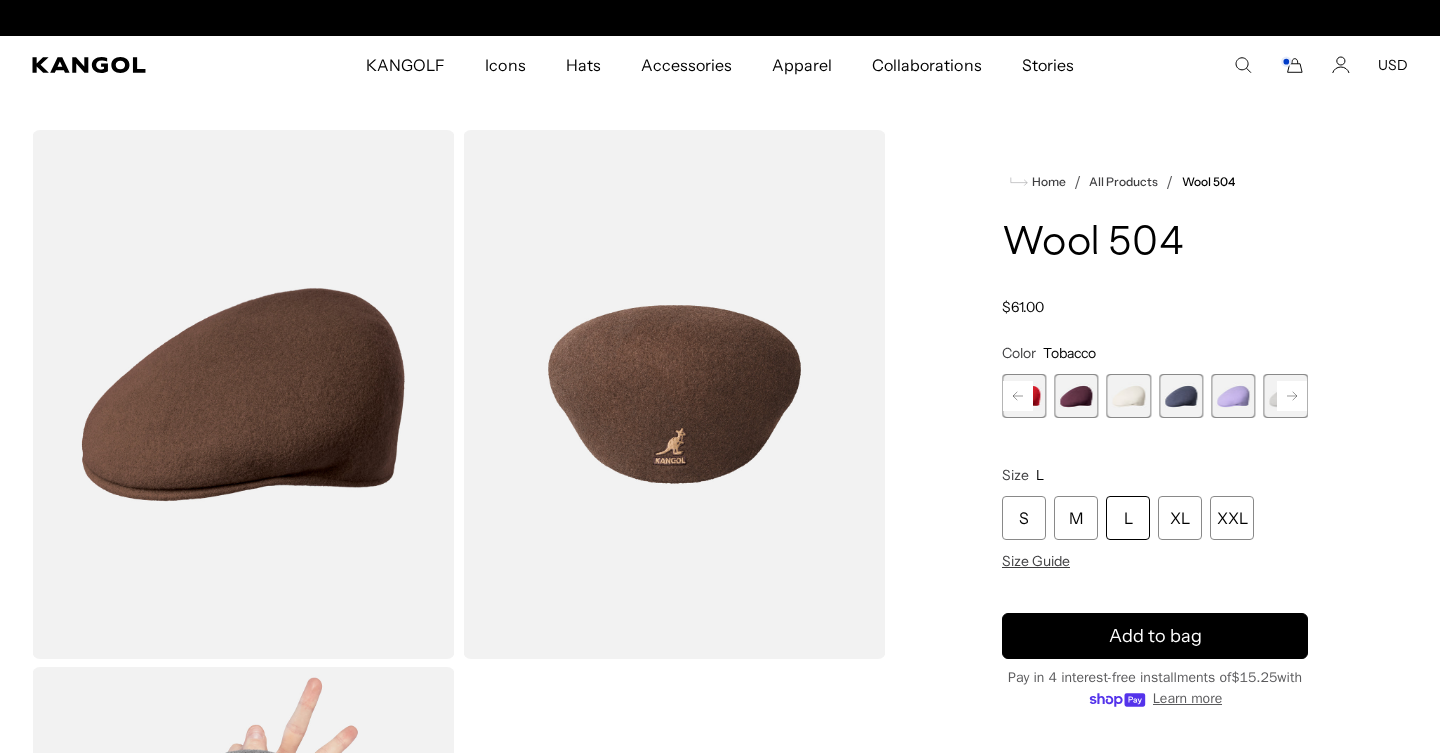 click at bounding box center [1181, 396] 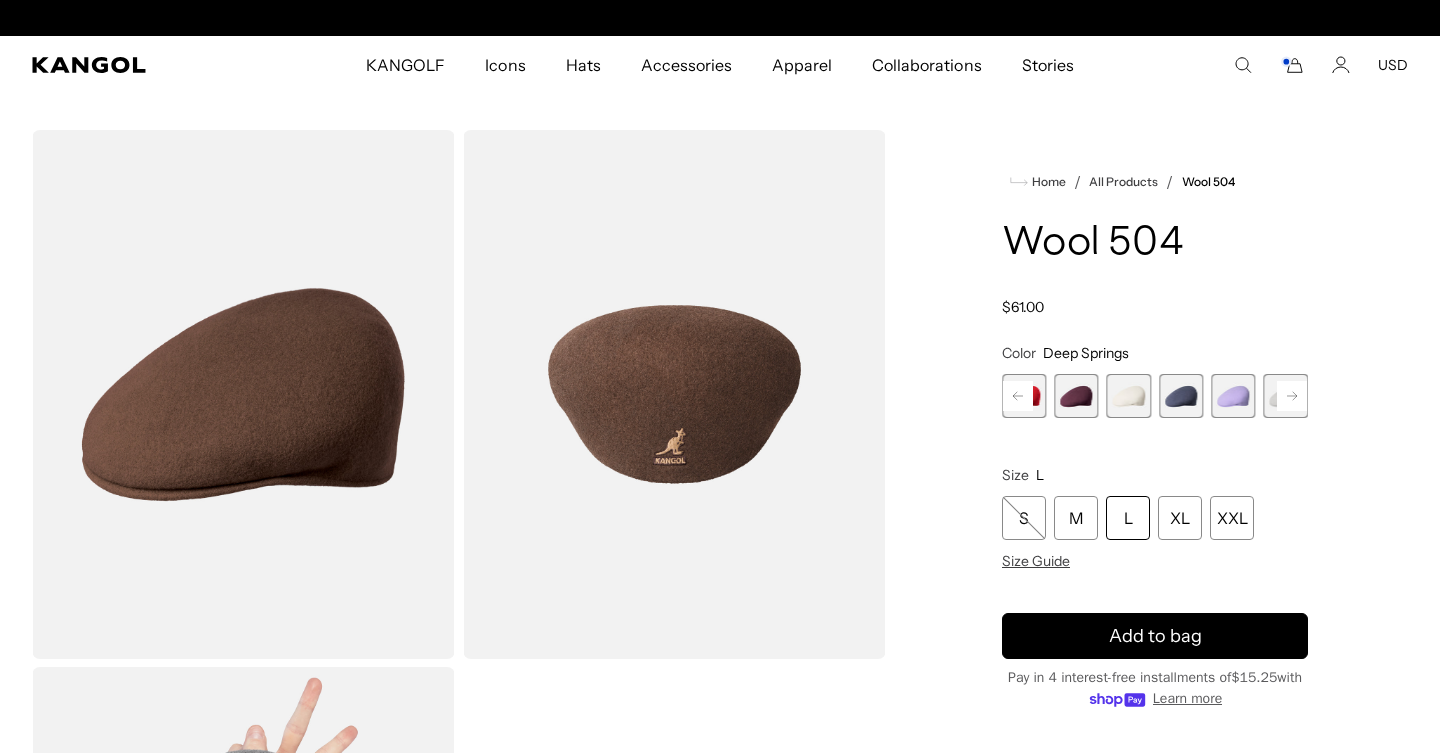 scroll, scrollTop: 0, scrollLeft: 0, axis: both 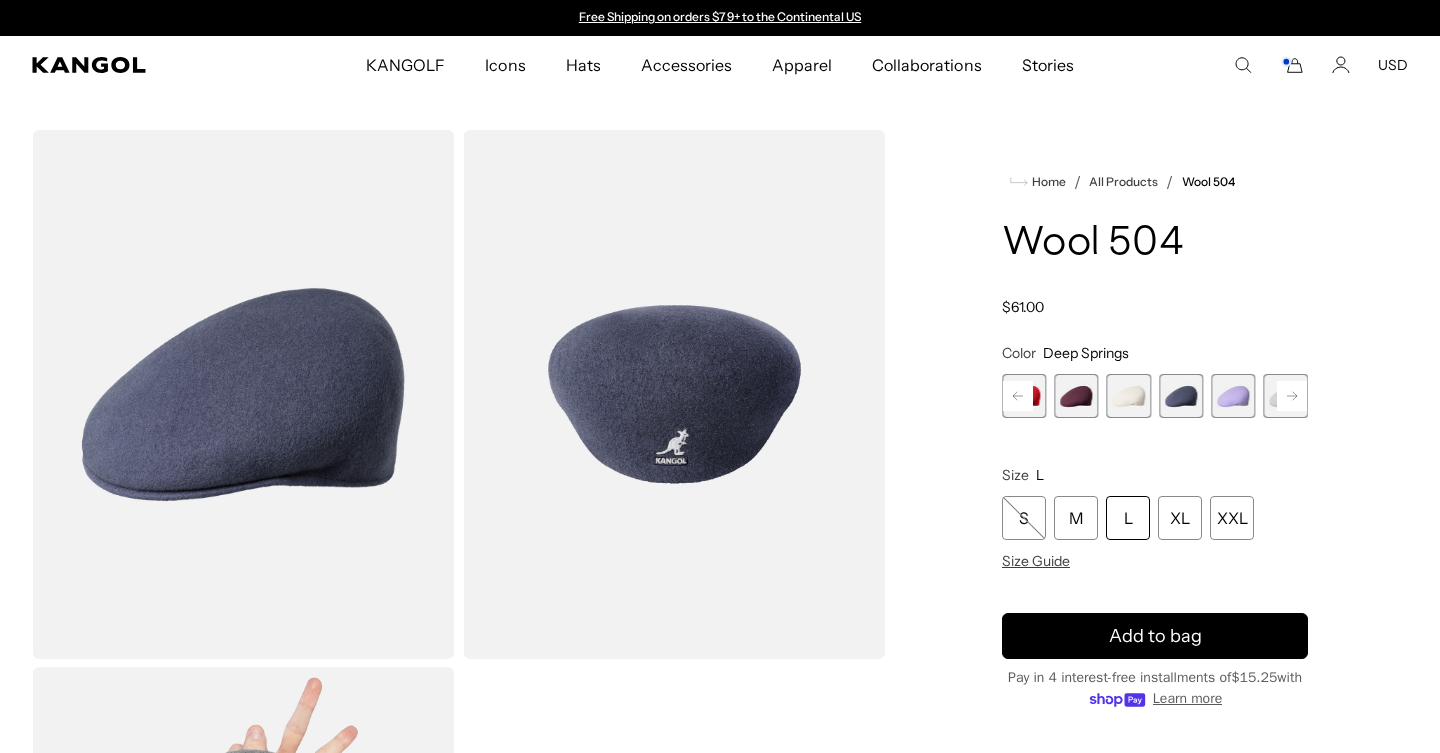 click 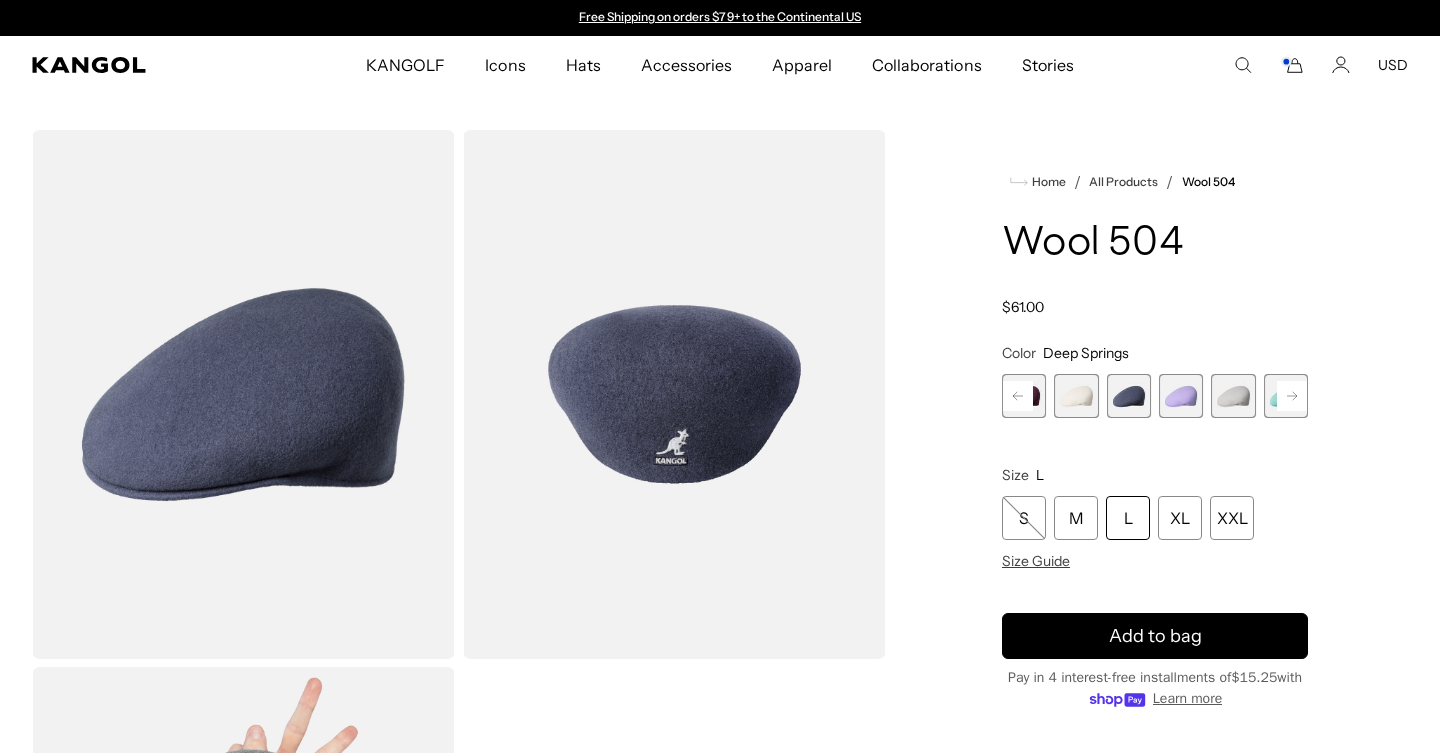 click 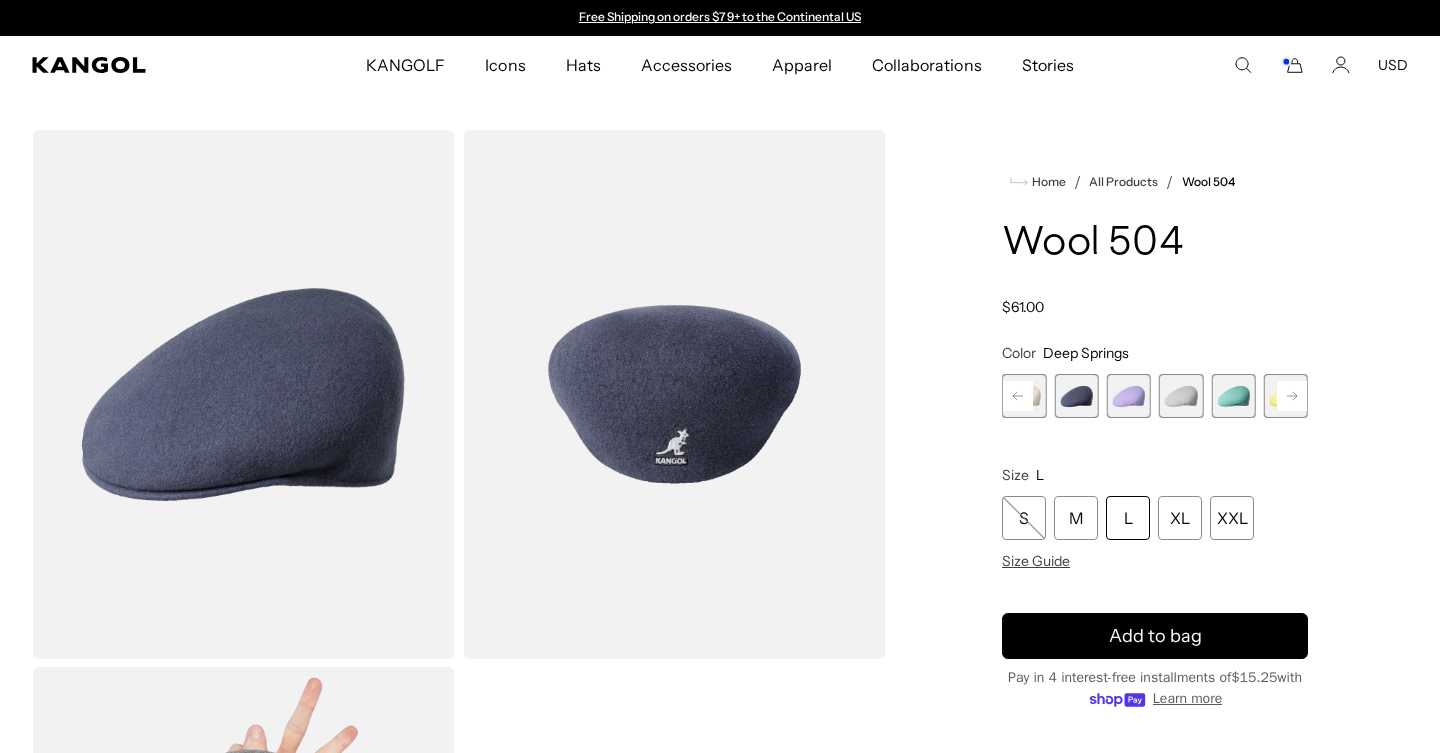 click 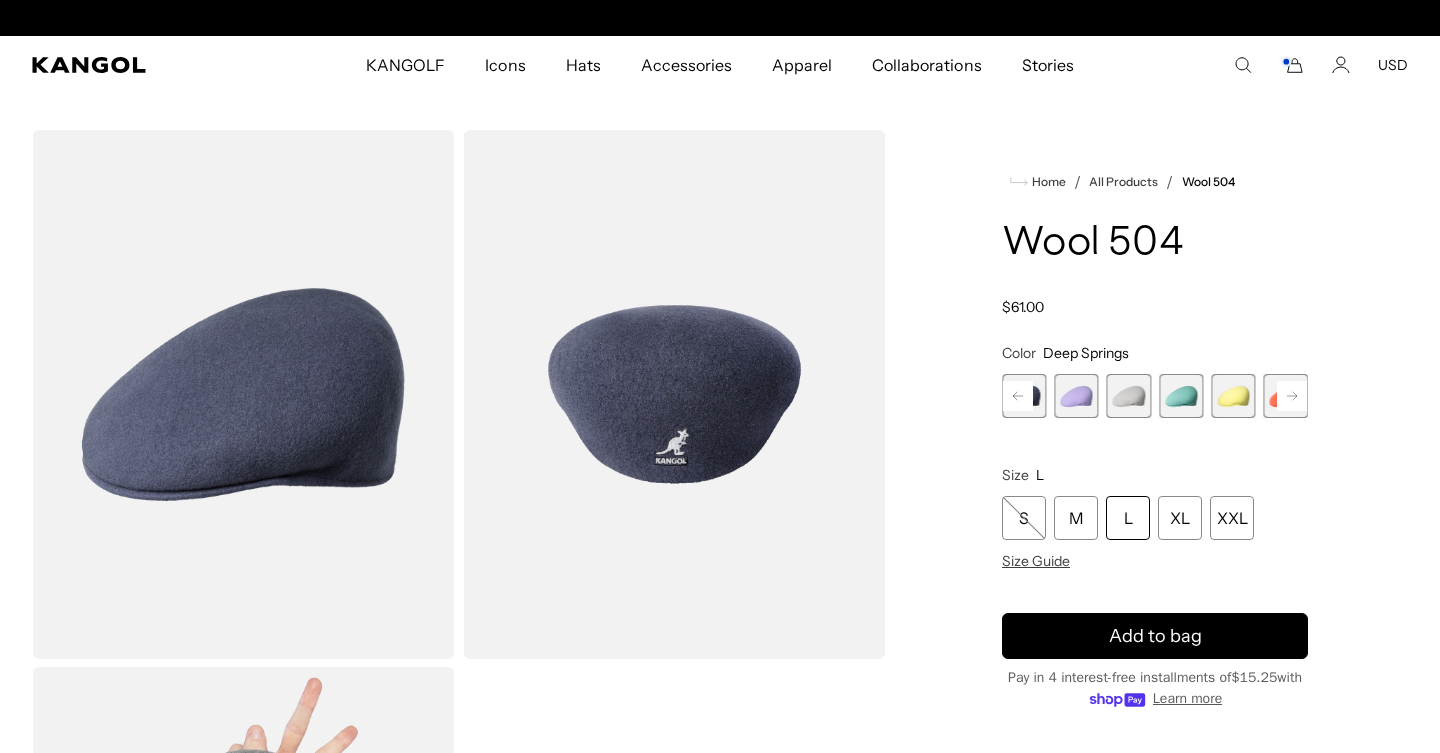 scroll, scrollTop: 0, scrollLeft: 412, axis: horizontal 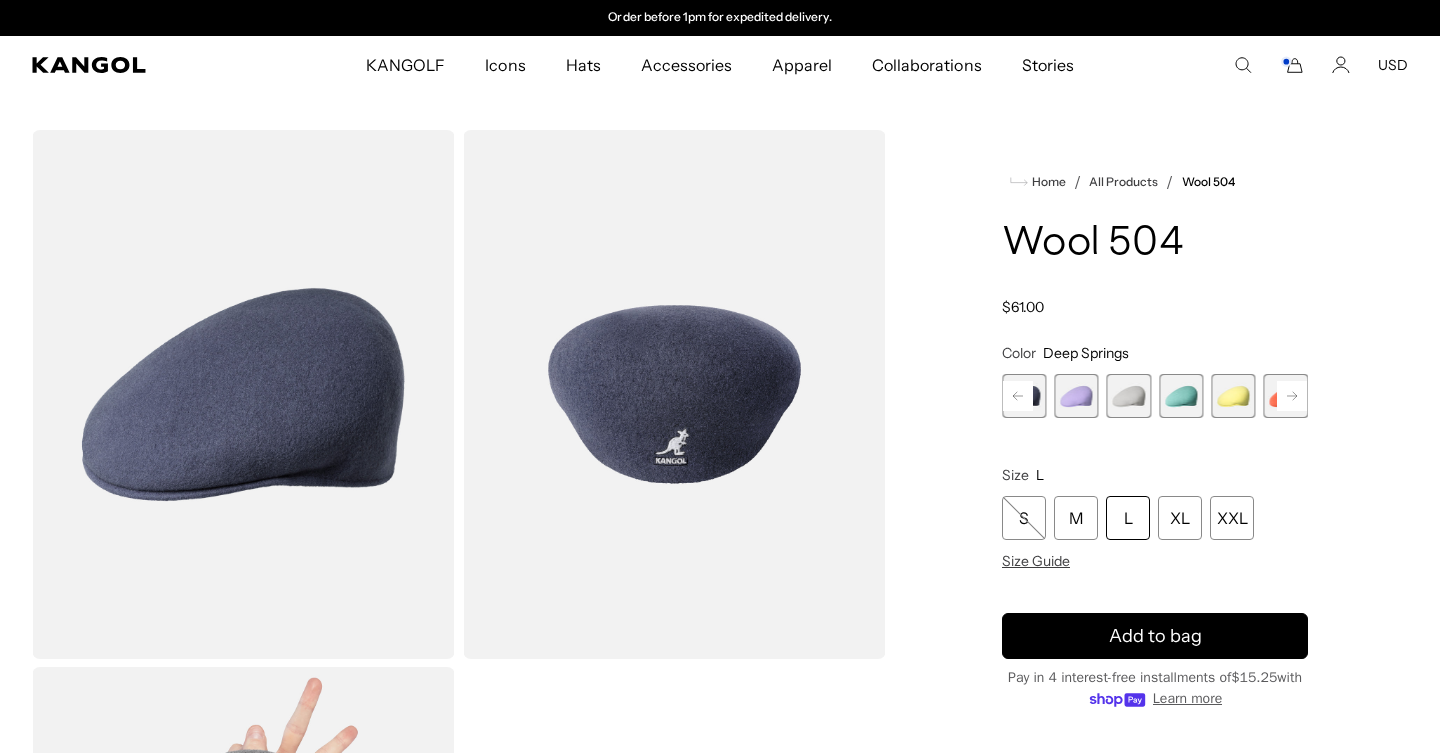 click at bounding box center (1129, 396) 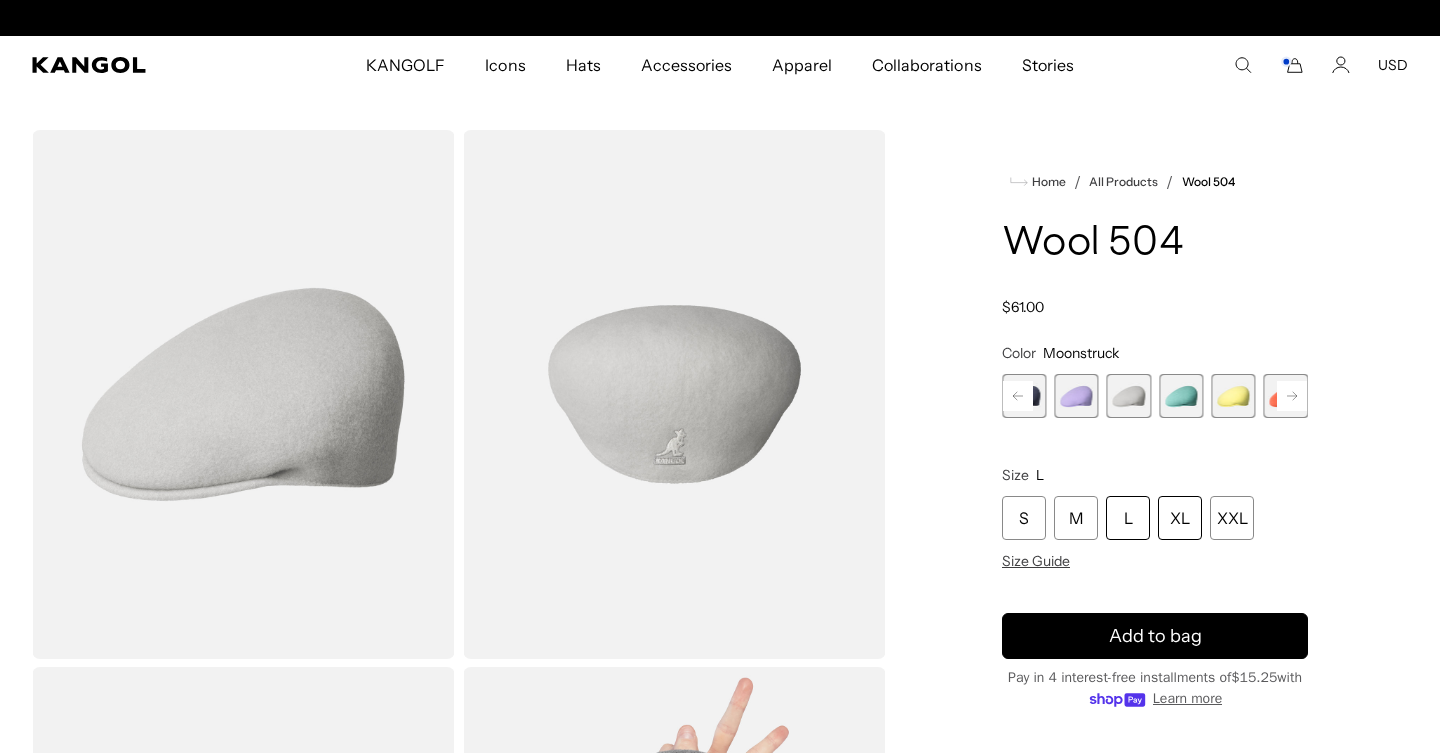 scroll, scrollTop: 0, scrollLeft: 0, axis: both 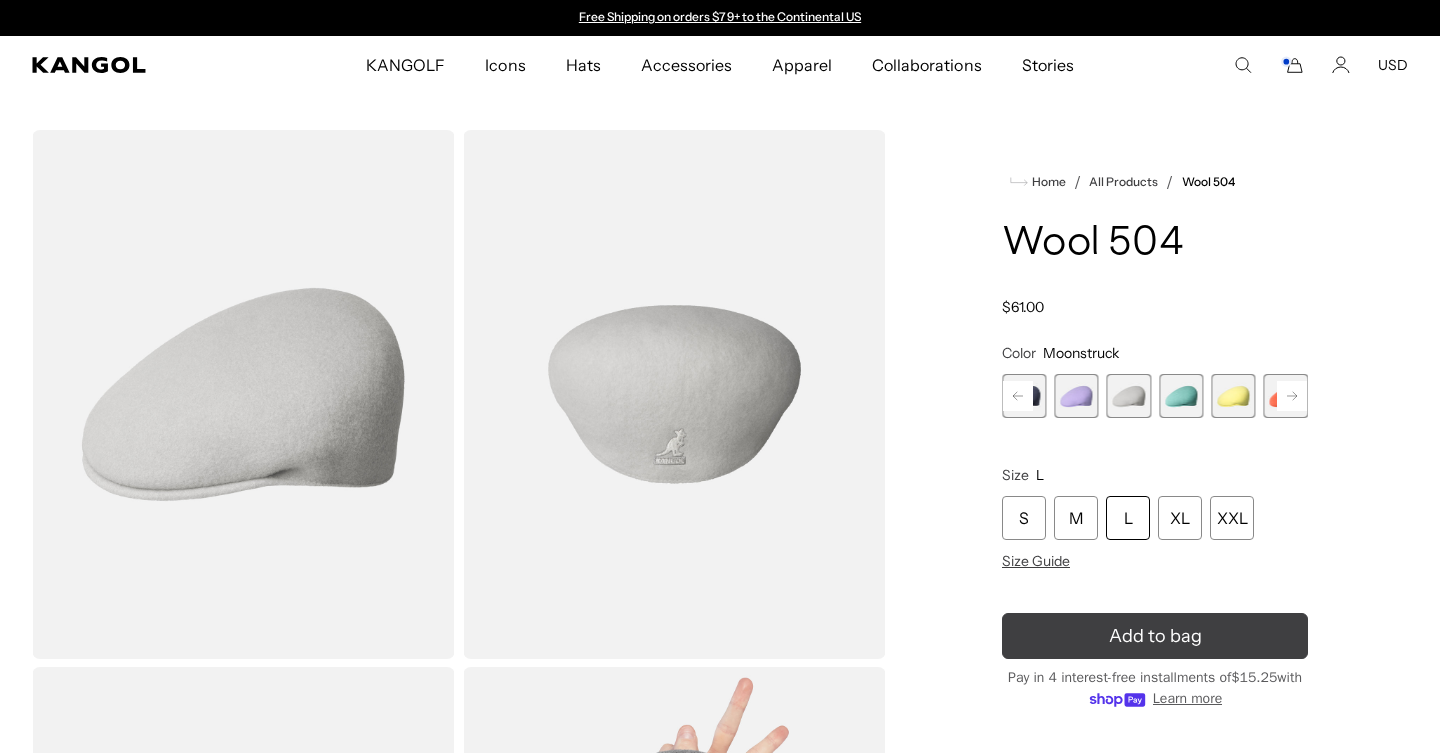 click on "L" at bounding box center (1128, 518) 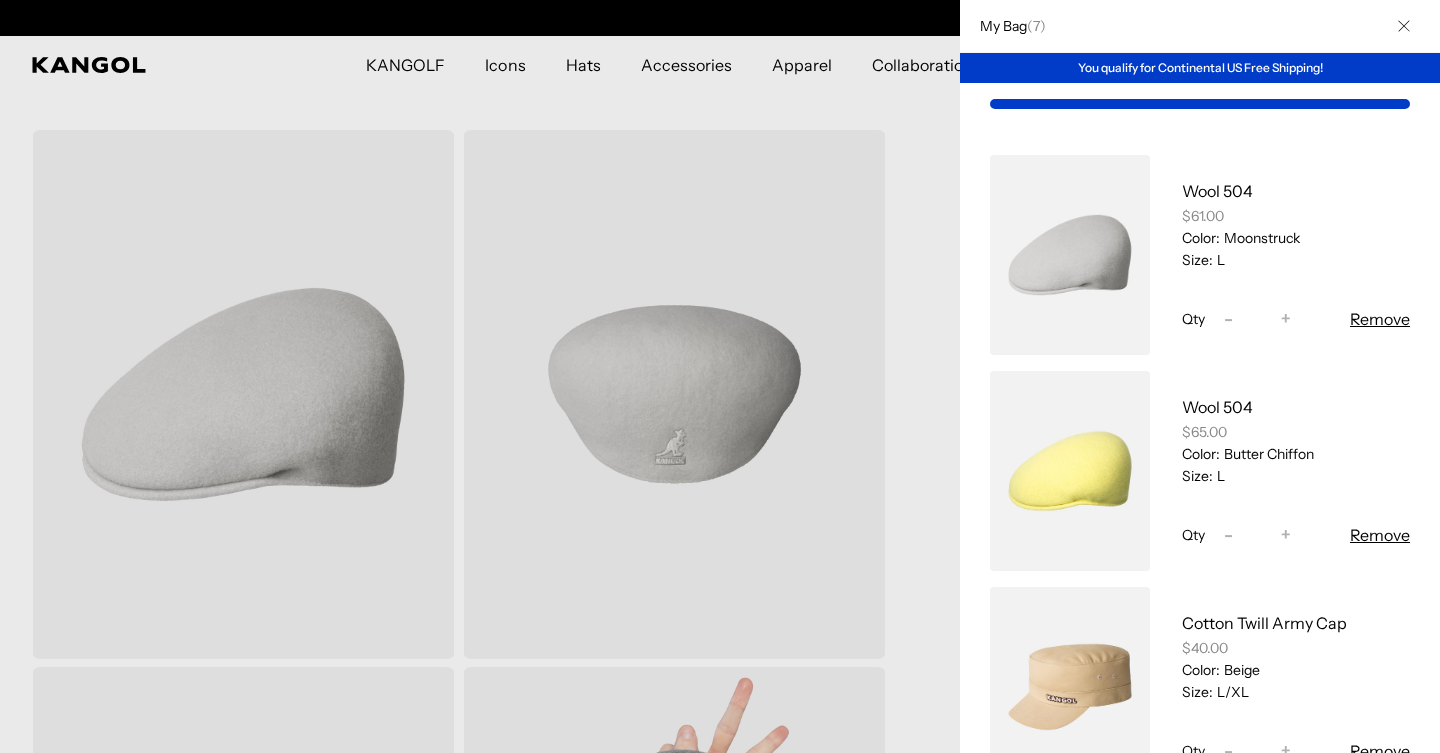 scroll, scrollTop: 0, scrollLeft: 412, axis: horizontal 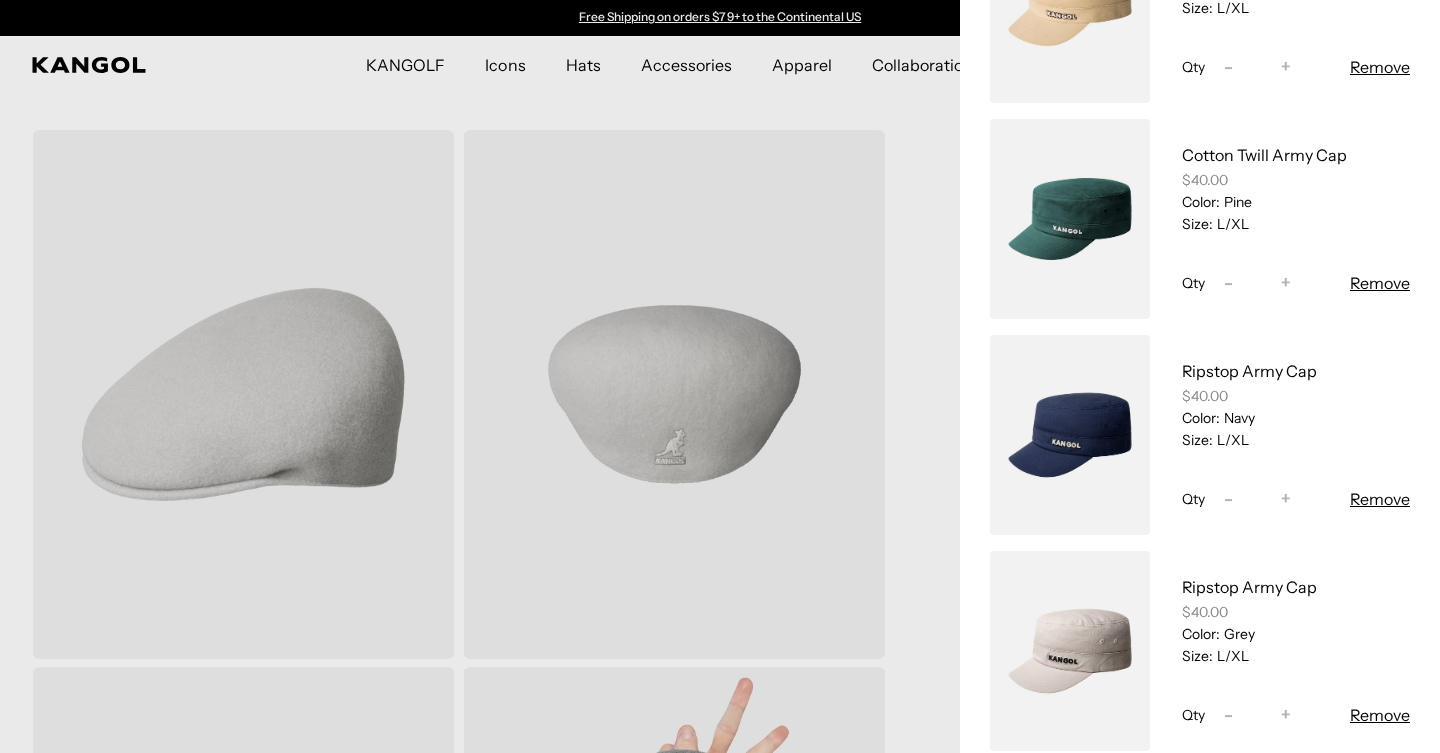 click on "Remove" at bounding box center (1380, 499) 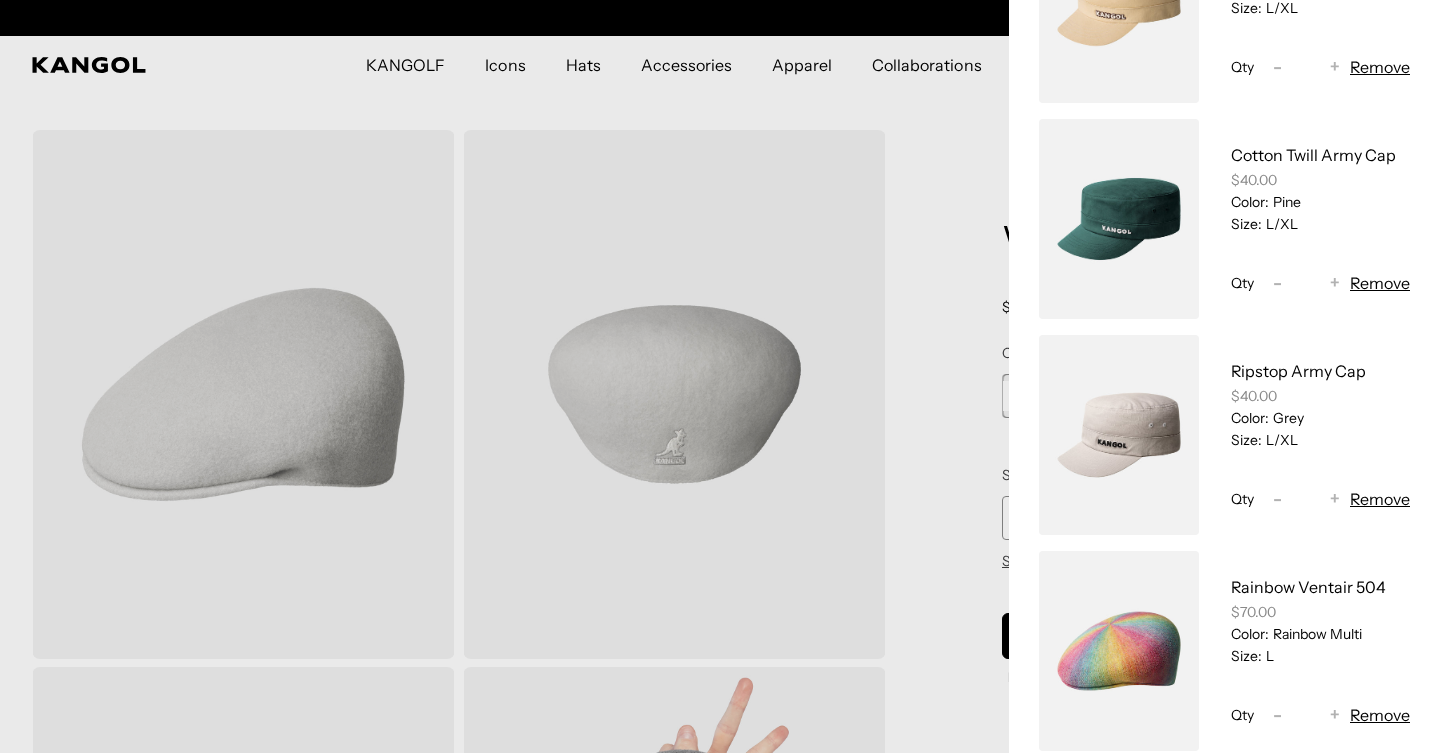 scroll, scrollTop: 0, scrollLeft: 0, axis: both 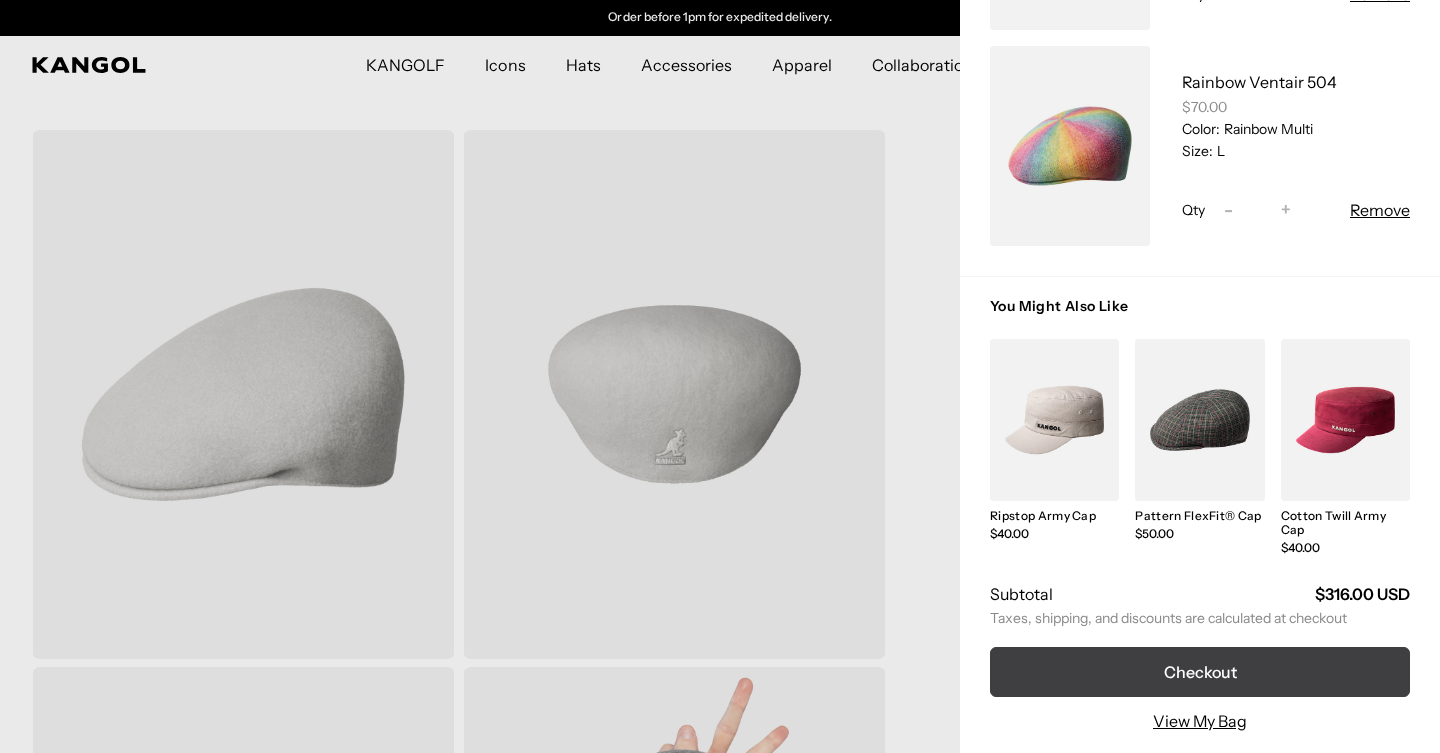 click on "Checkout" at bounding box center (1200, 672) 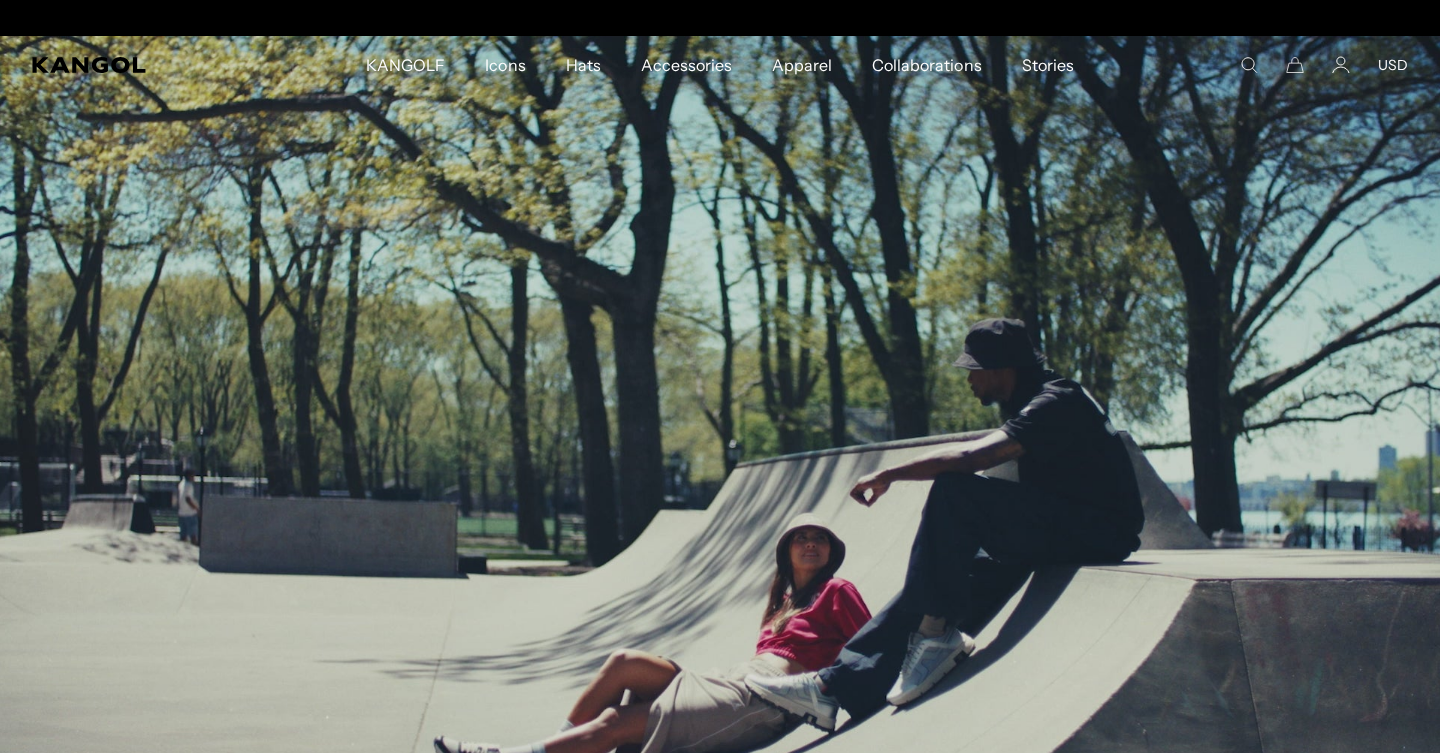 scroll, scrollTop: 0, scrollLeft: 0, axis: both 